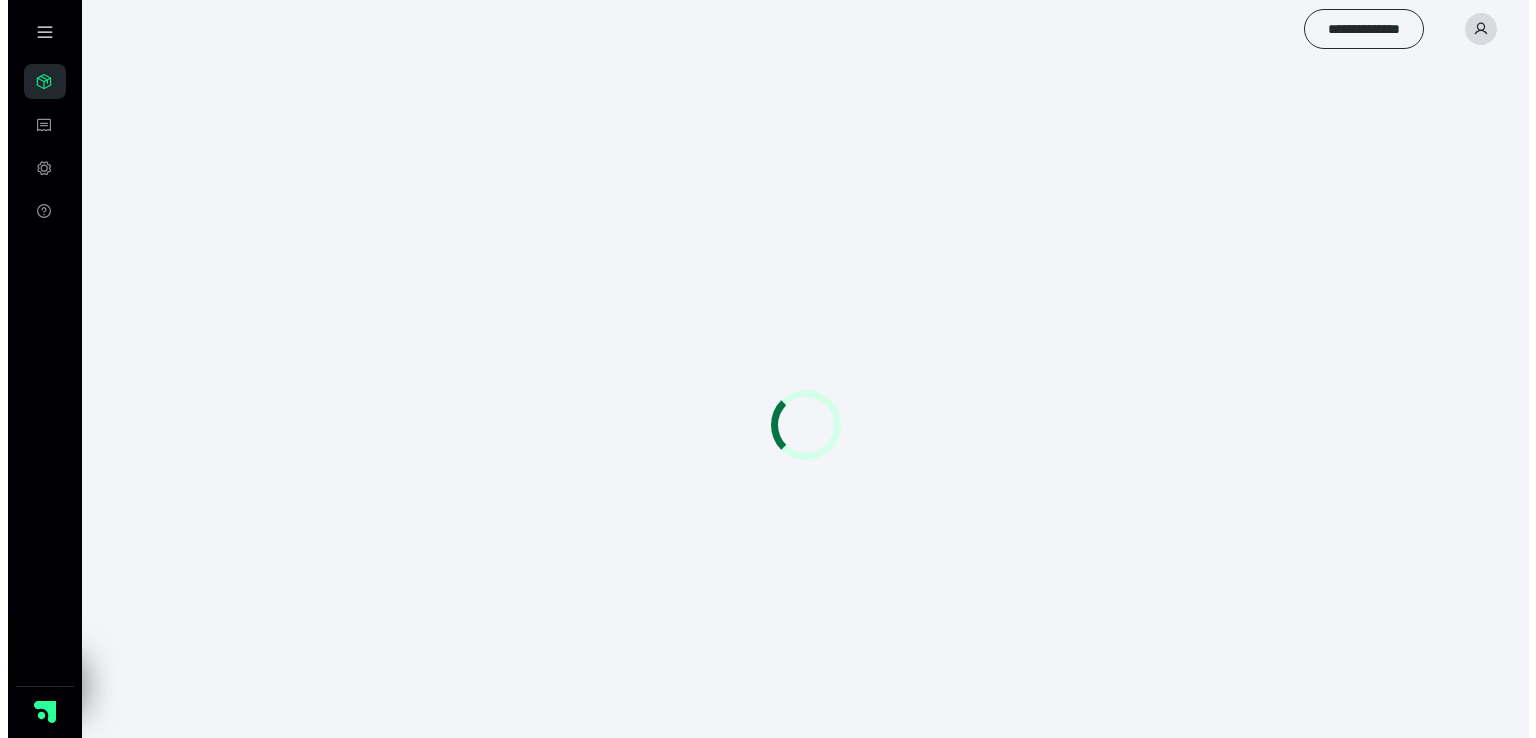 scroll, scrollTop: 0, scrollLeft: 0, axis: both 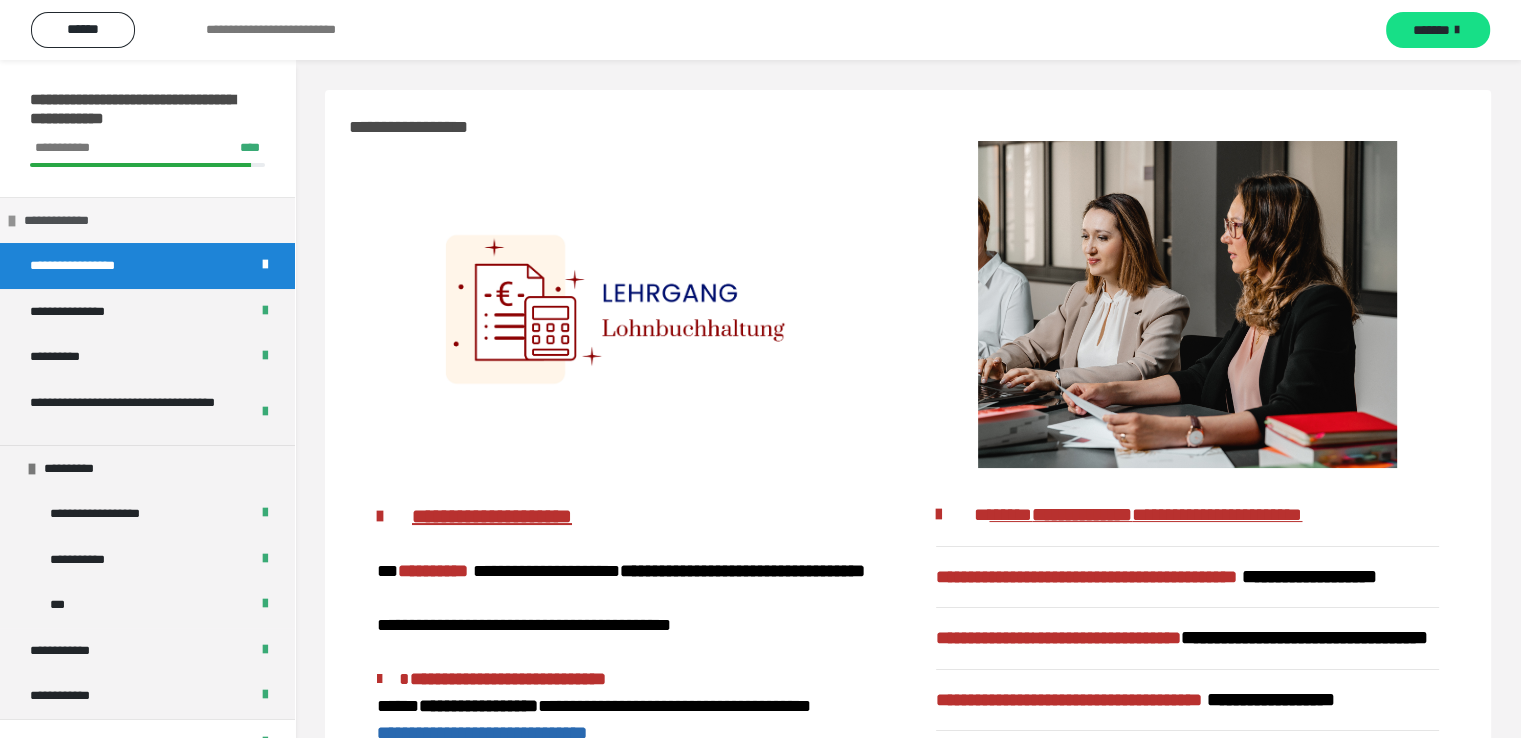 click on "**********" at bounding box center (67, 221) 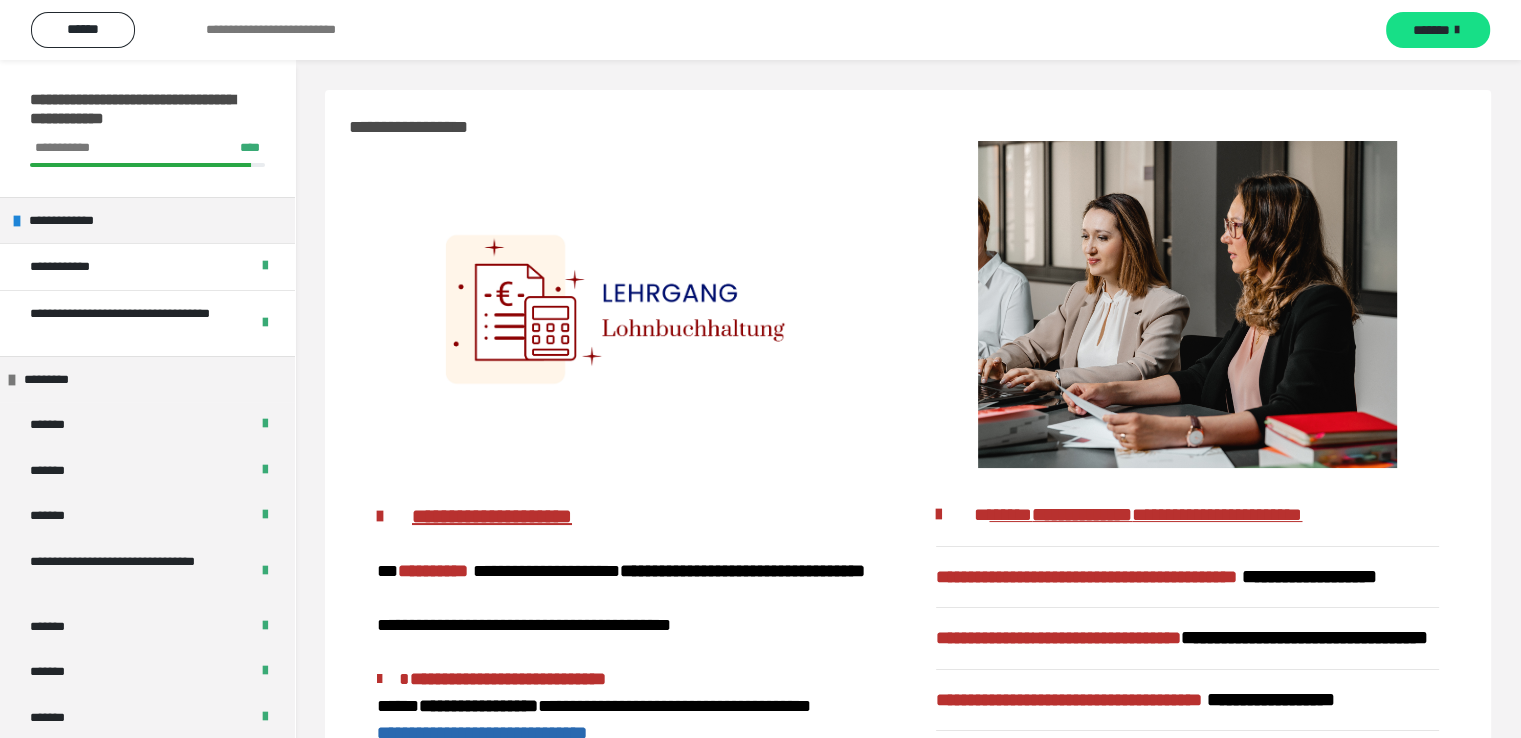 scroll, scrollTop: 644, scrollLeft: 0, axis: vertical 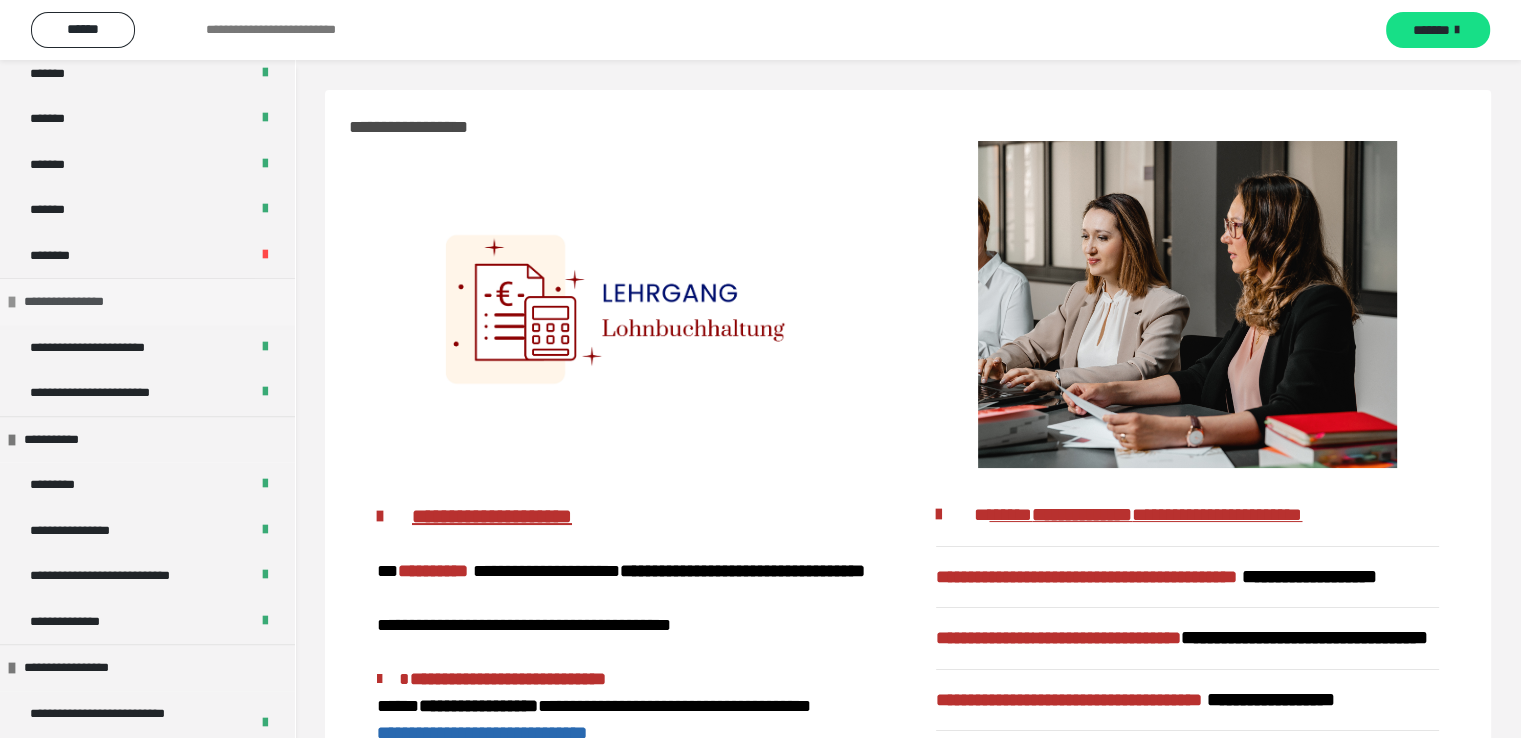 click on "**********" at bounding box center (78, 302) 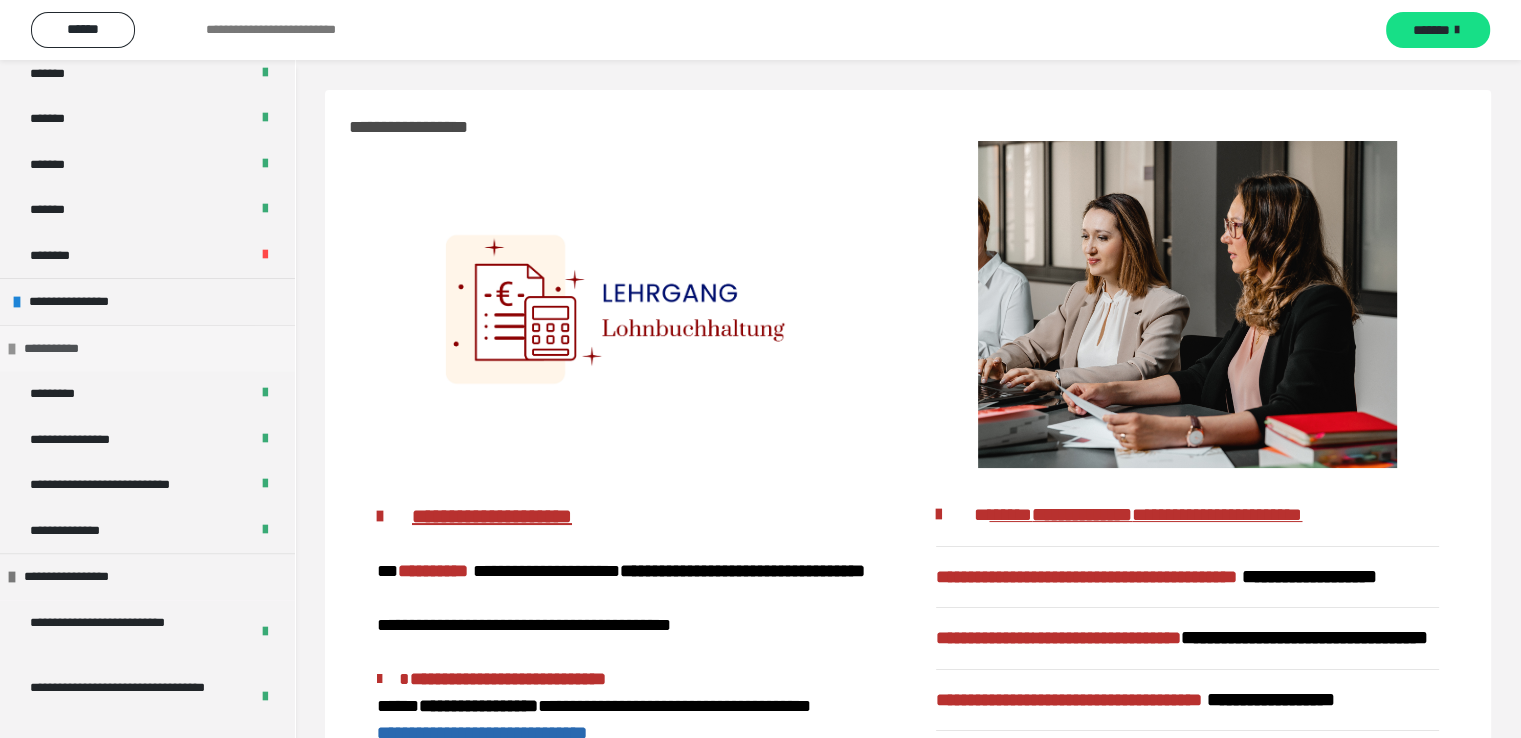 click on "**********" at bounding box center (67, 349) 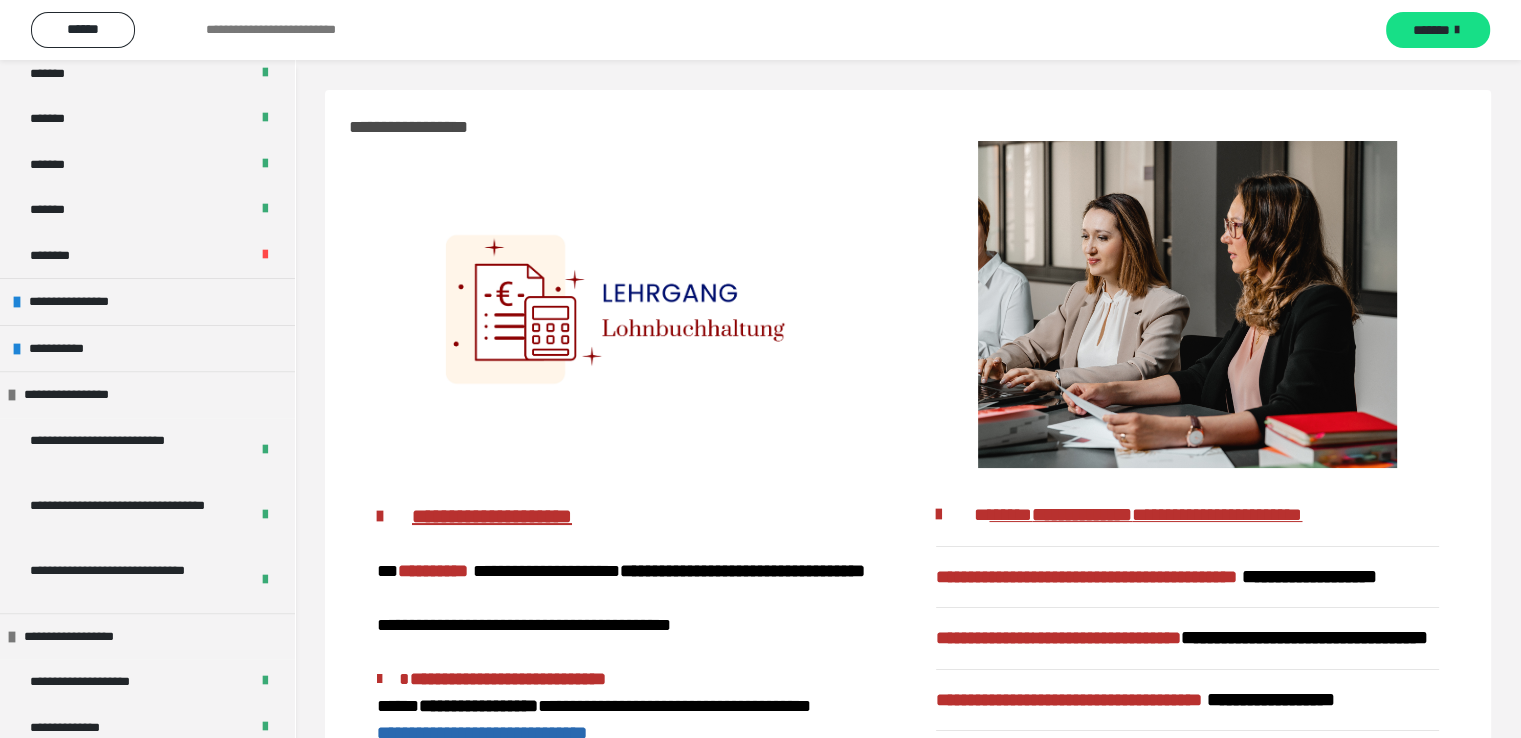 scroll, scrollTop: 1289, scrollLeft: 0, axis: vertical 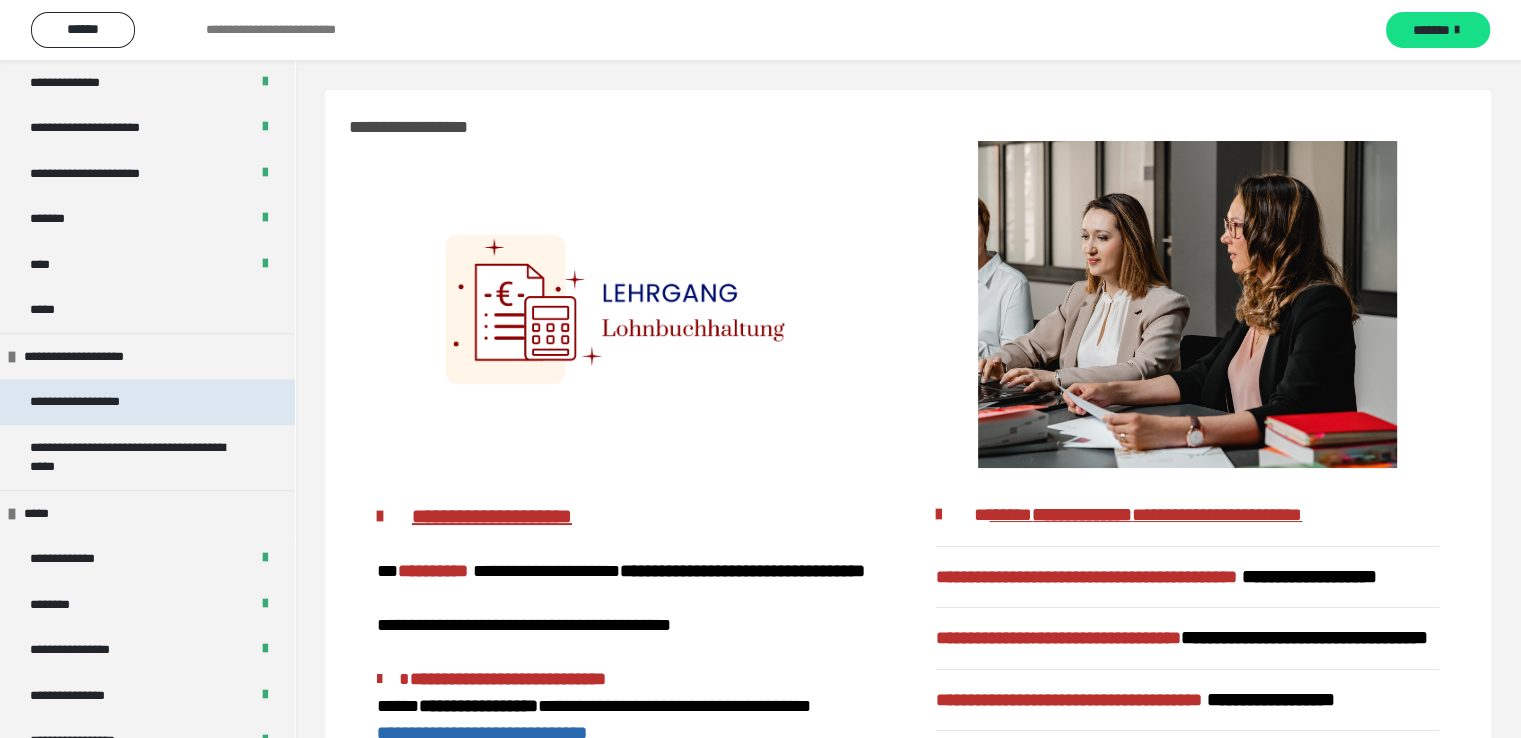 click on "**********" at bounding box center [98, 402] 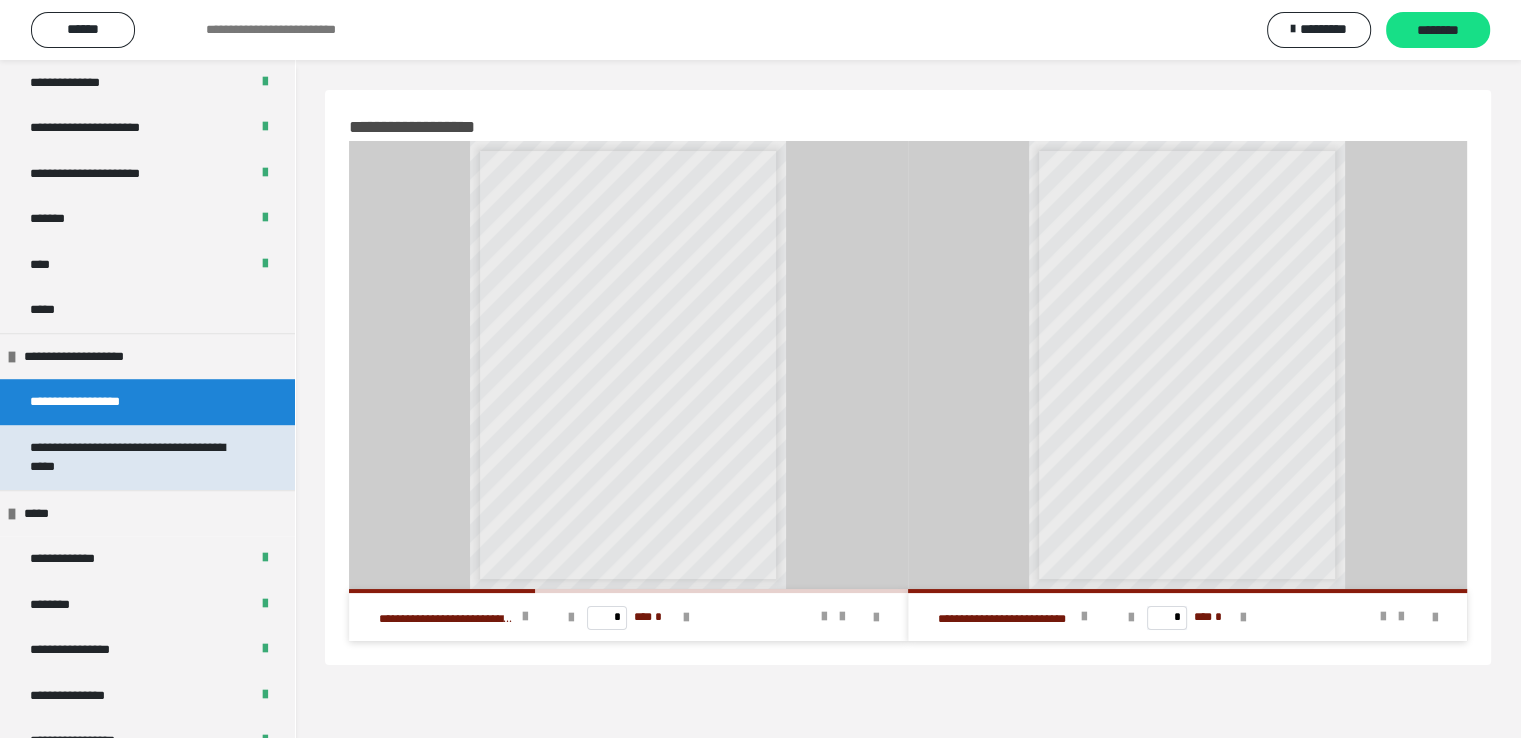 click on "**********" at bounding box center (132, 457) 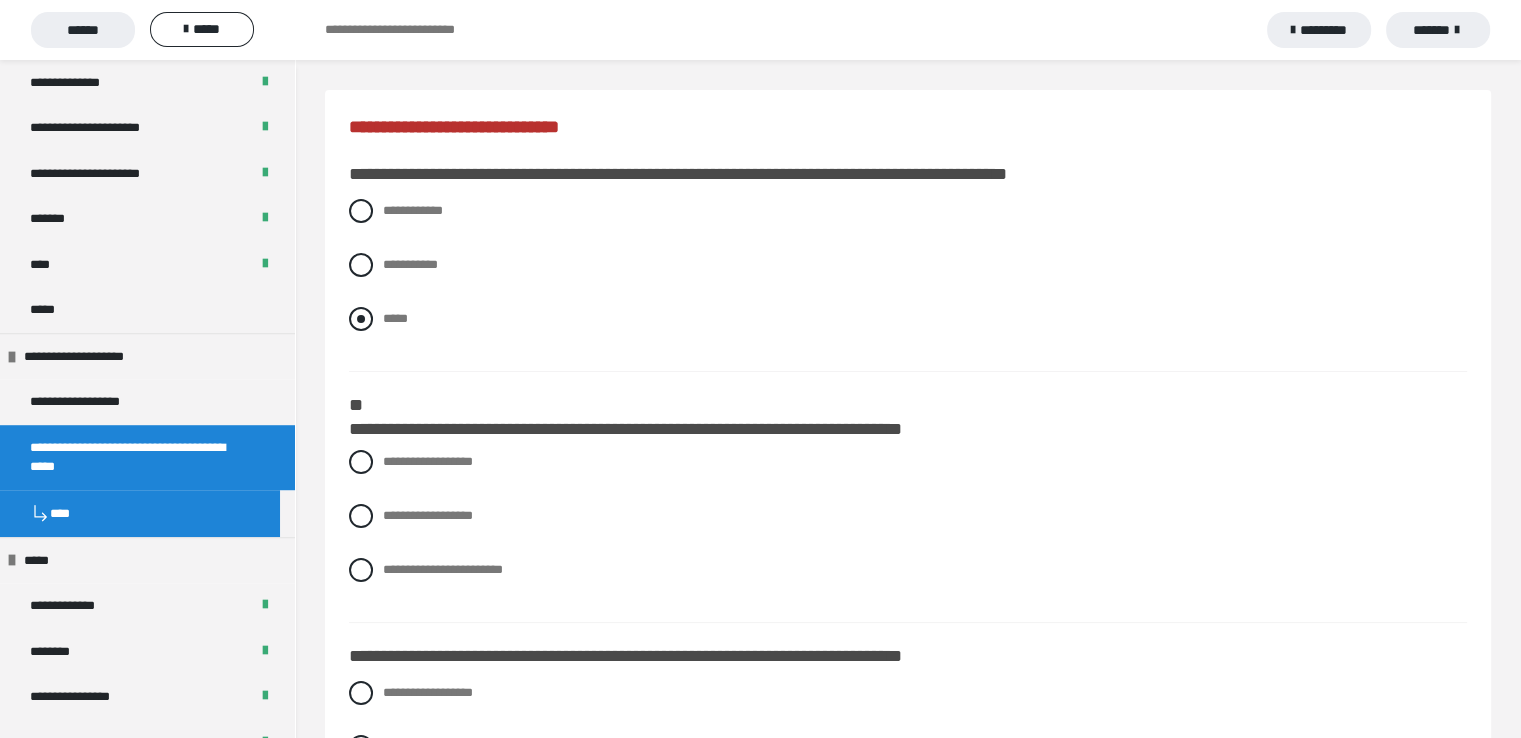 click at bounding box center (361, 319) 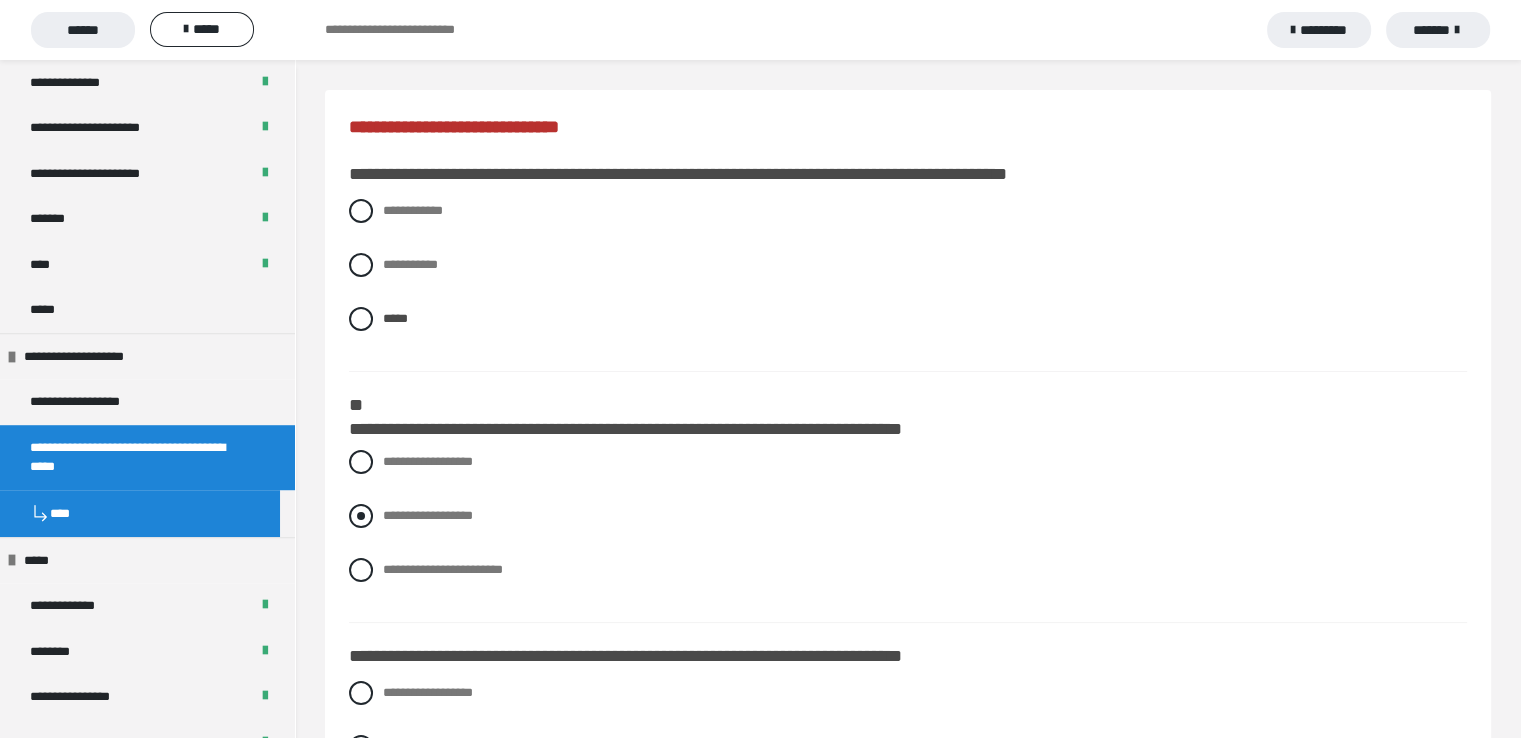 click at bounding box center [361, 516] 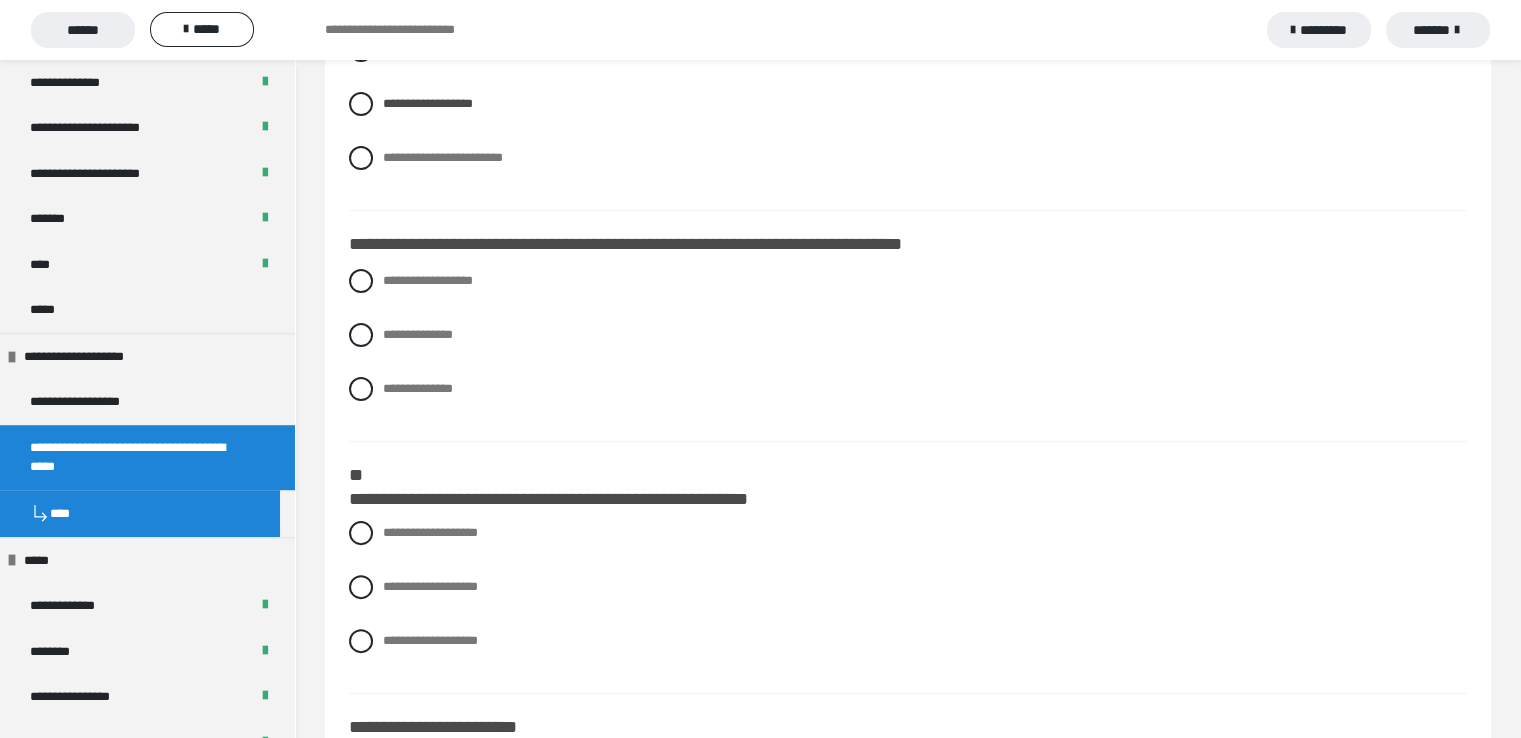 scroll, scrollTop: 439, scrollLeft: 0, axis: vertical 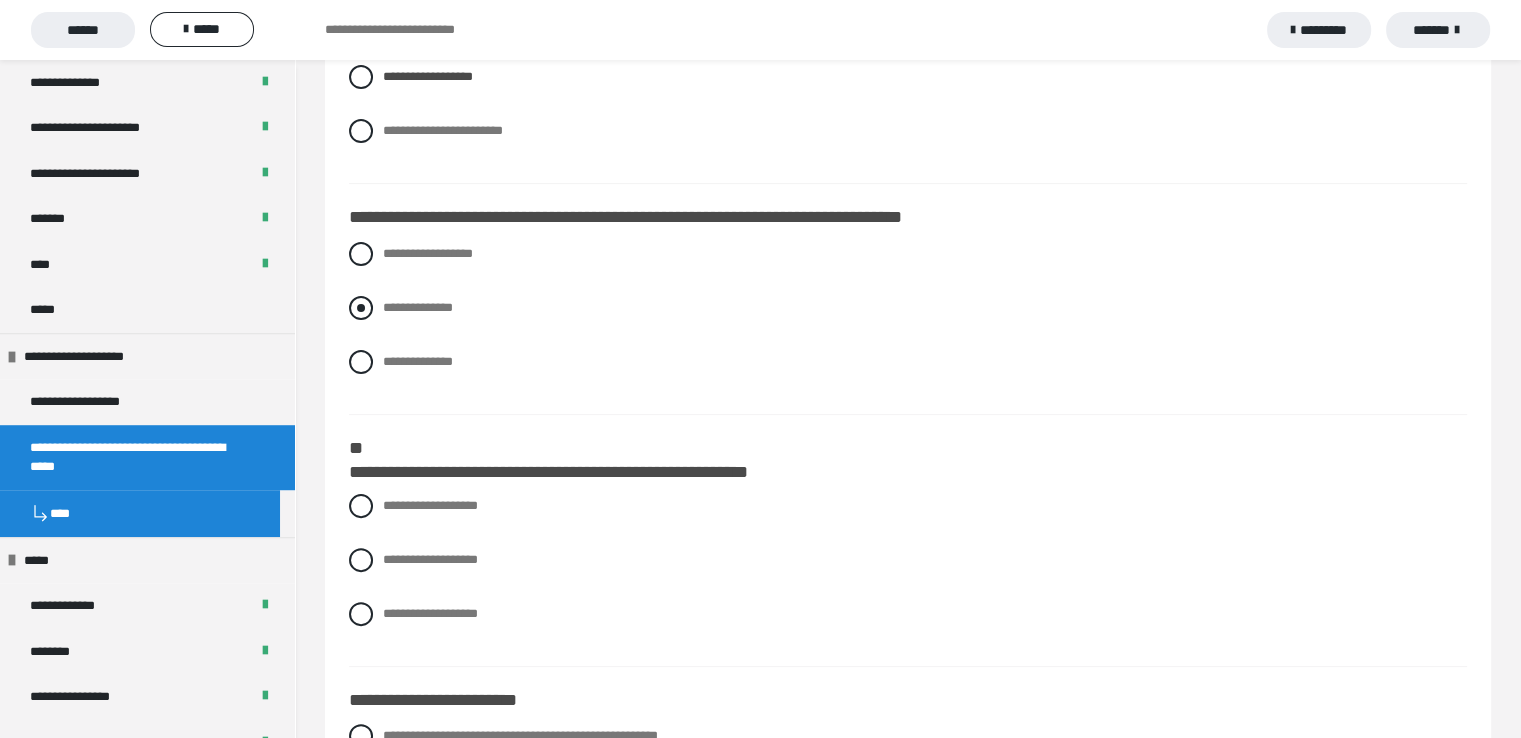 click at bounding box center (361, 308) 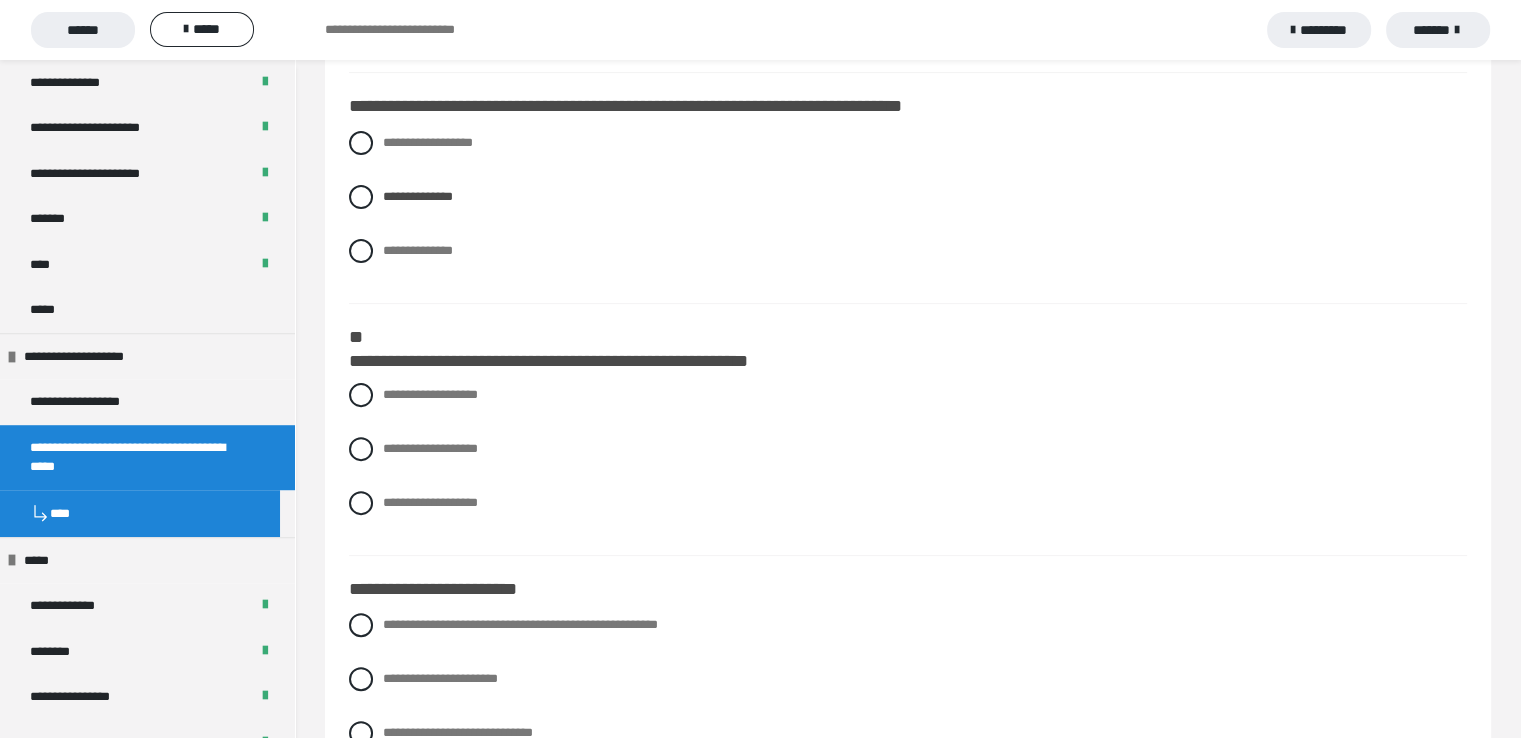 scroll, scrollTop: 559, scrollLeft: 0, axis: vertical 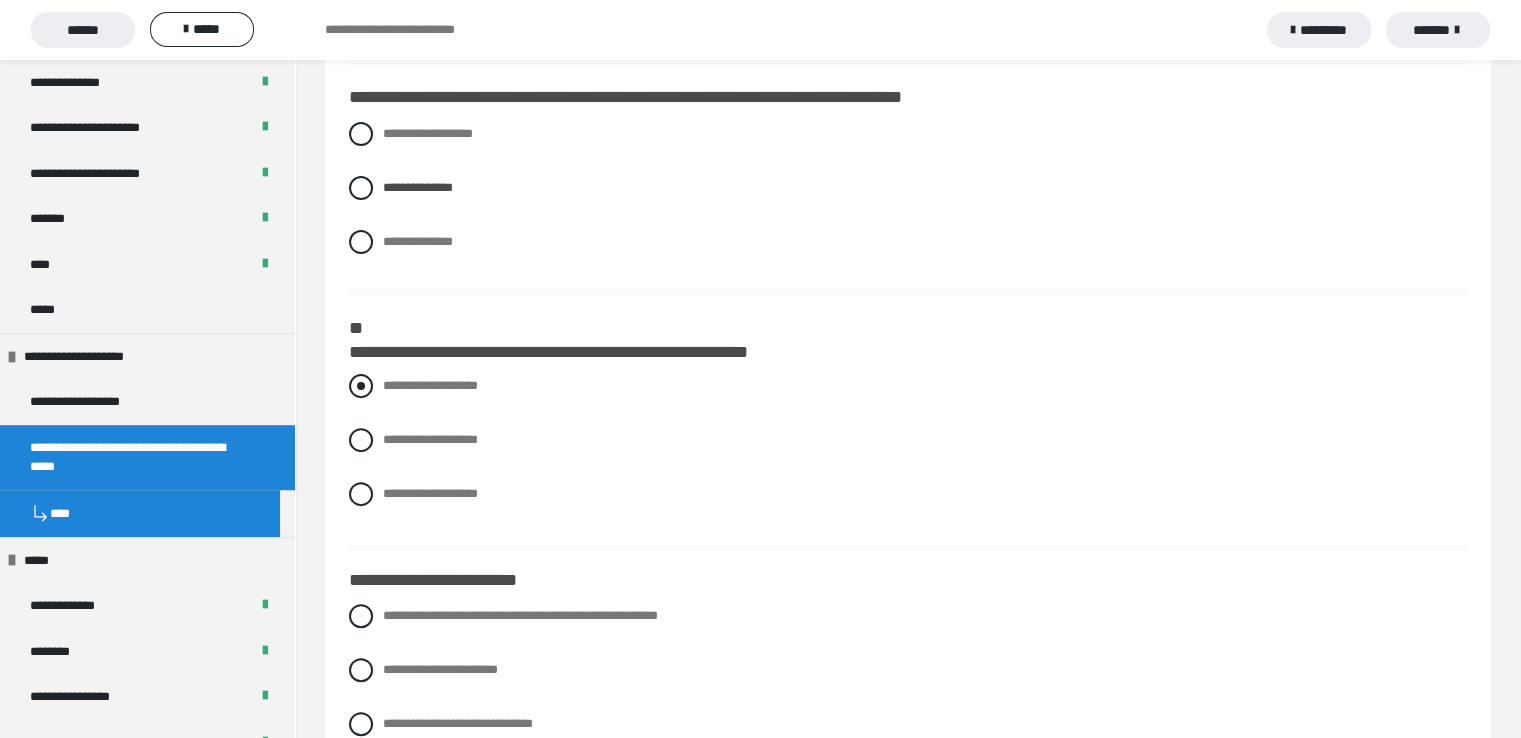 click at bounding box center [361, 386] 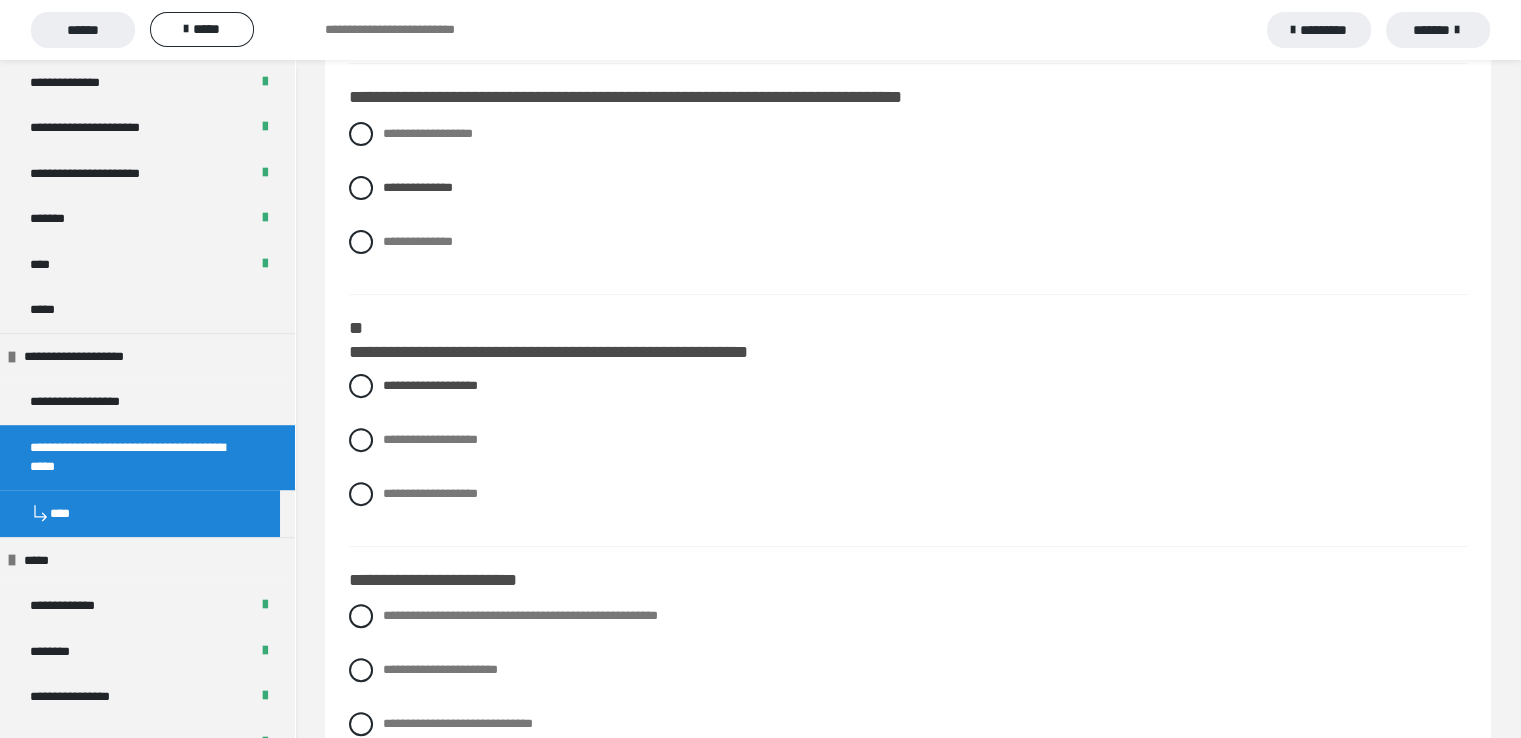 click on "**********" at bounding box center (908, 3154) 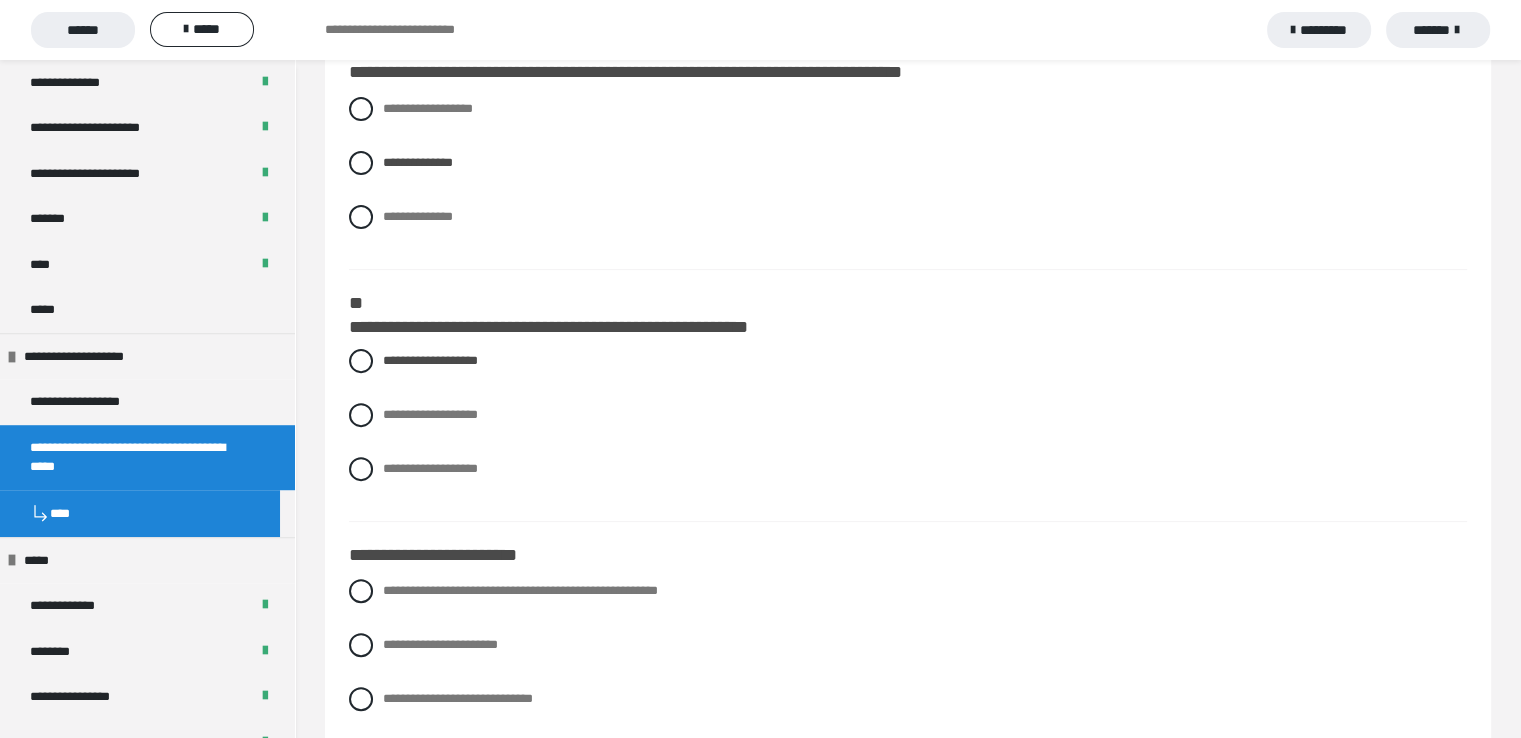 click on "**********" at bounding box center [908, 3129] 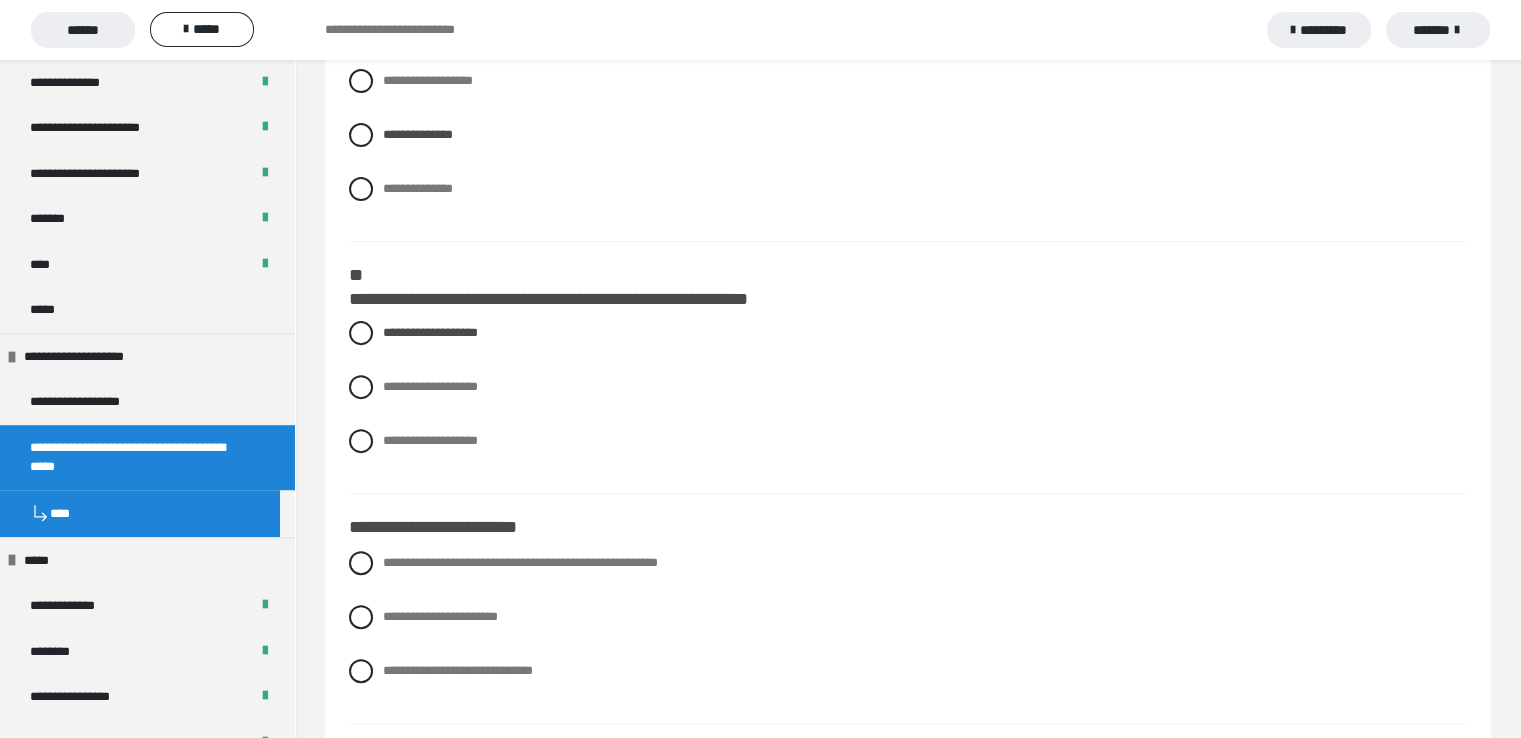 click on "**********" at bounding box center (908, 3101) 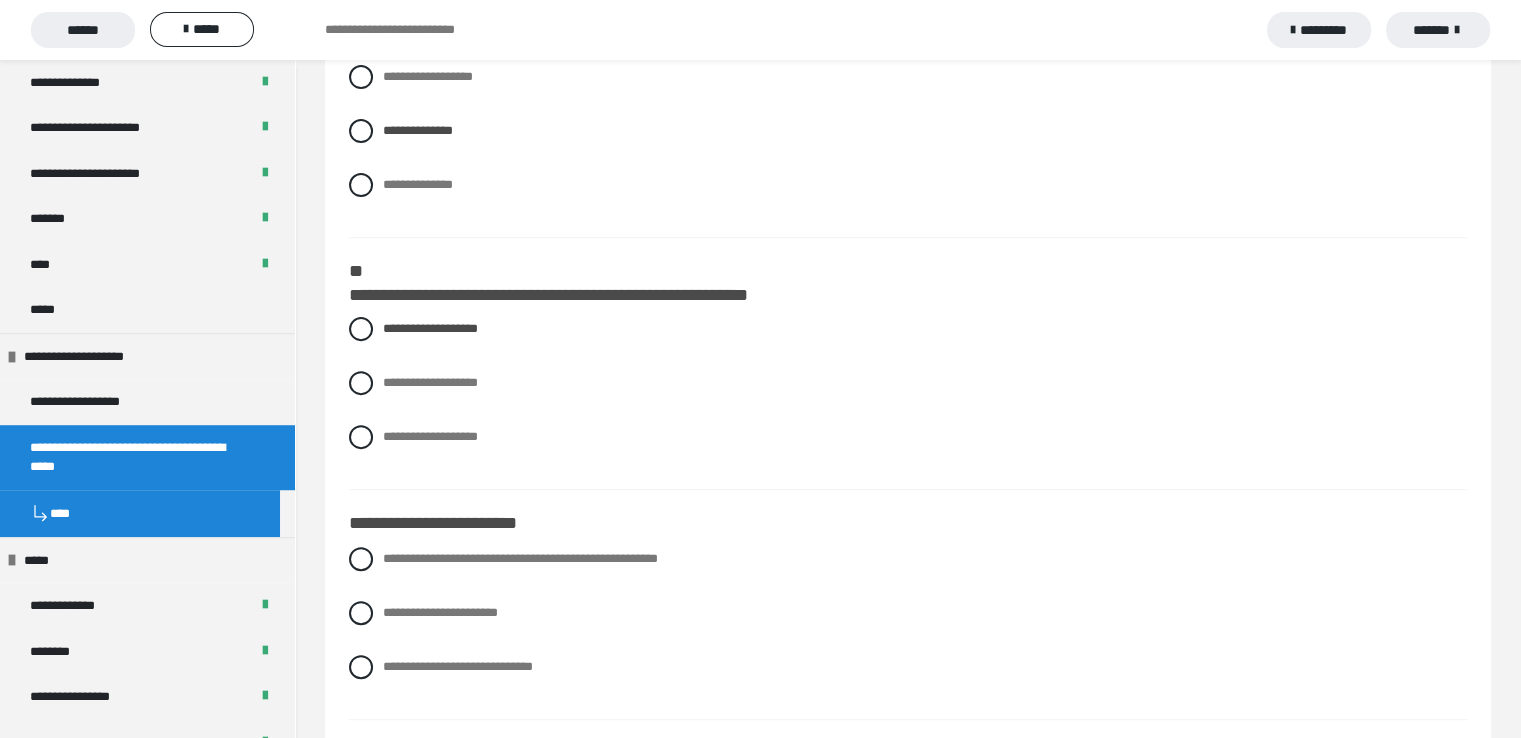 click on "**********" at bounding box center (908, 3097) 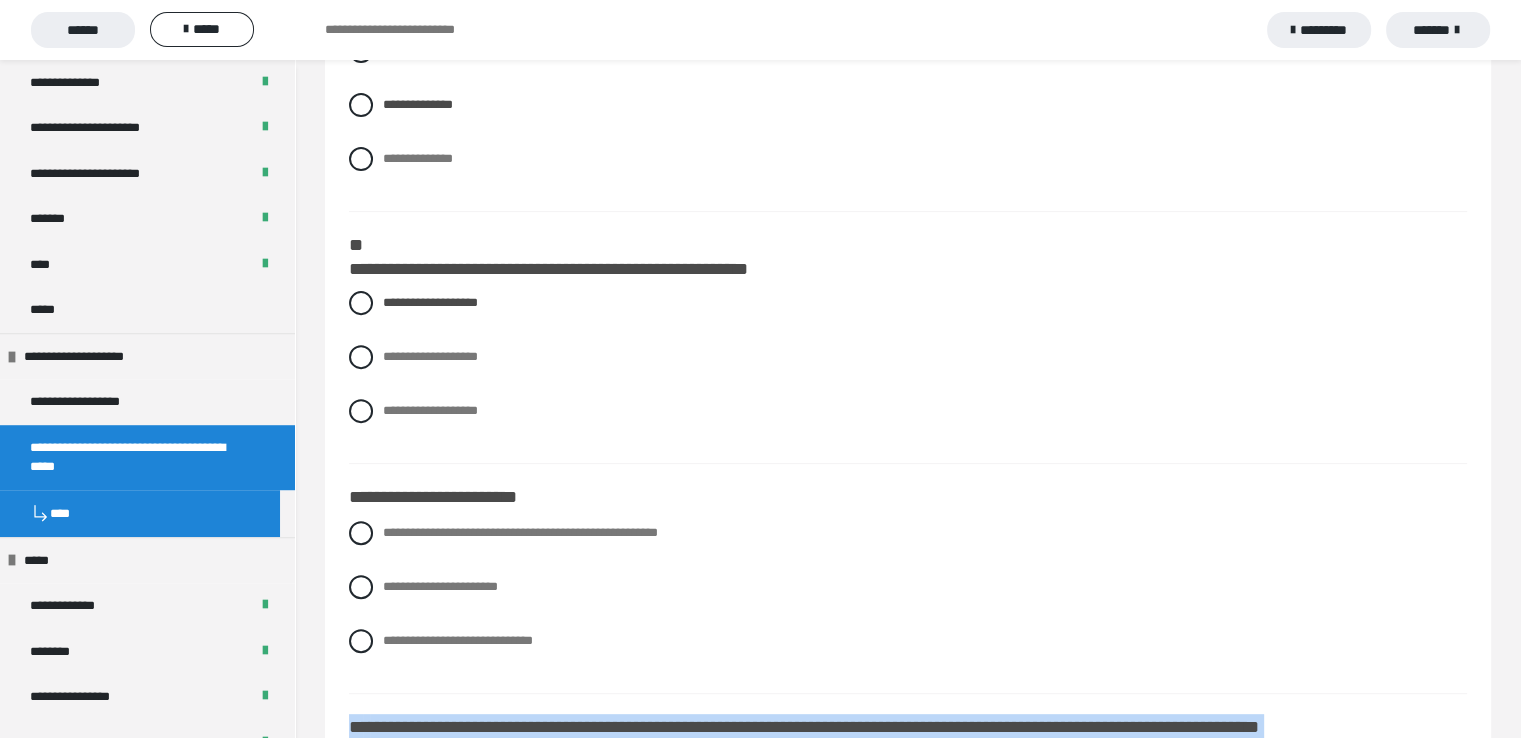 click on "**********" at bounding box center [908, 3071] 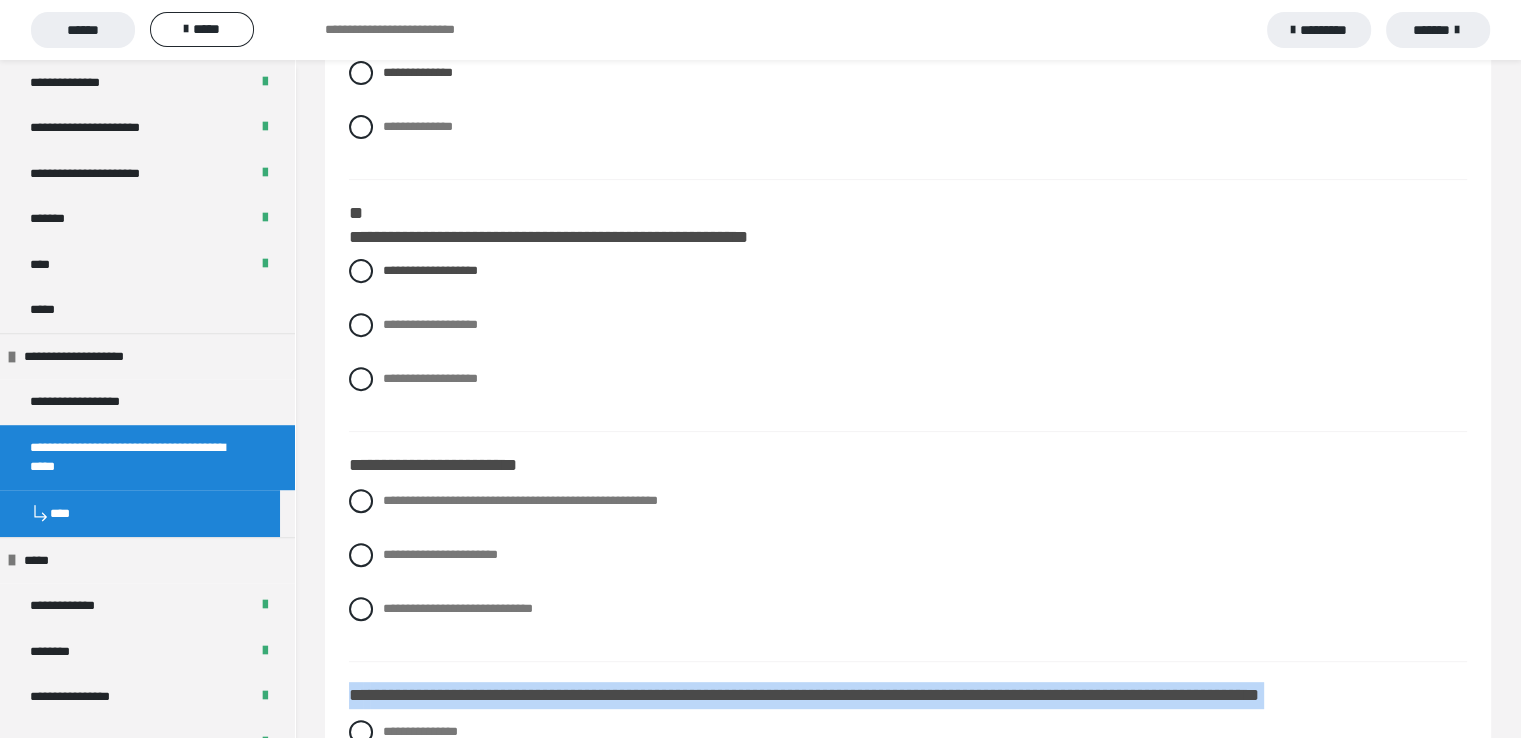click on "**********" at bounding box center [908, 3039] 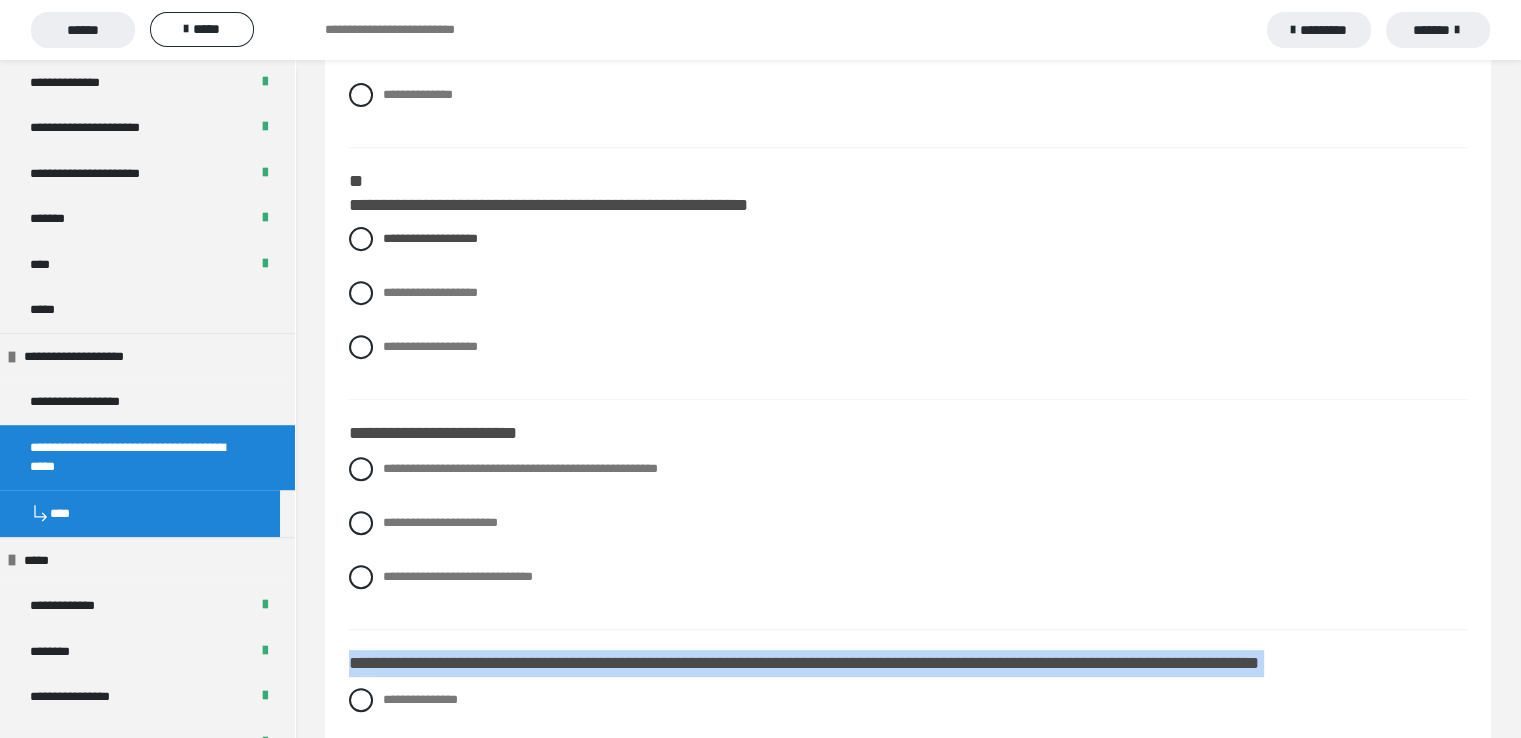 click on "**********" at bounding box center [908, 3007] 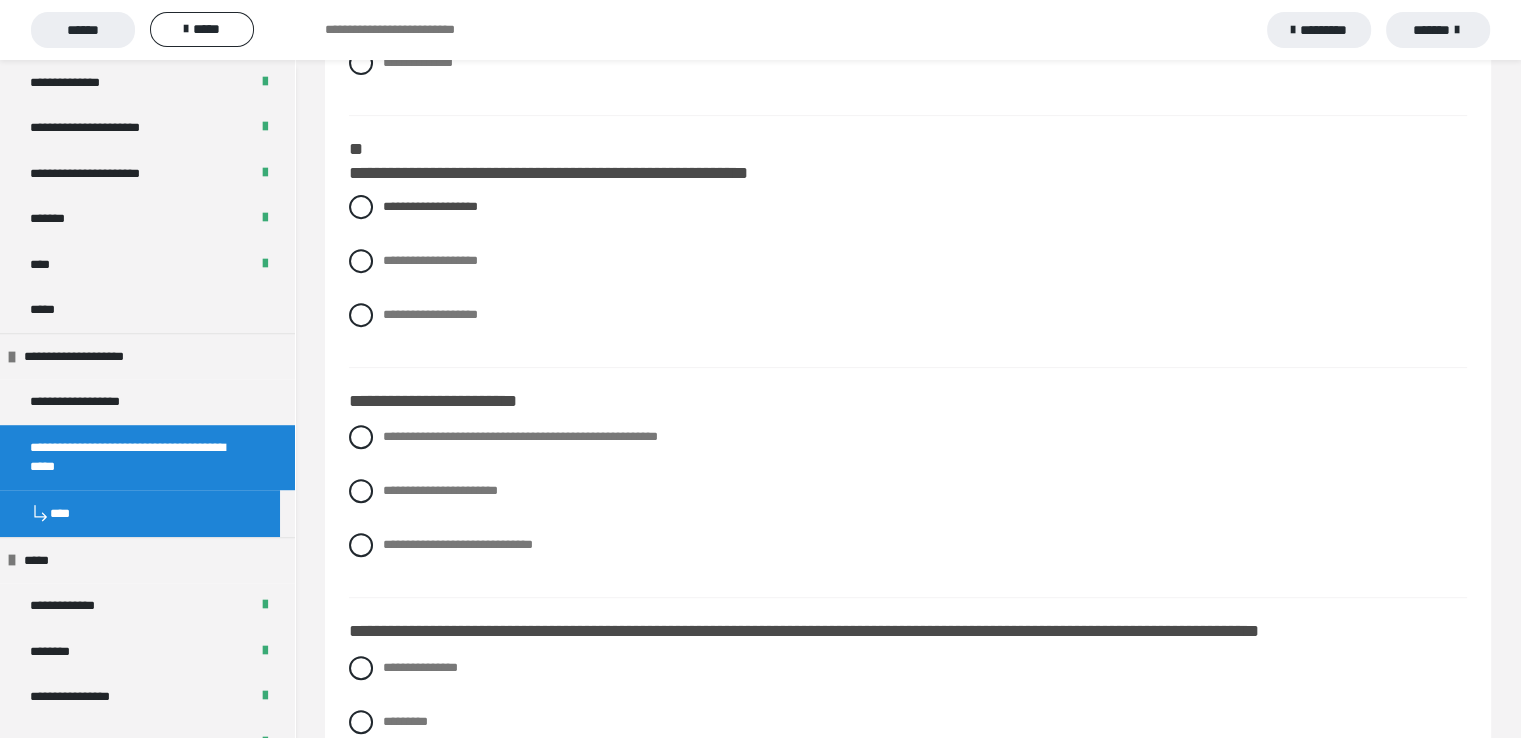 click on "**********" at bounding box center (908, 2975) 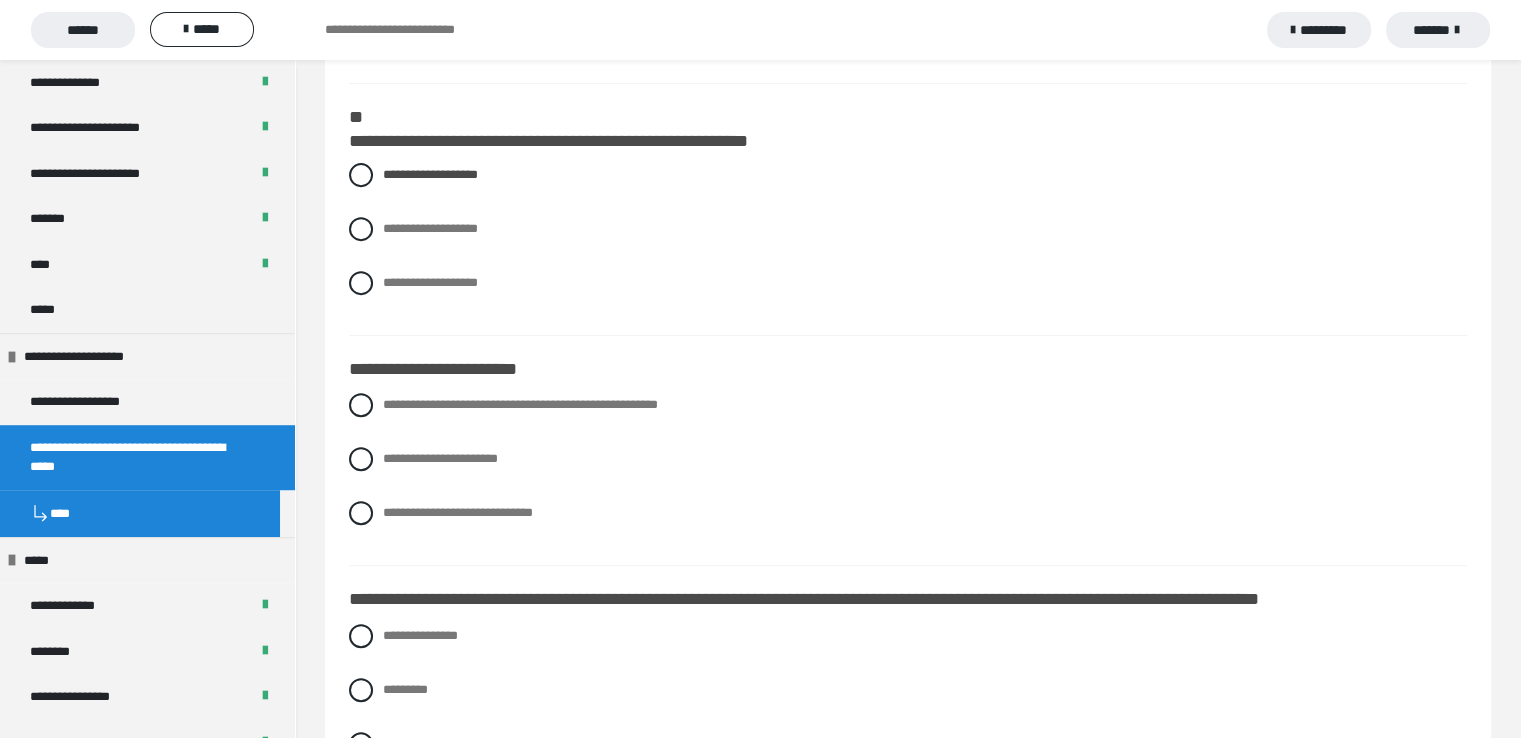 click on "**********" at bounding box center (908, 2943) 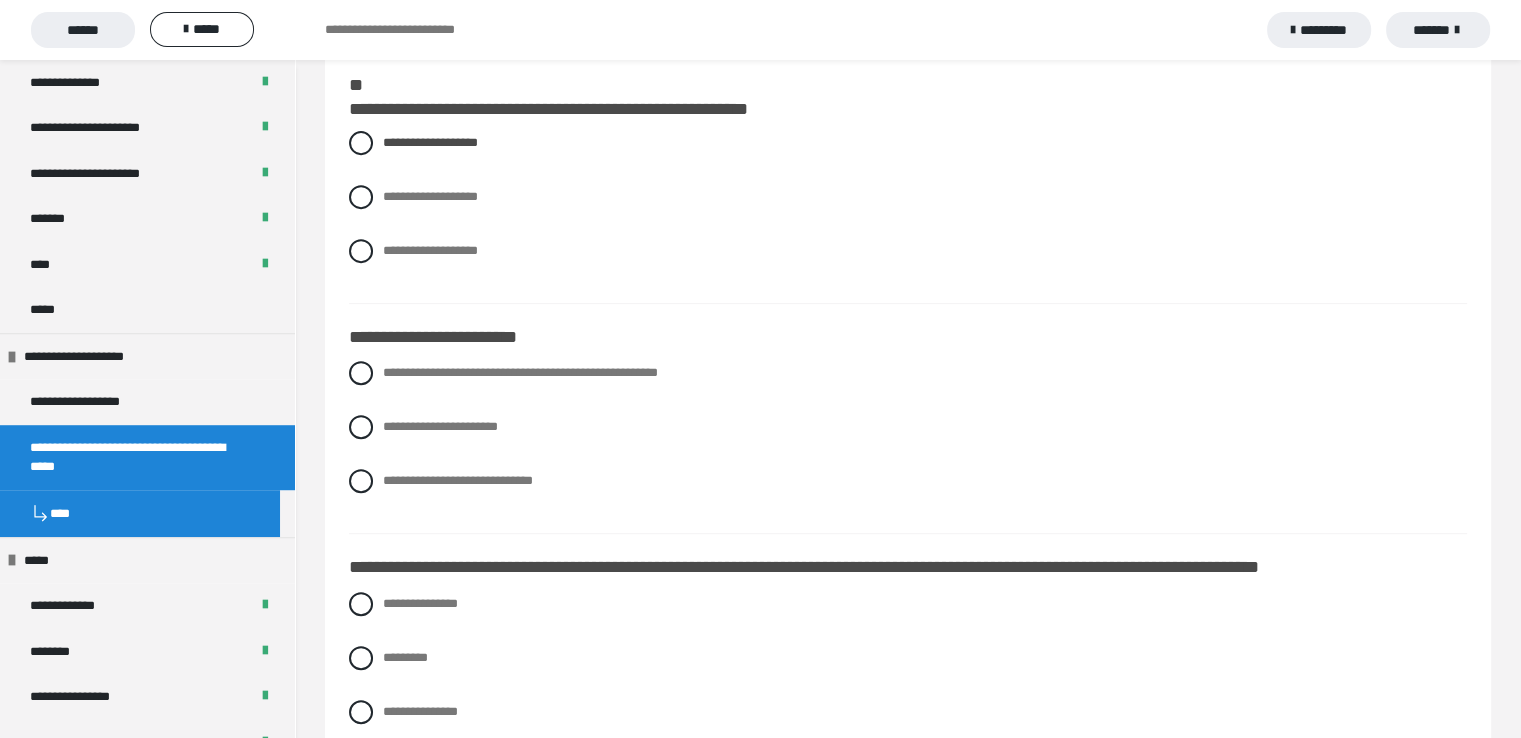 click on "**********" at bounding box center (908, 2911) 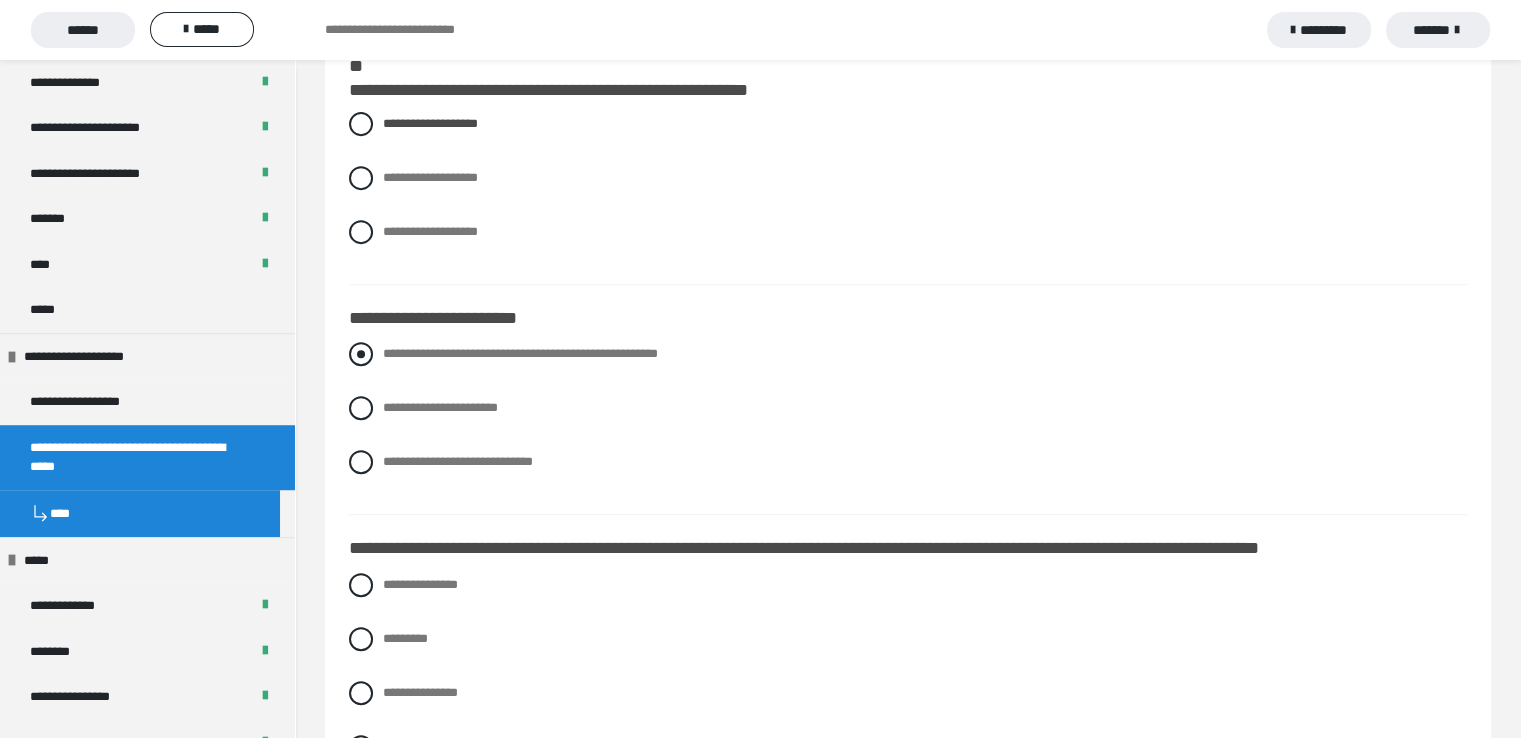 click at bounding box center [361, 354] 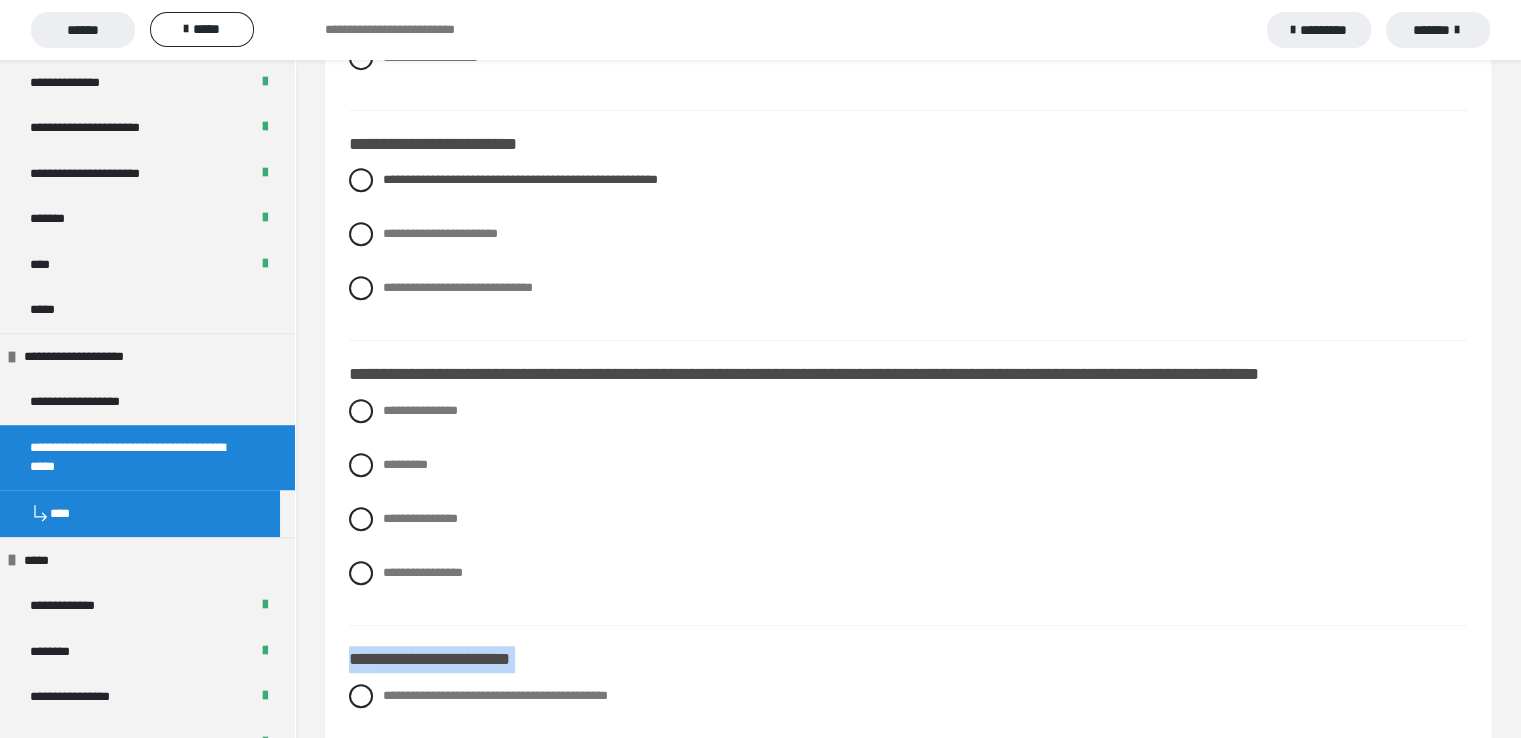 scroll, scrollTop: 1101, scrollLeft: 0, axis: vertical 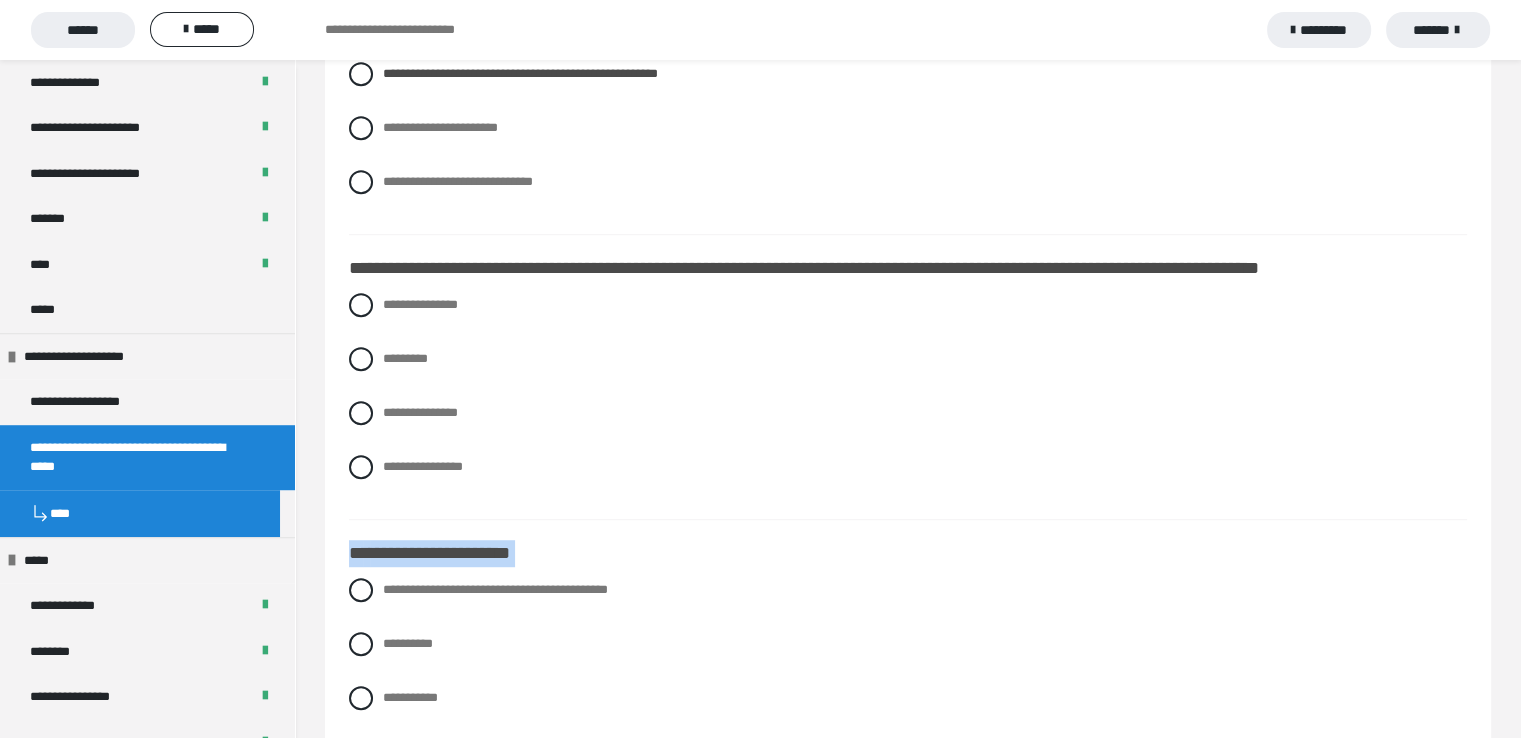 click on "**********" at bounding box center [908, 2612] 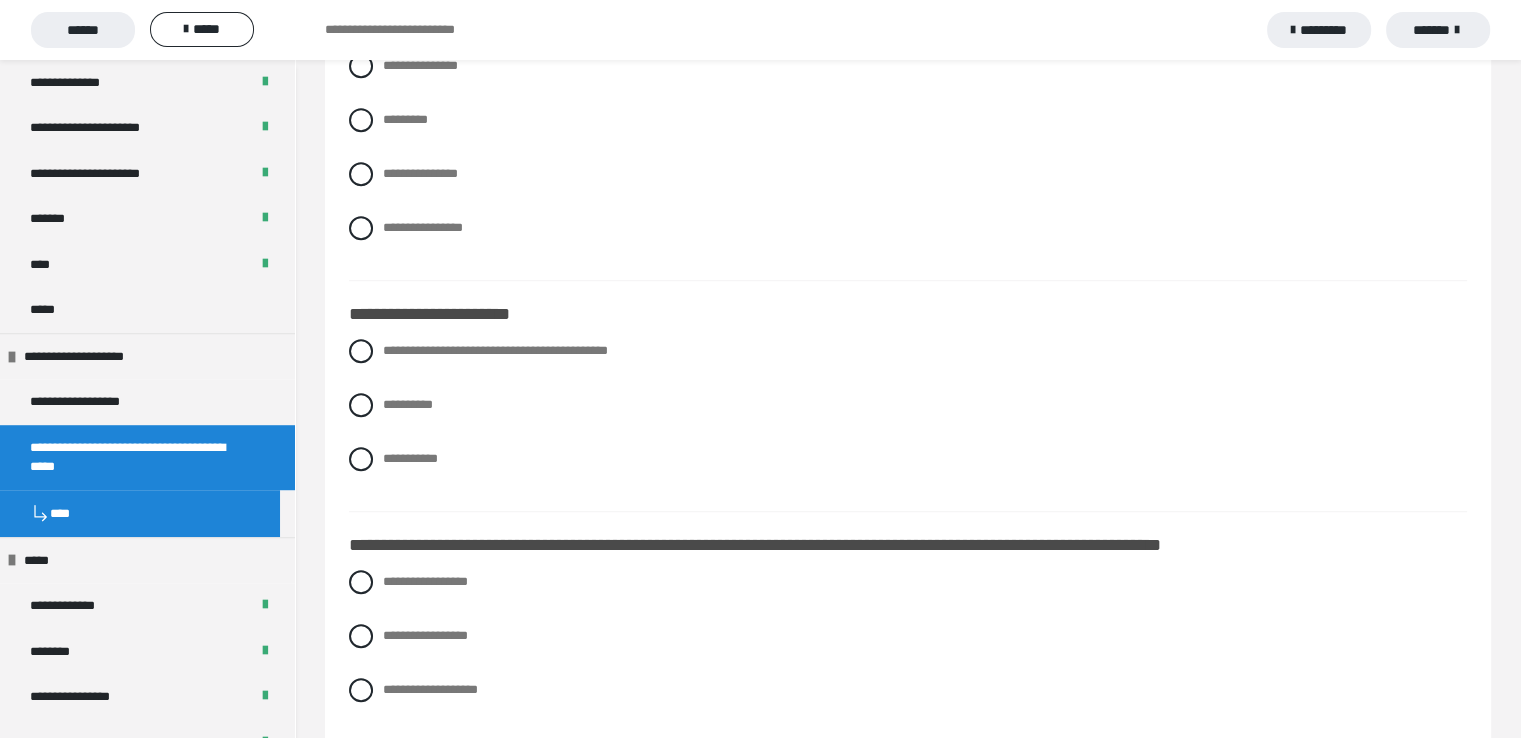 scroll, scrollTop: 1341, scrollLeft: 0, axis: vertical 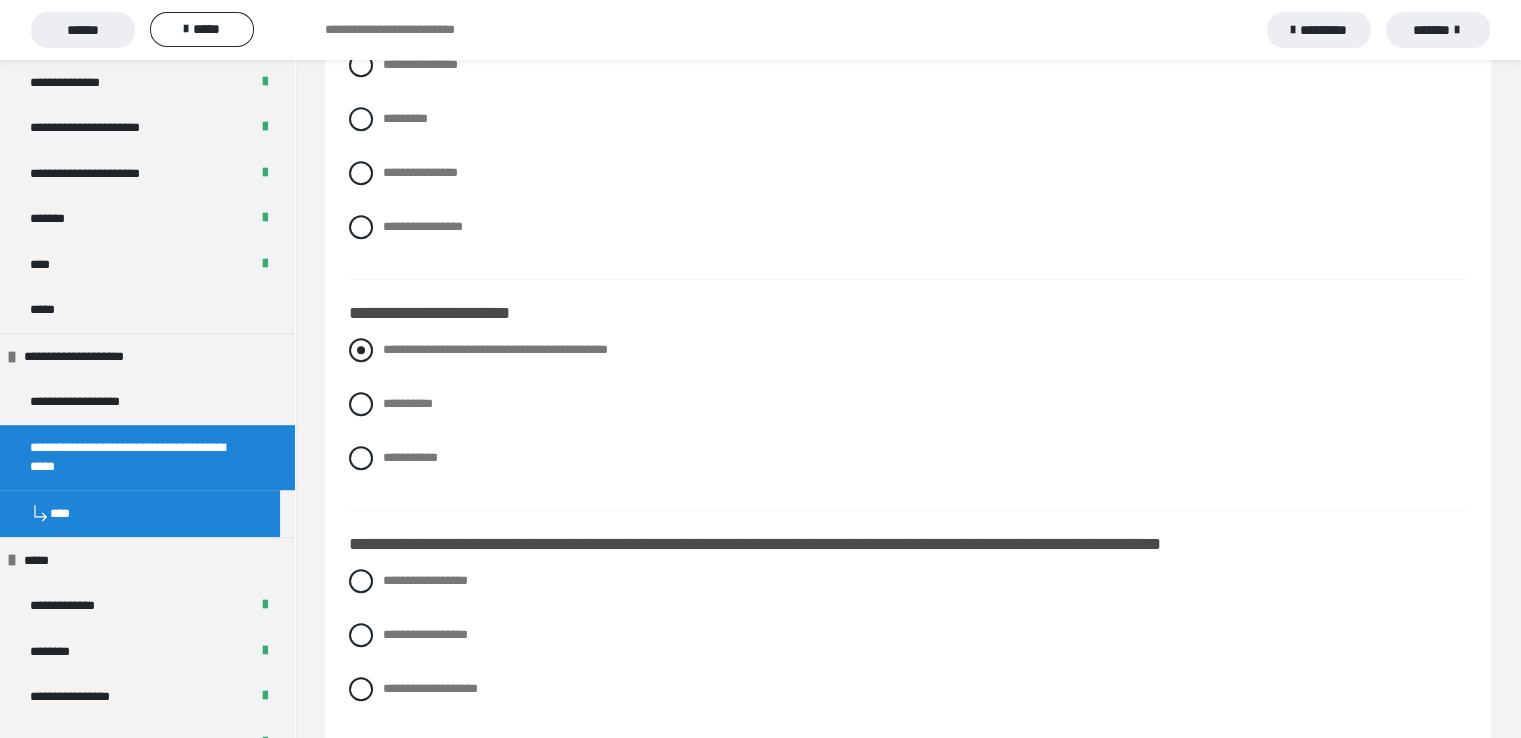 click at bounding box center (361, 350) 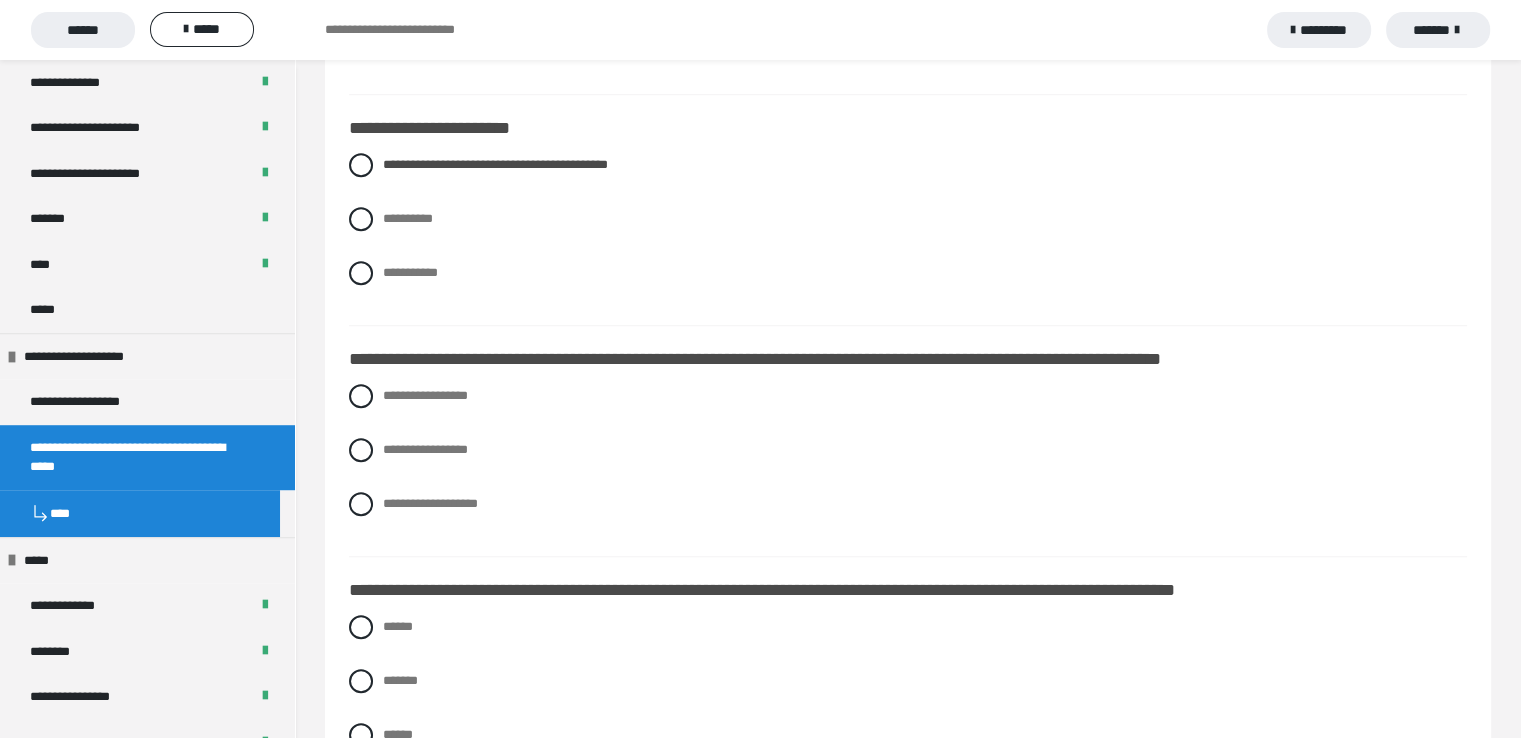 scroll, scrollTop: 1541, scrollLeft: 0, axis: vertical 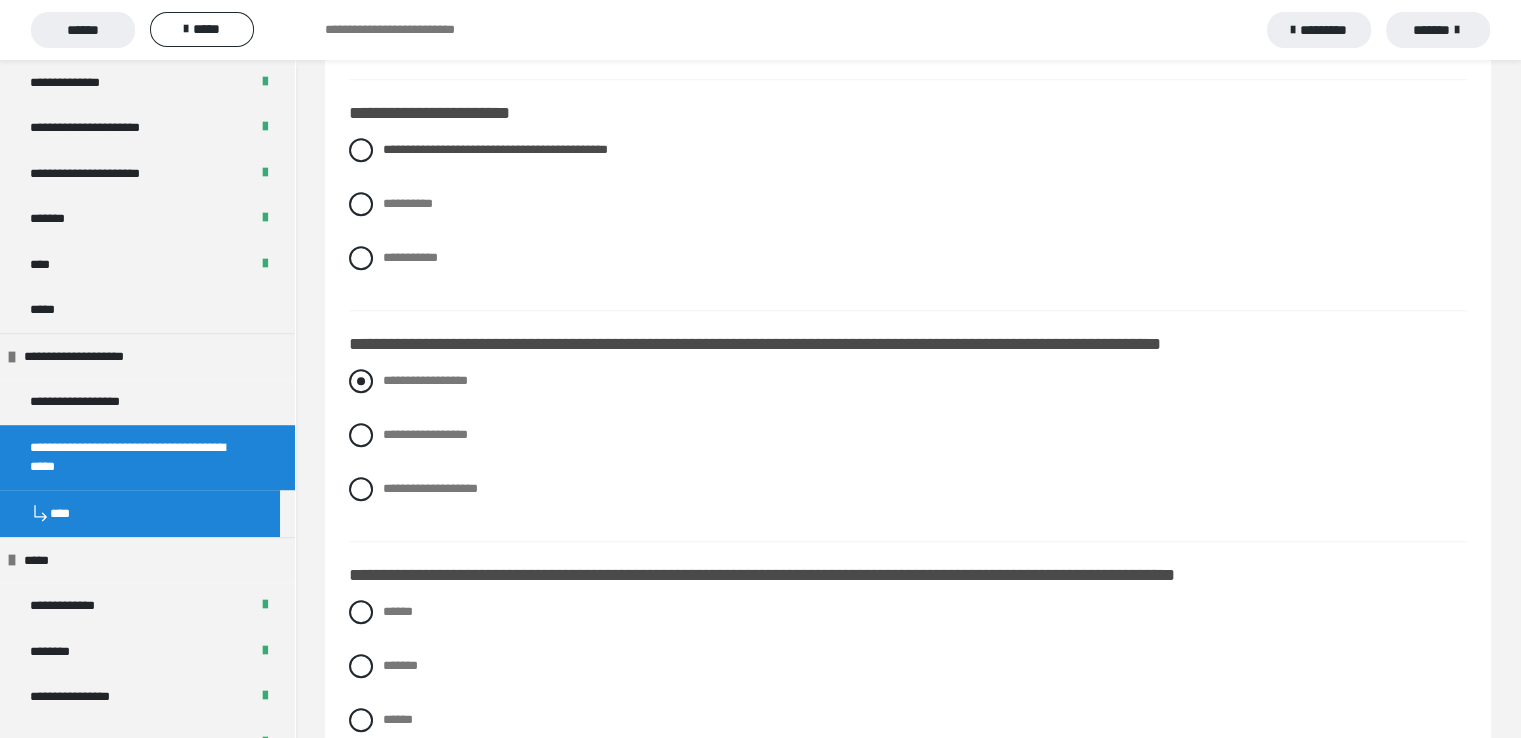 click on "**********" at bounding box center (908, 381) 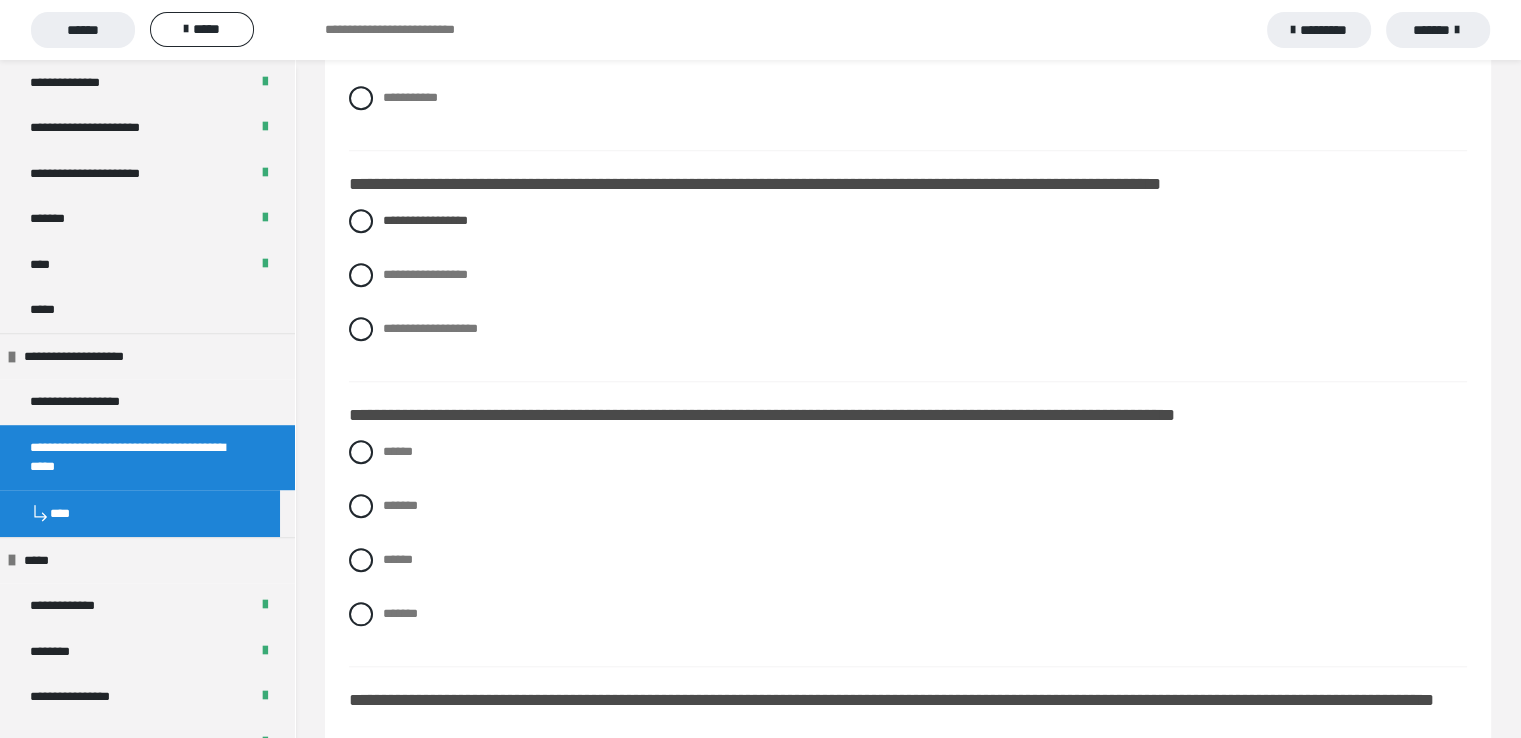 scroll, scrollTop: 1741, scrollLeft: 0, axis: vertical 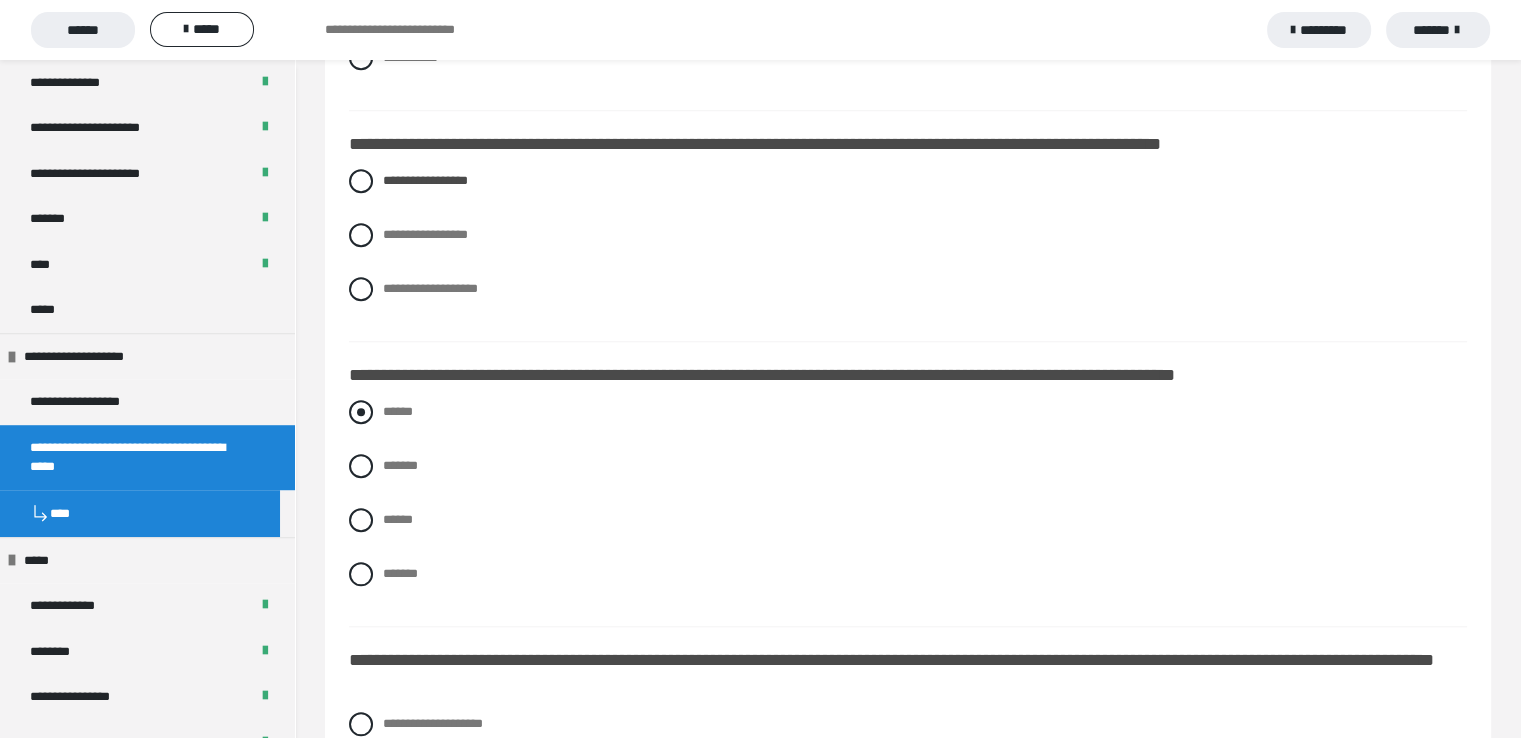 click at bounding box center [361, 412] 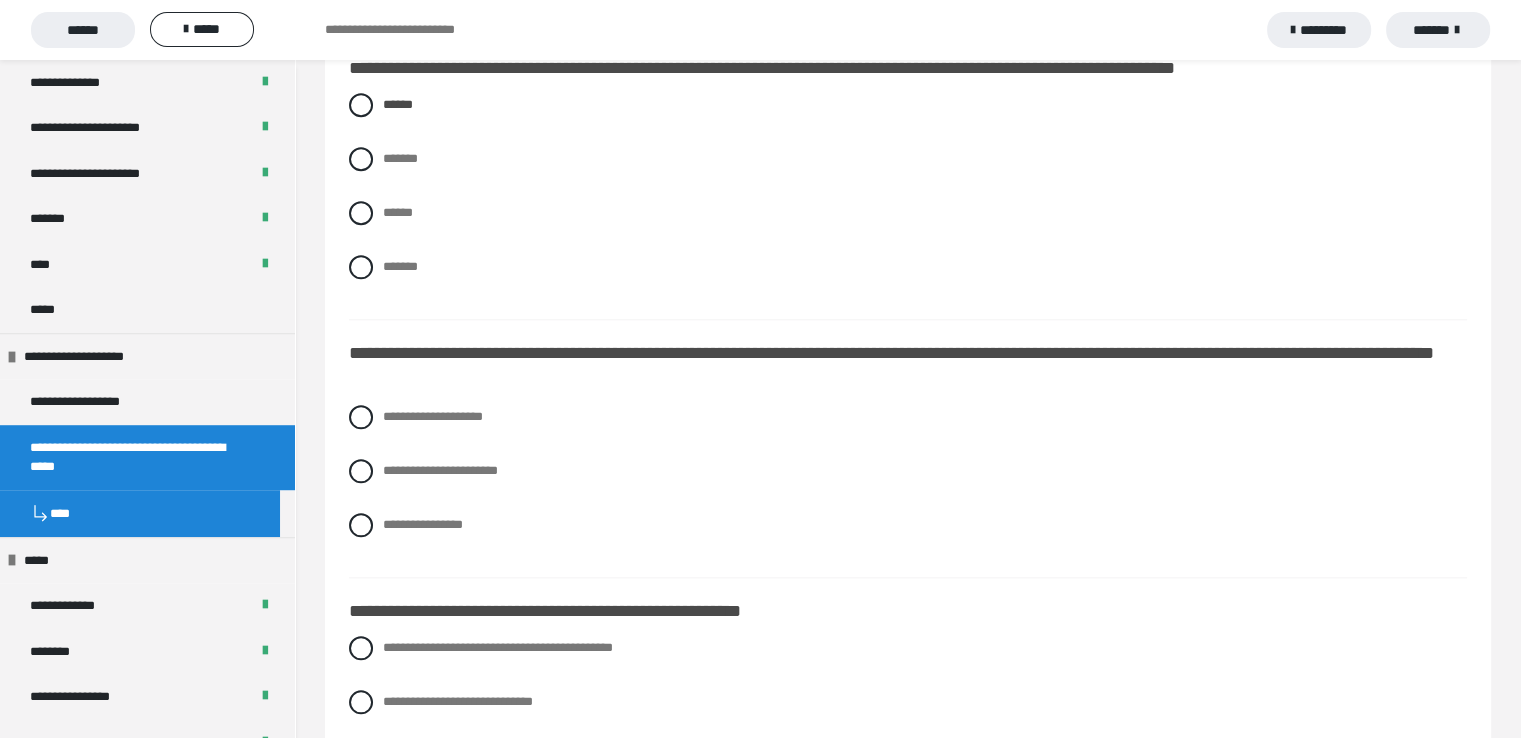 scroll, scrollTop: 2155, scrollLeft: 0, axis: vertical 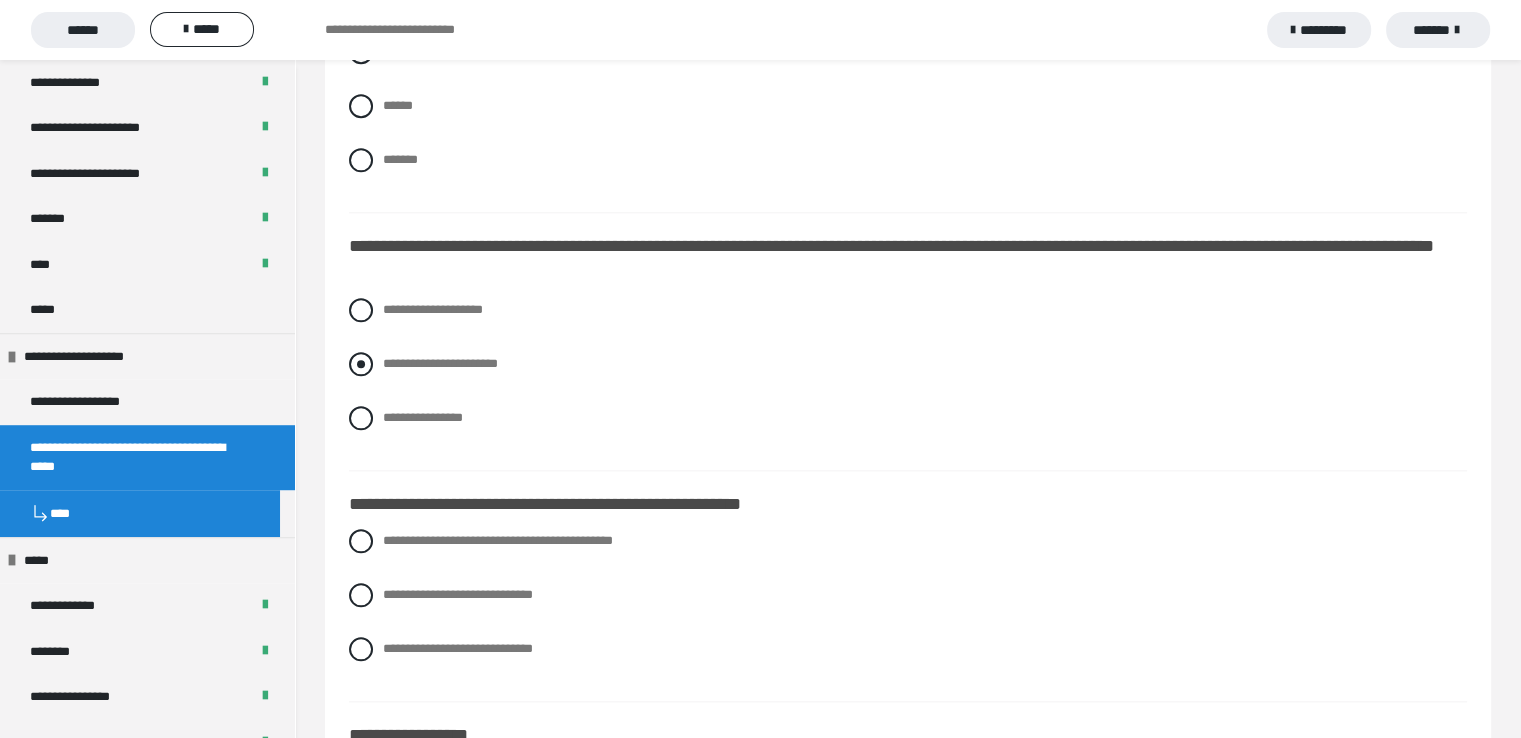 click at bounding box center [361, 364] 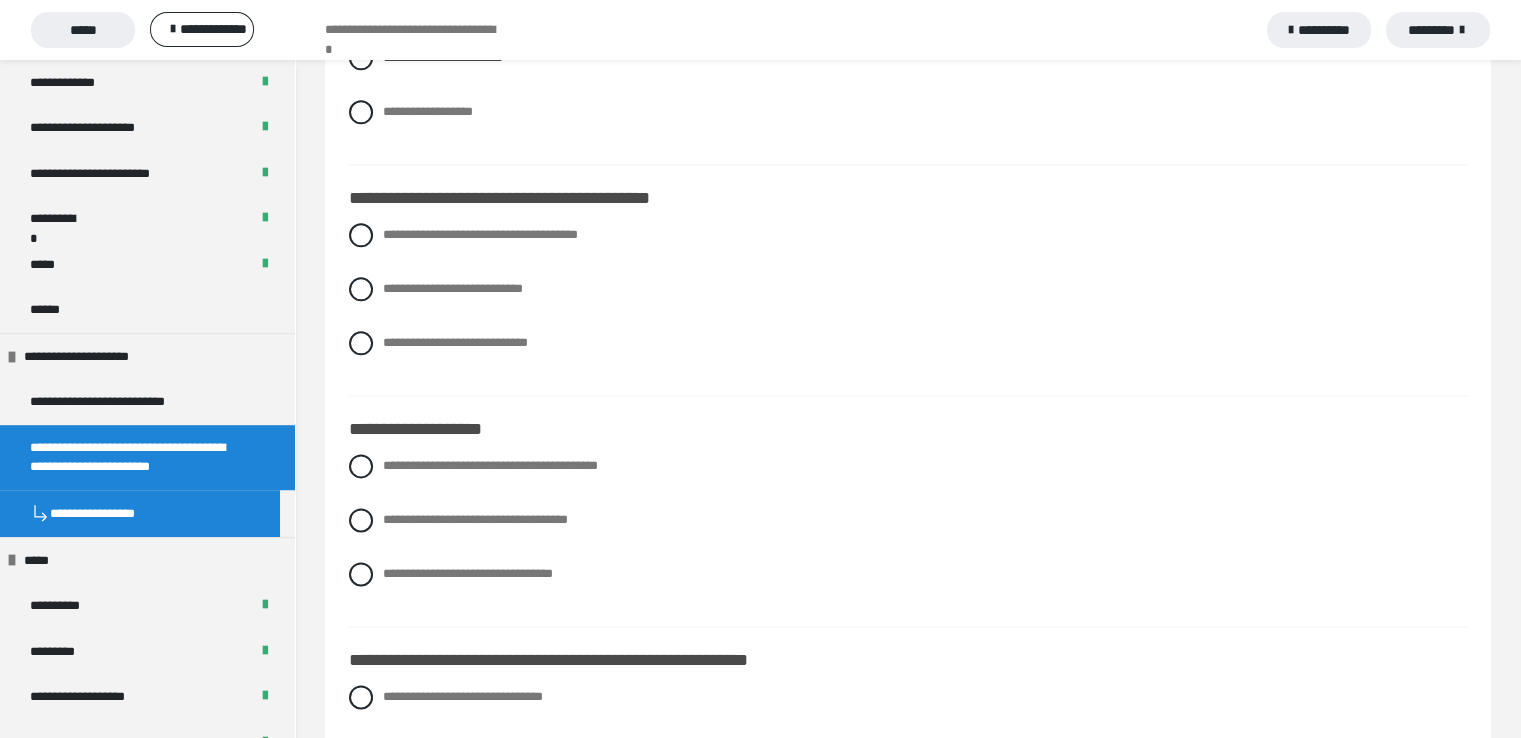 scroll, scrollTop: 2517, scrollLeft: 0, axis: vertical 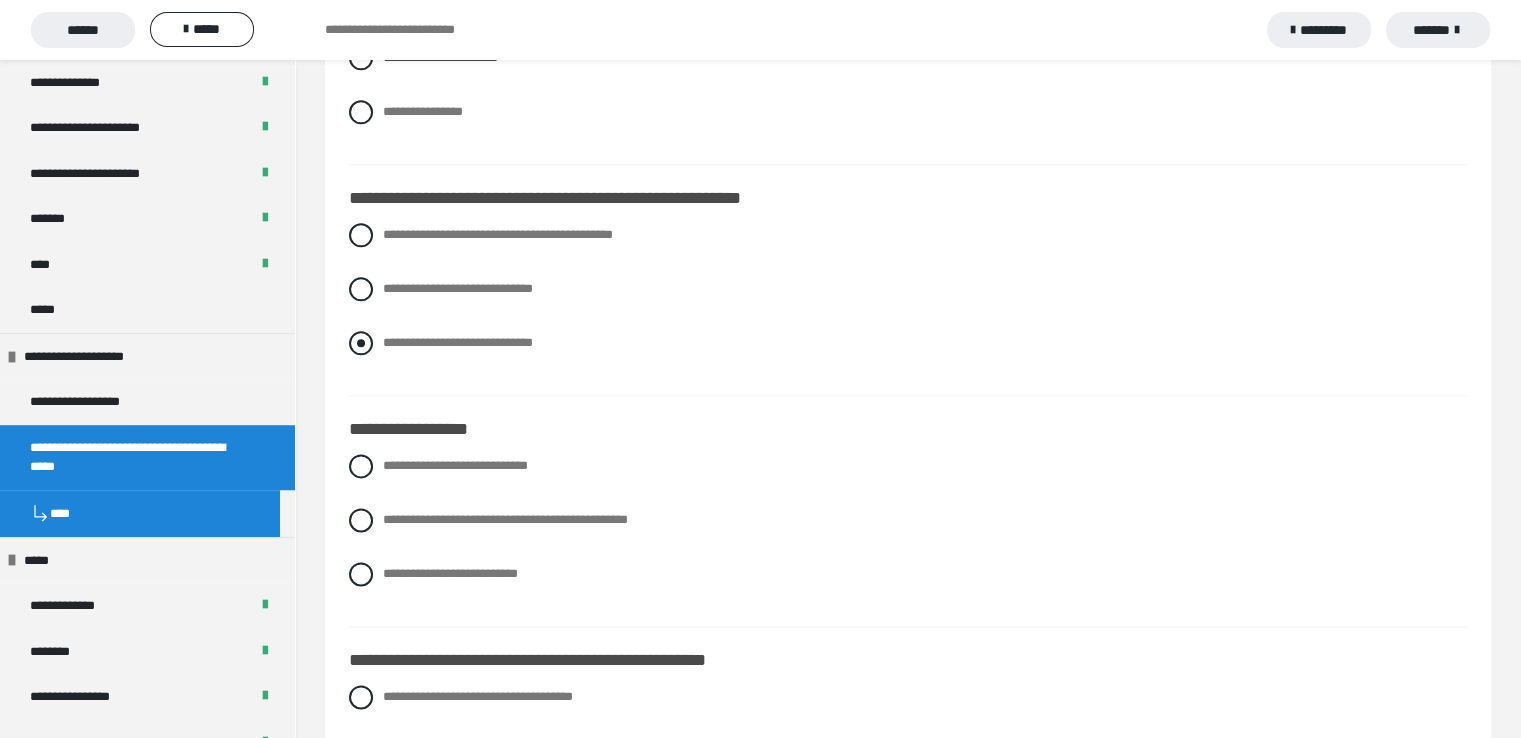 click at bounding box center (361, 343) 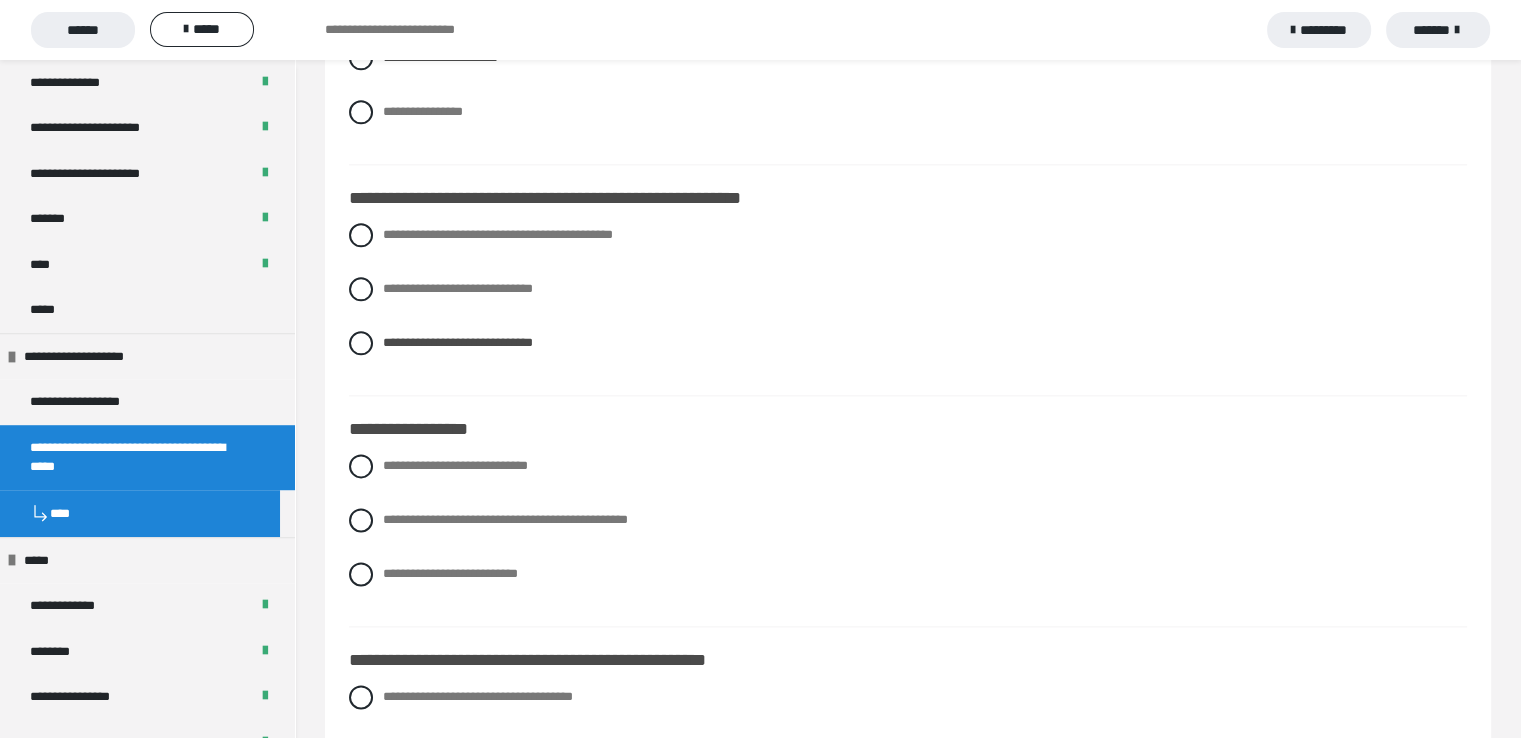 click on "**********" at bounding box center (908, 1252) 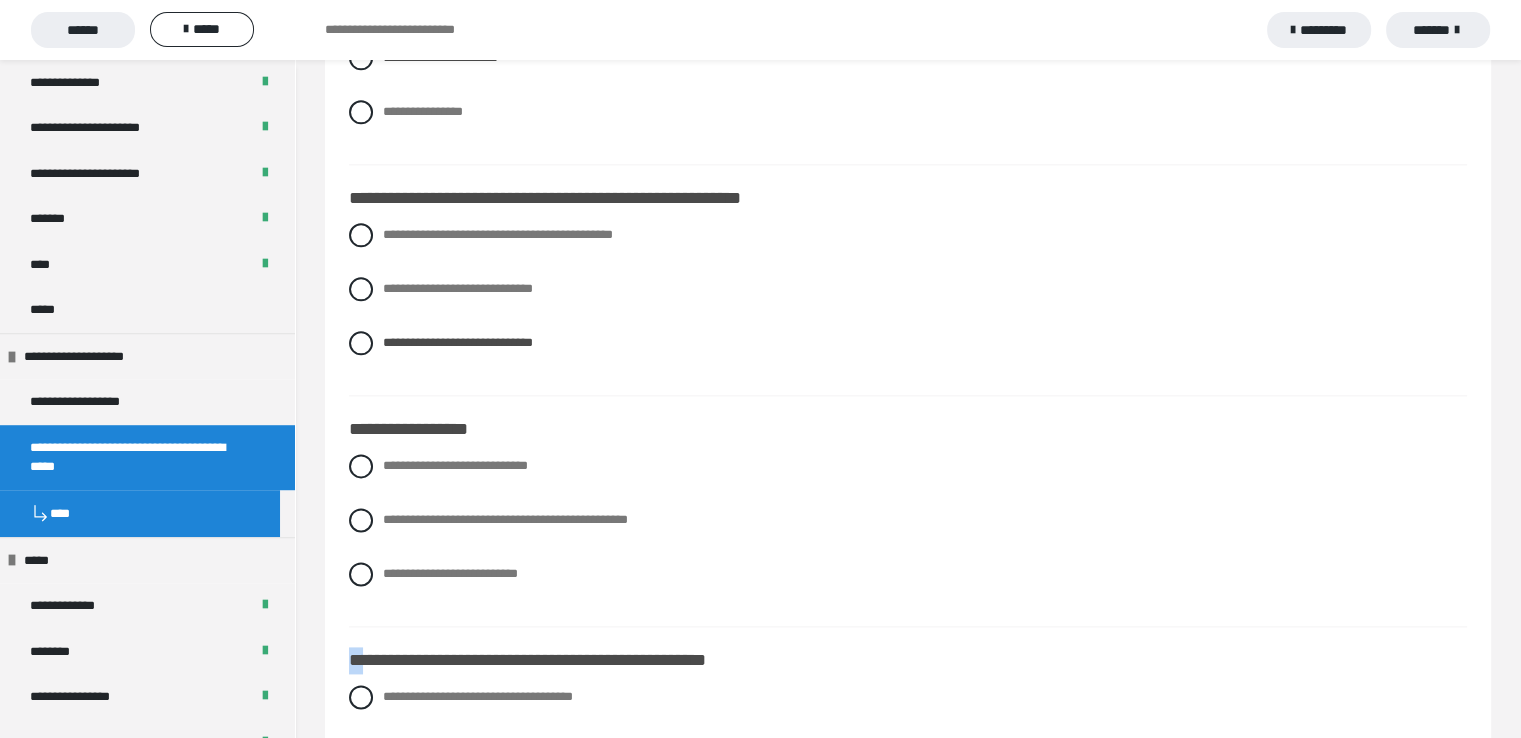 click on "**********" at bounding box center [908, 1252] 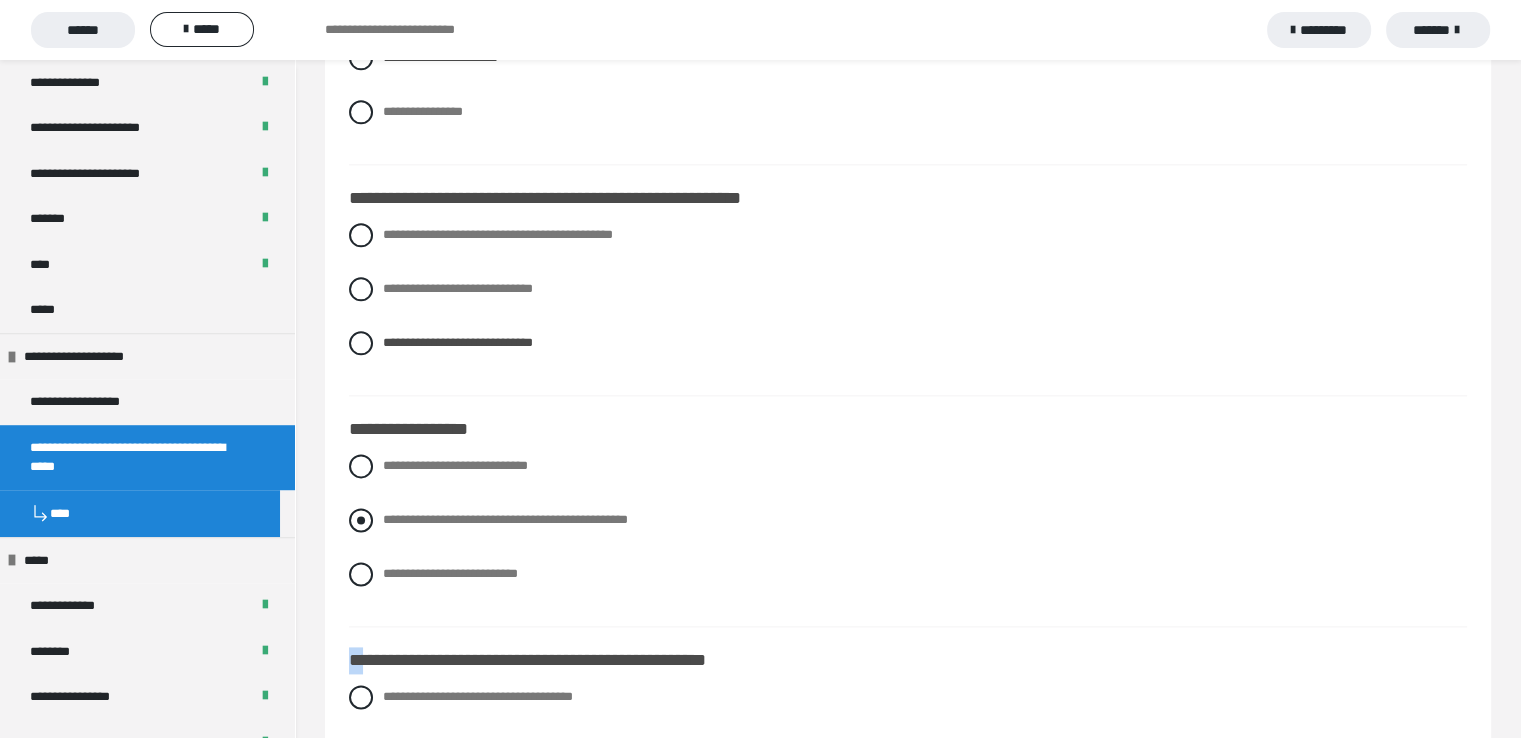 click at bounding box center (361, 520) 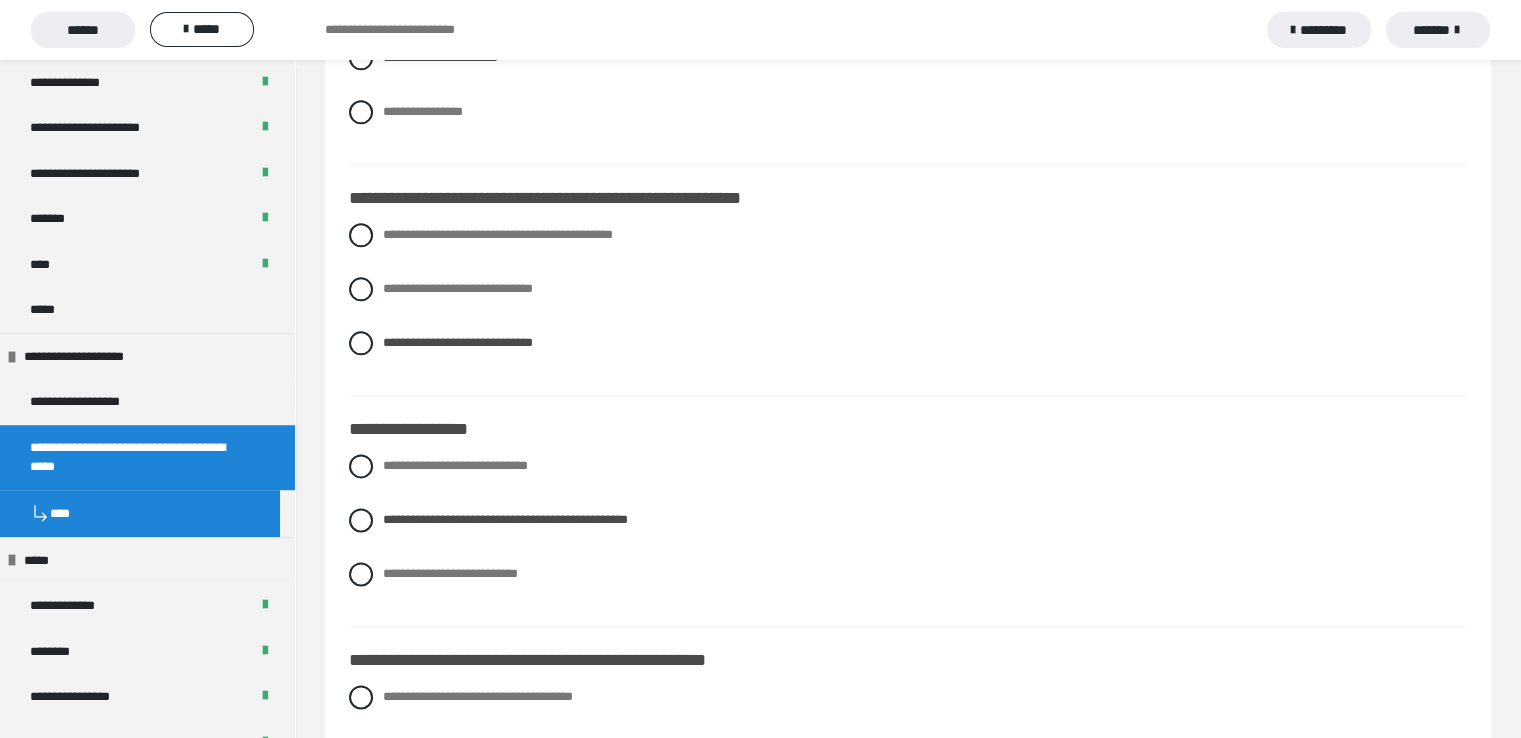 click on "**********" at bounding box center (908, 1252) 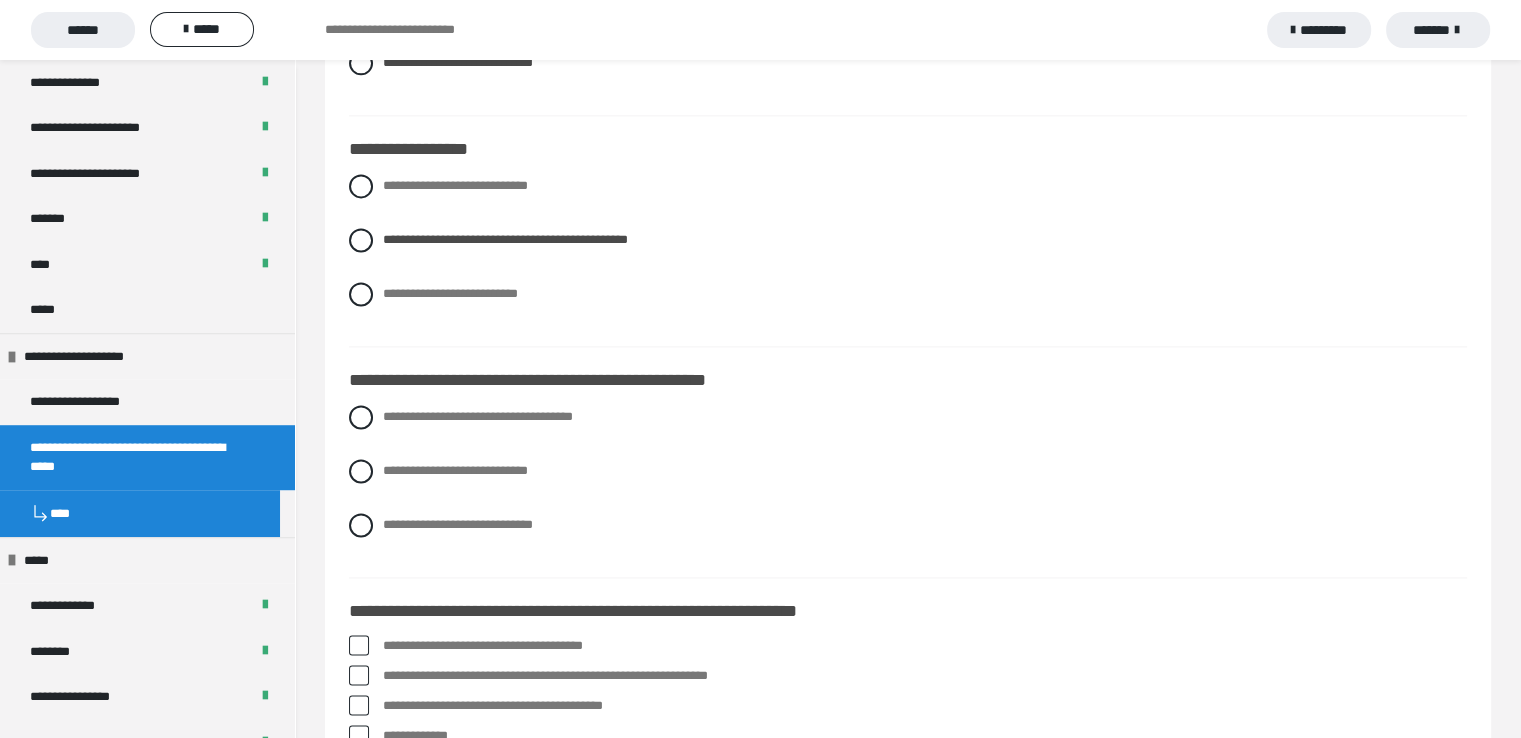 scroll, scrollTop: 2874, scrollLeft: 0, axis: vertical 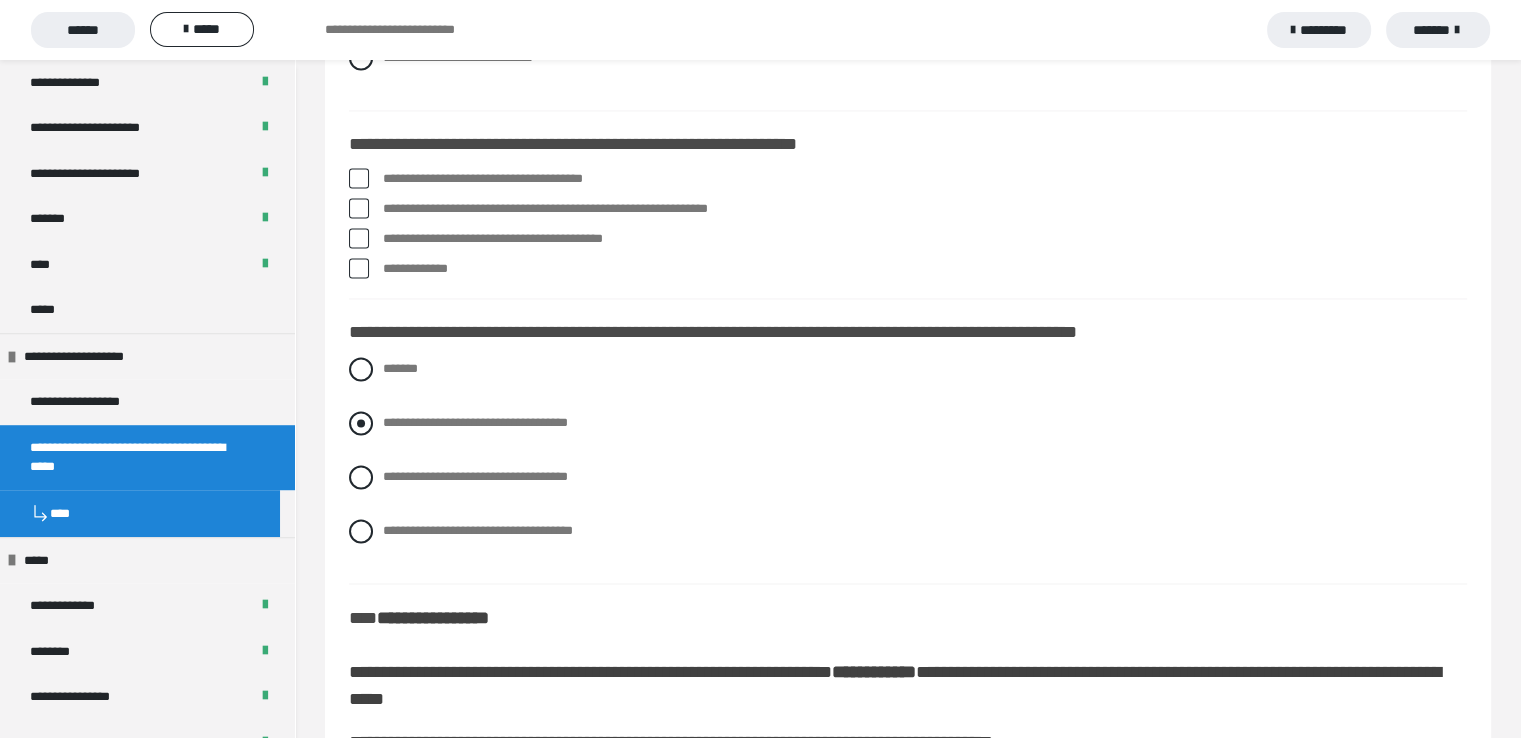 click at bounding box center [361, 423] 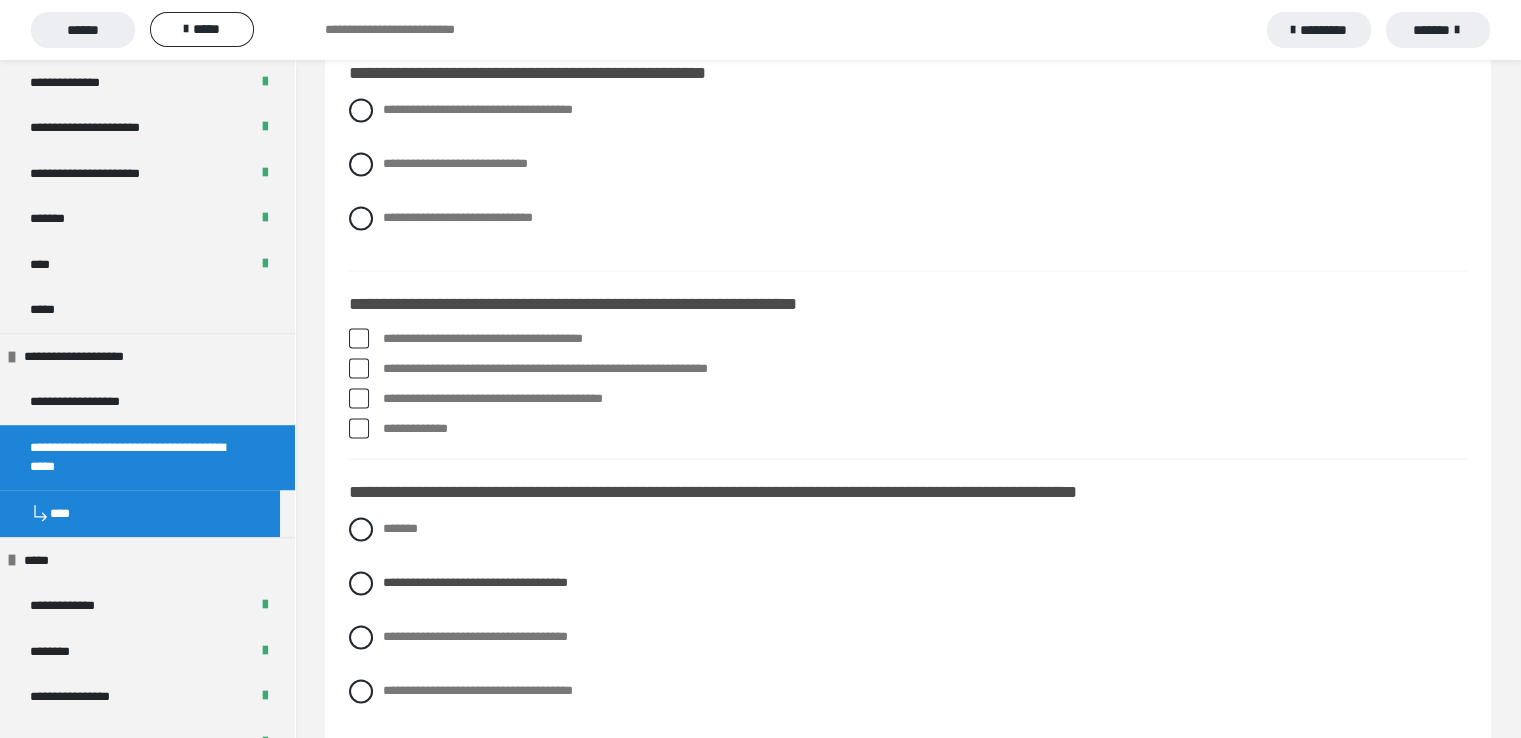 scroll, scrollTop: 3076, scrollLeft: 0, axis: vertical 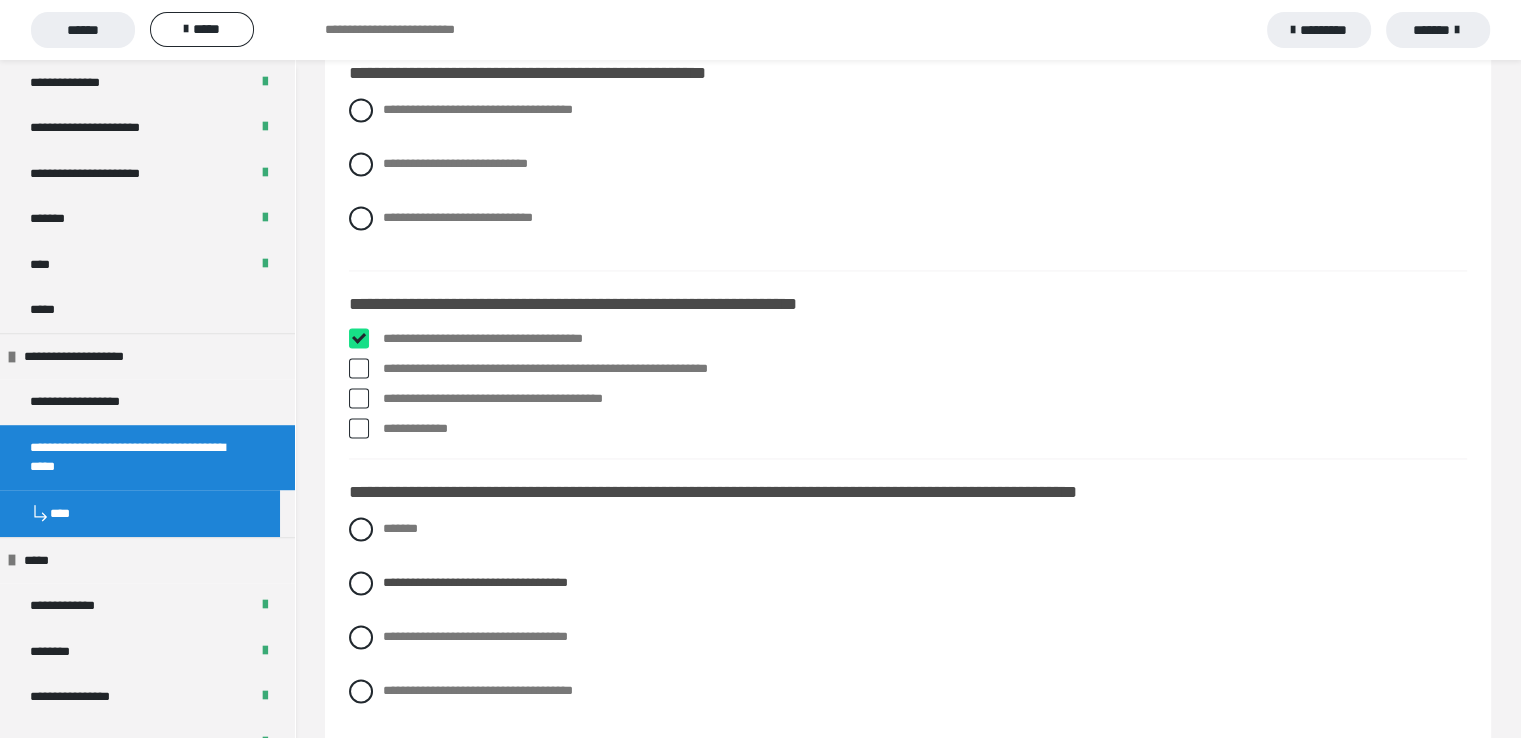 checkbox on "****" 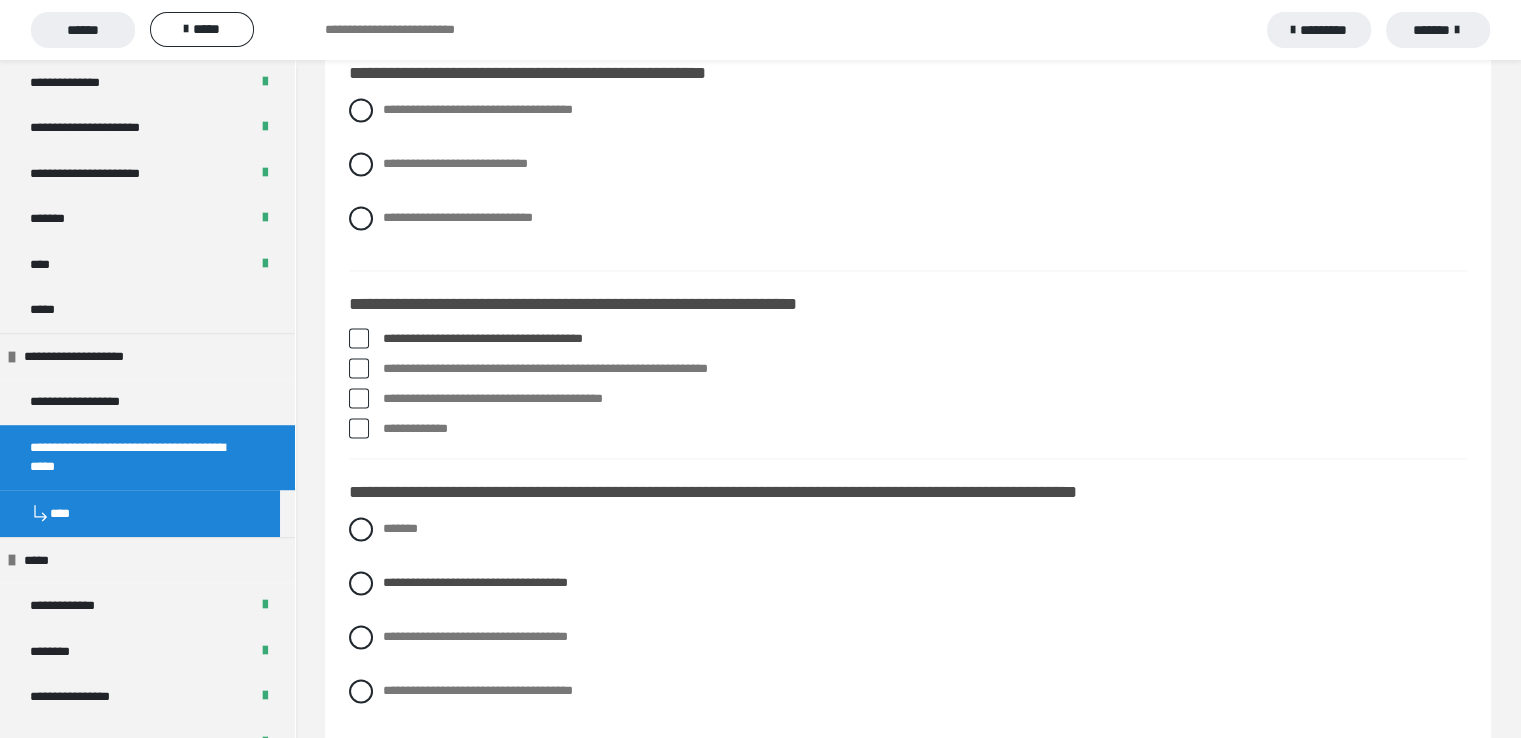 click at bounding box center [359, 428] 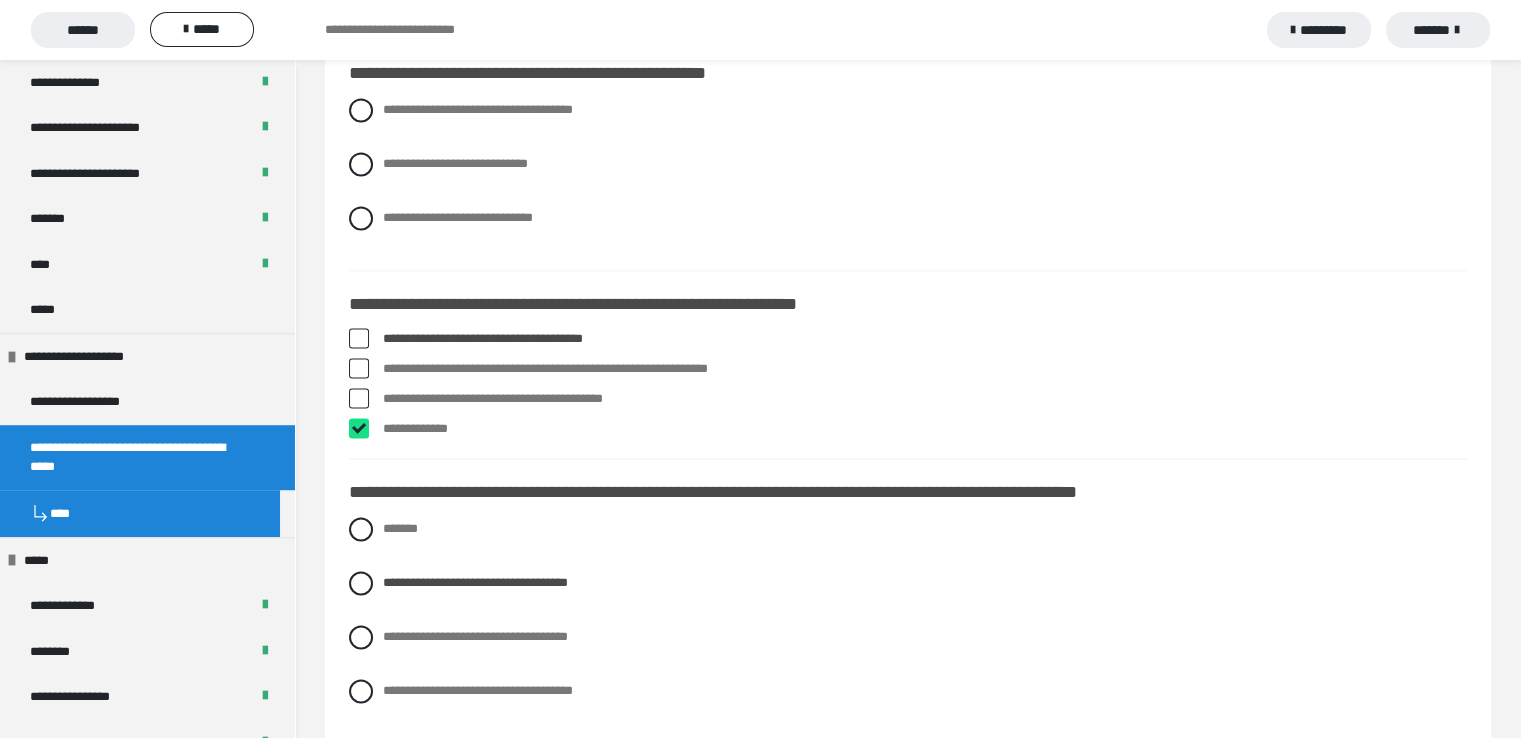 checkbox on "****" 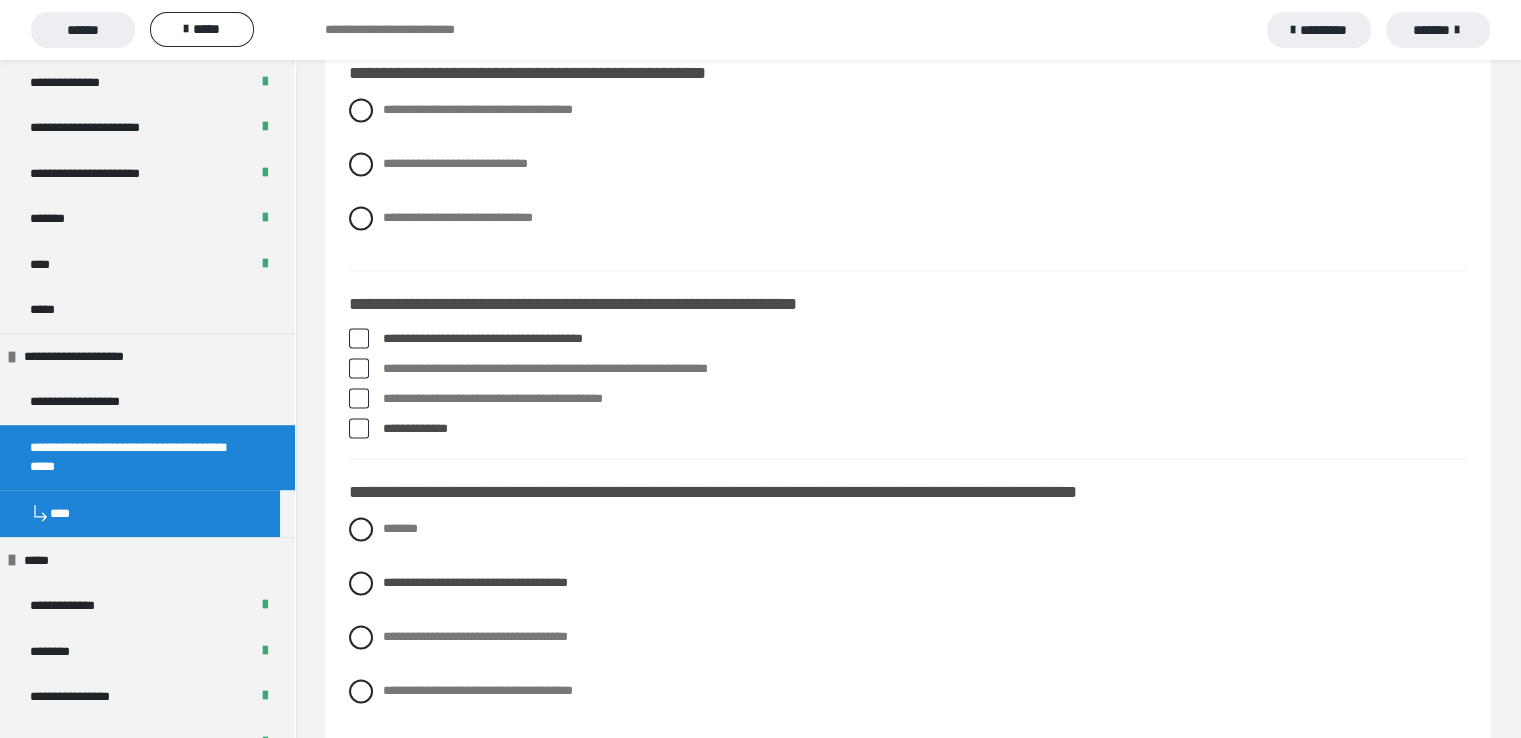 scroll, scrollTop: 3076, scrollLeft: 0, axis: vertical 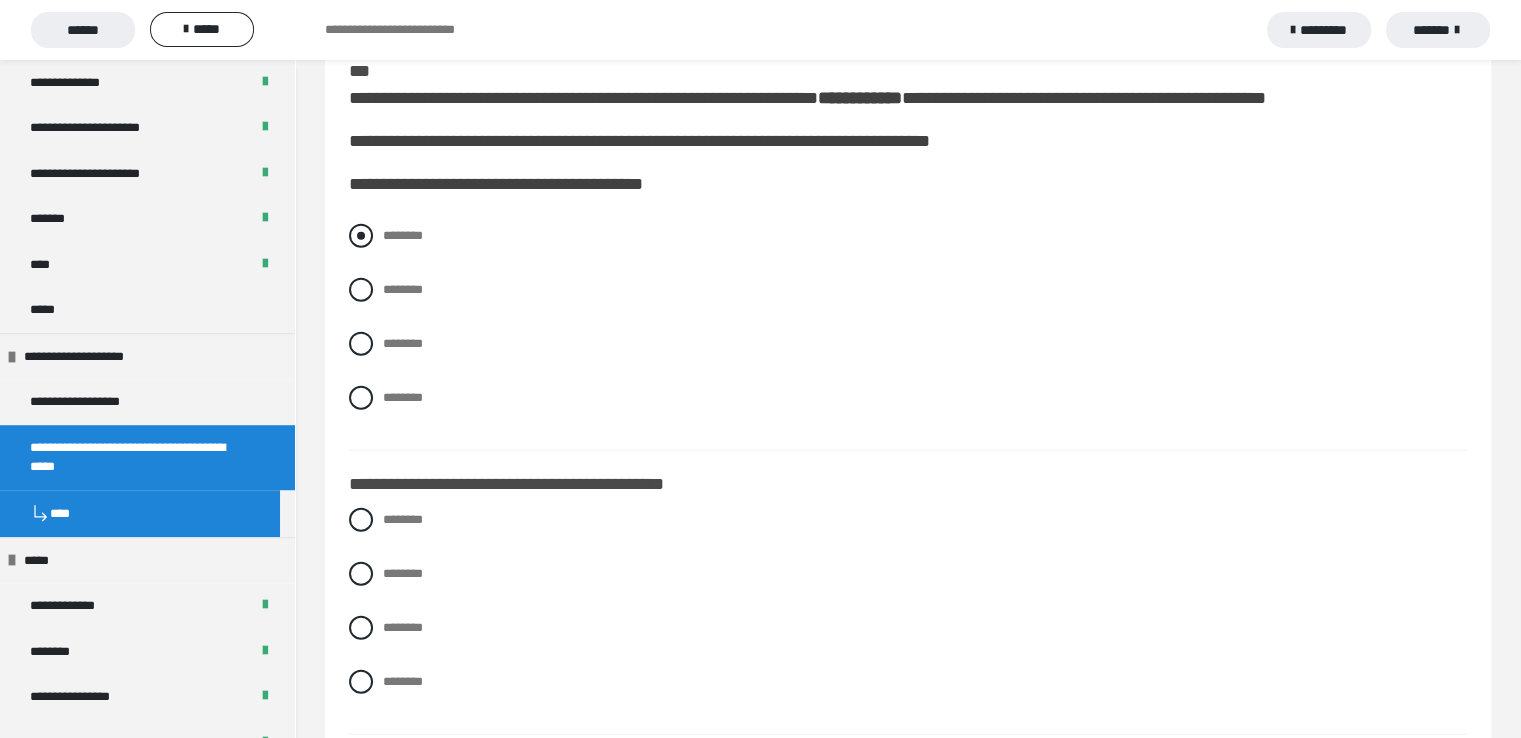 click at bounding box center [361, 236] 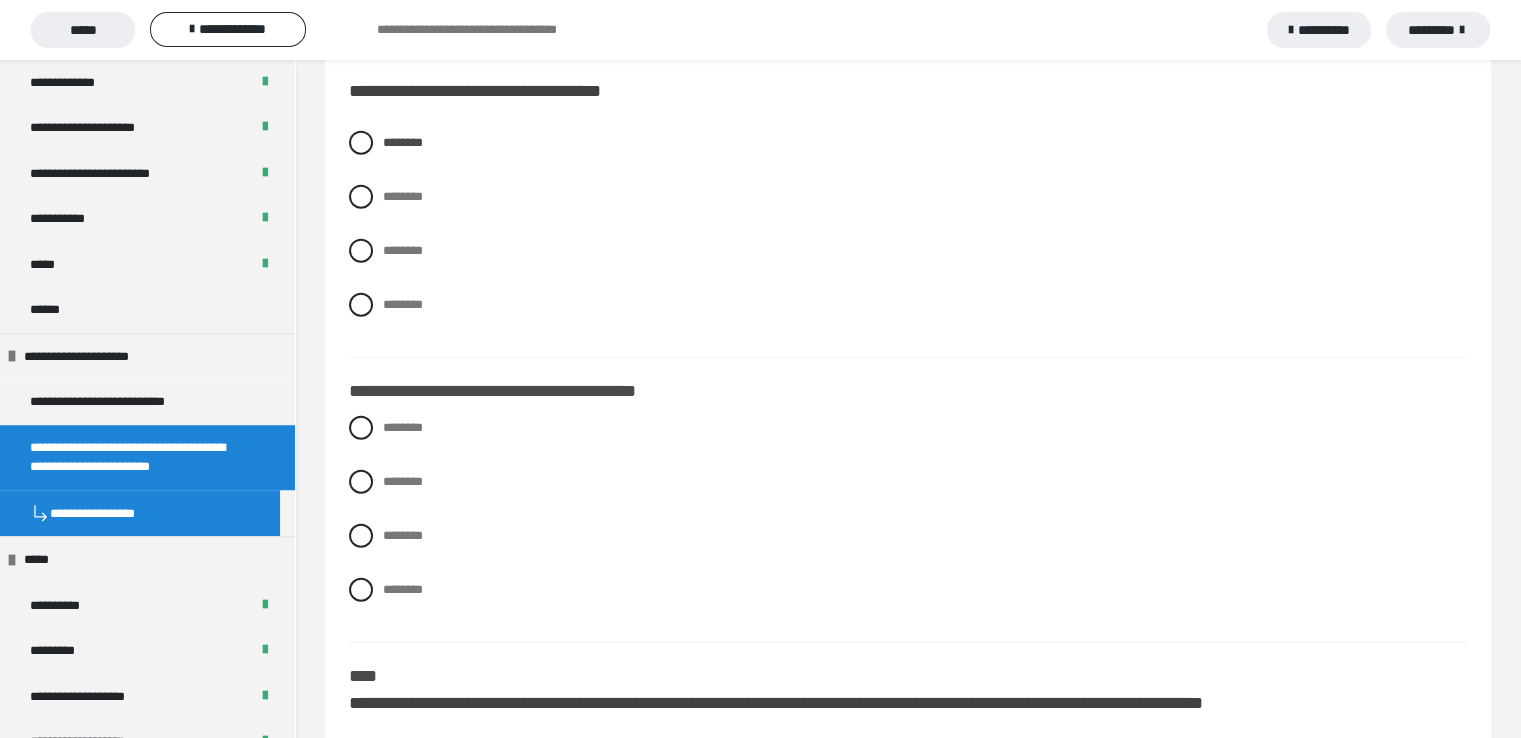 scroll, scrollTop: 5074, scrollLeft: 0, axis: vertical 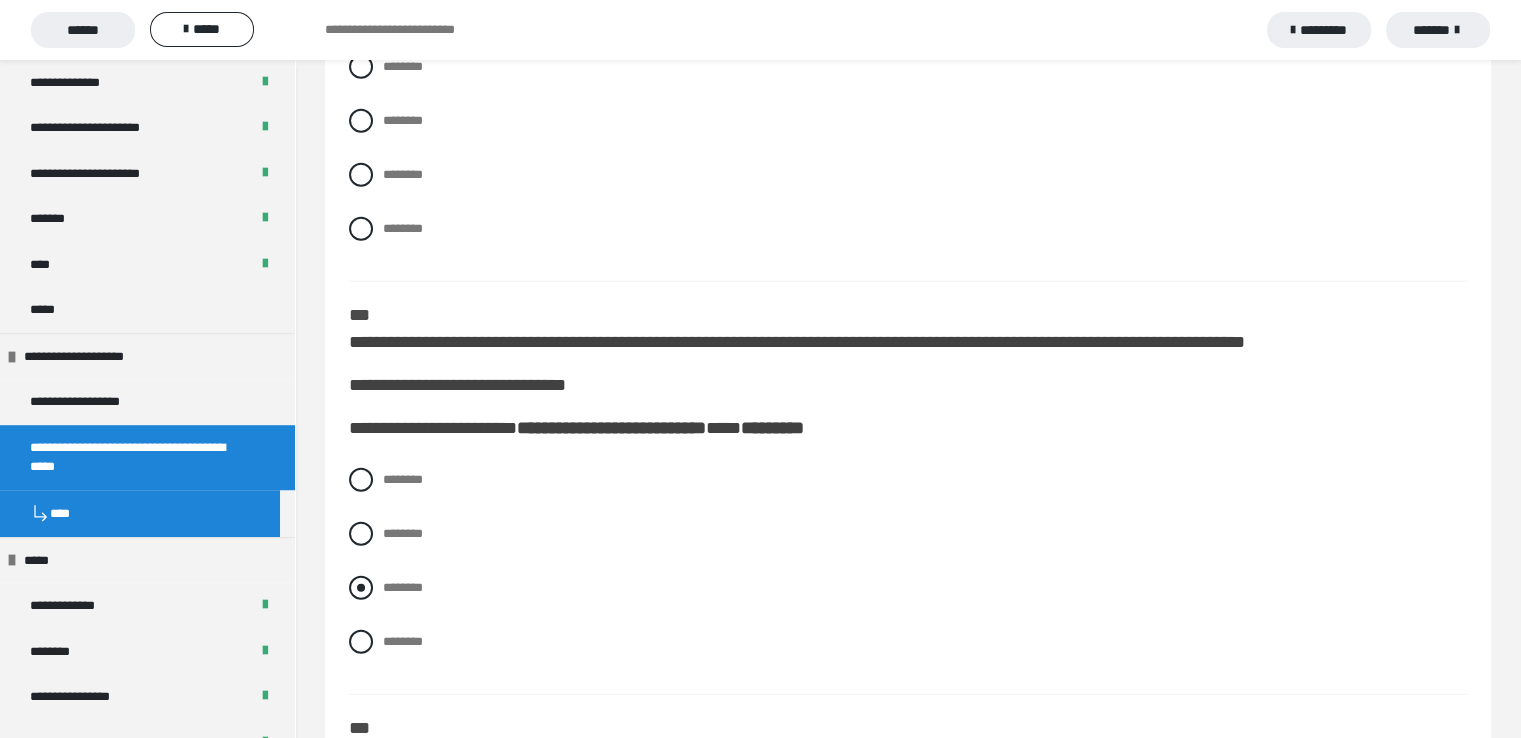 click at bounding box center [361, 588] 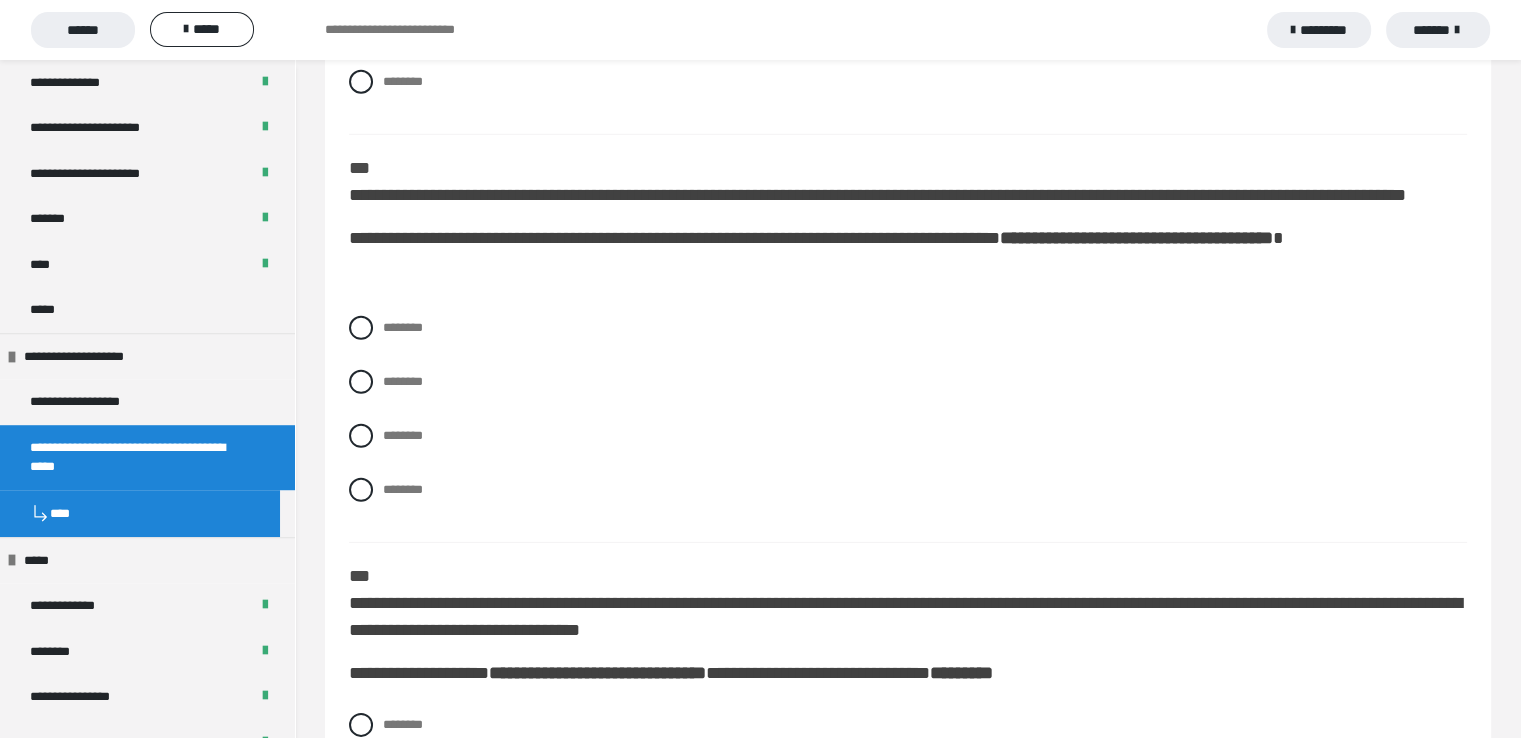 scroll, scrollTop: 5980, scrollLeft: 0, axis: vertical 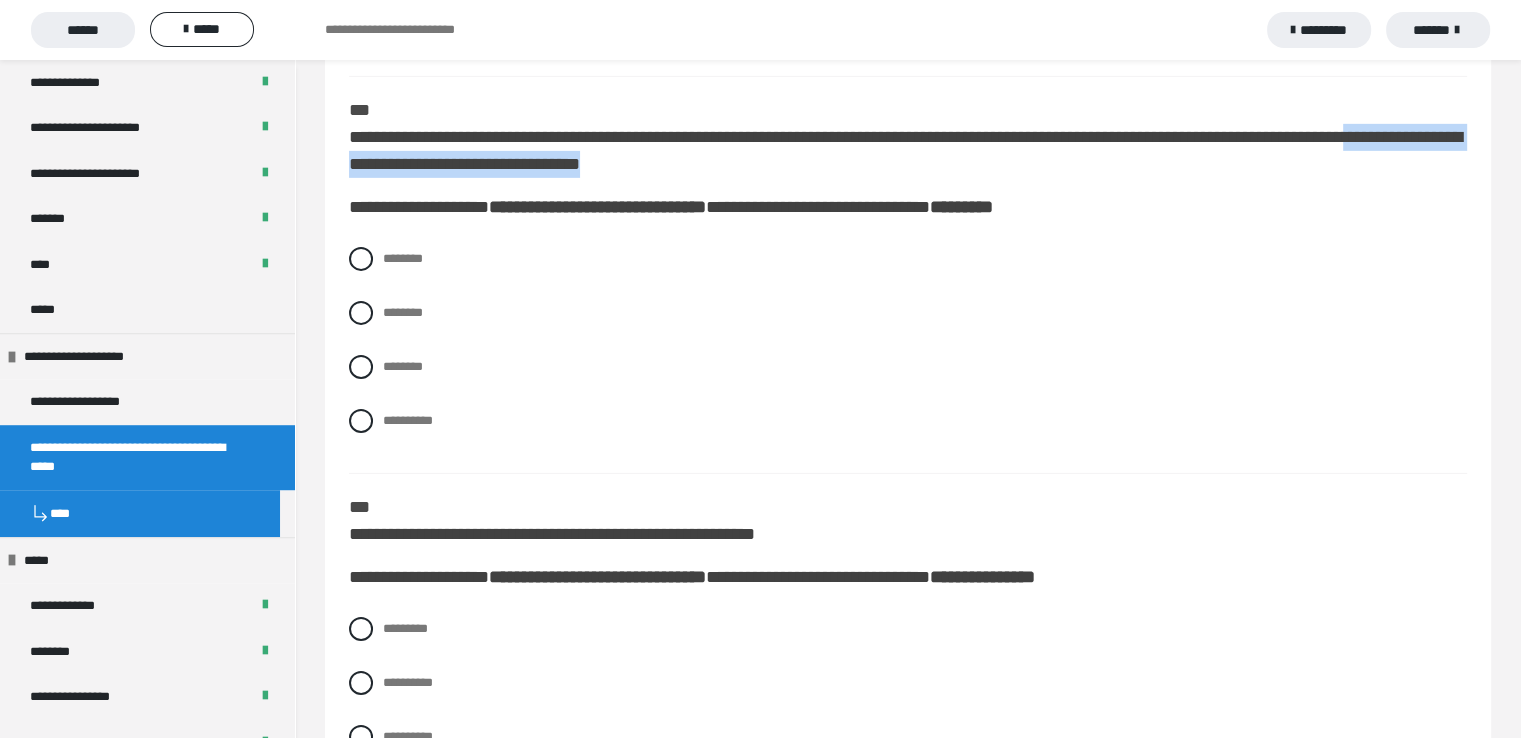 drag, startPoint x: 1432, startPoint y: 193, endPoint x: 1268, endPoint y: 223, distance: 166.72133 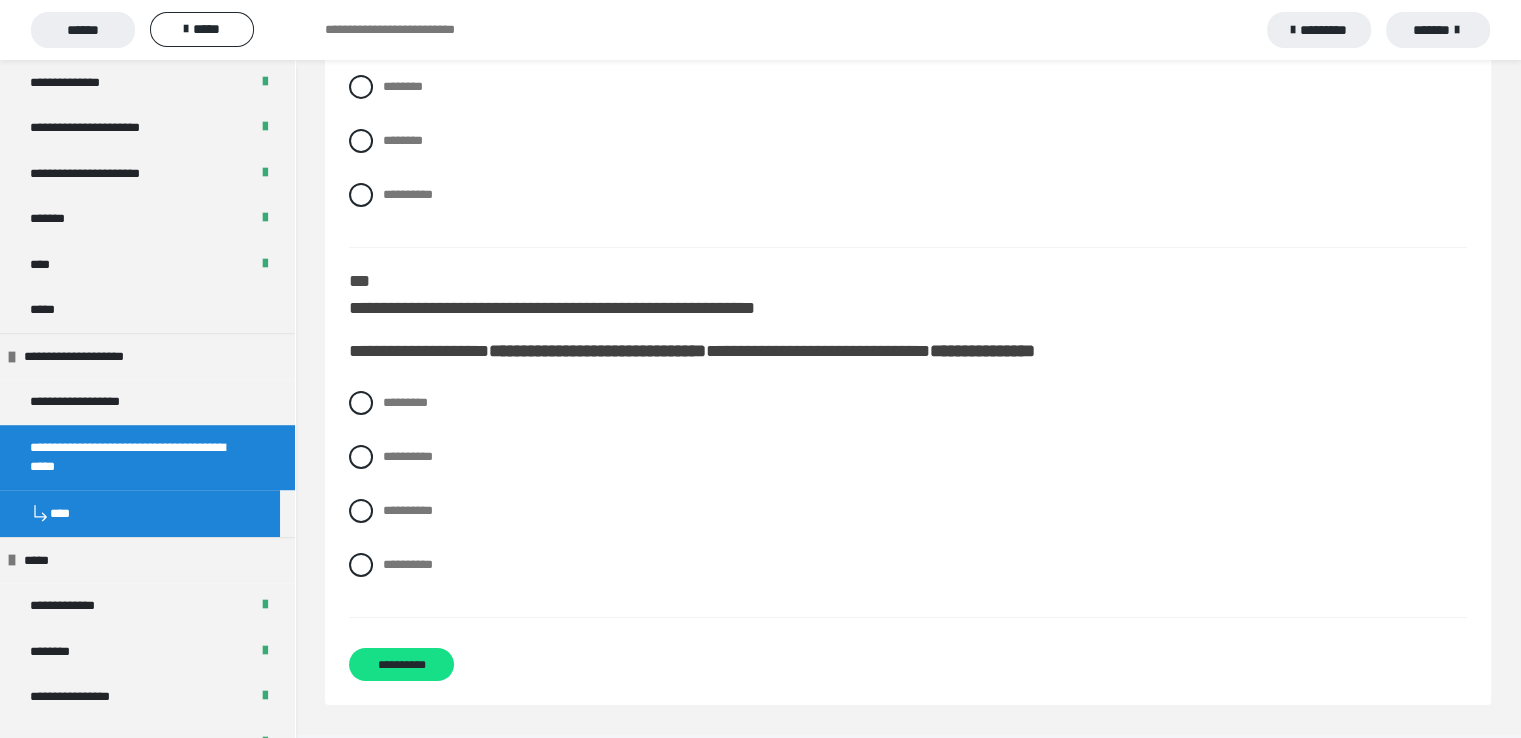 scroll, scrollTop: 6679, scrollLeft: 0, axis: vertical 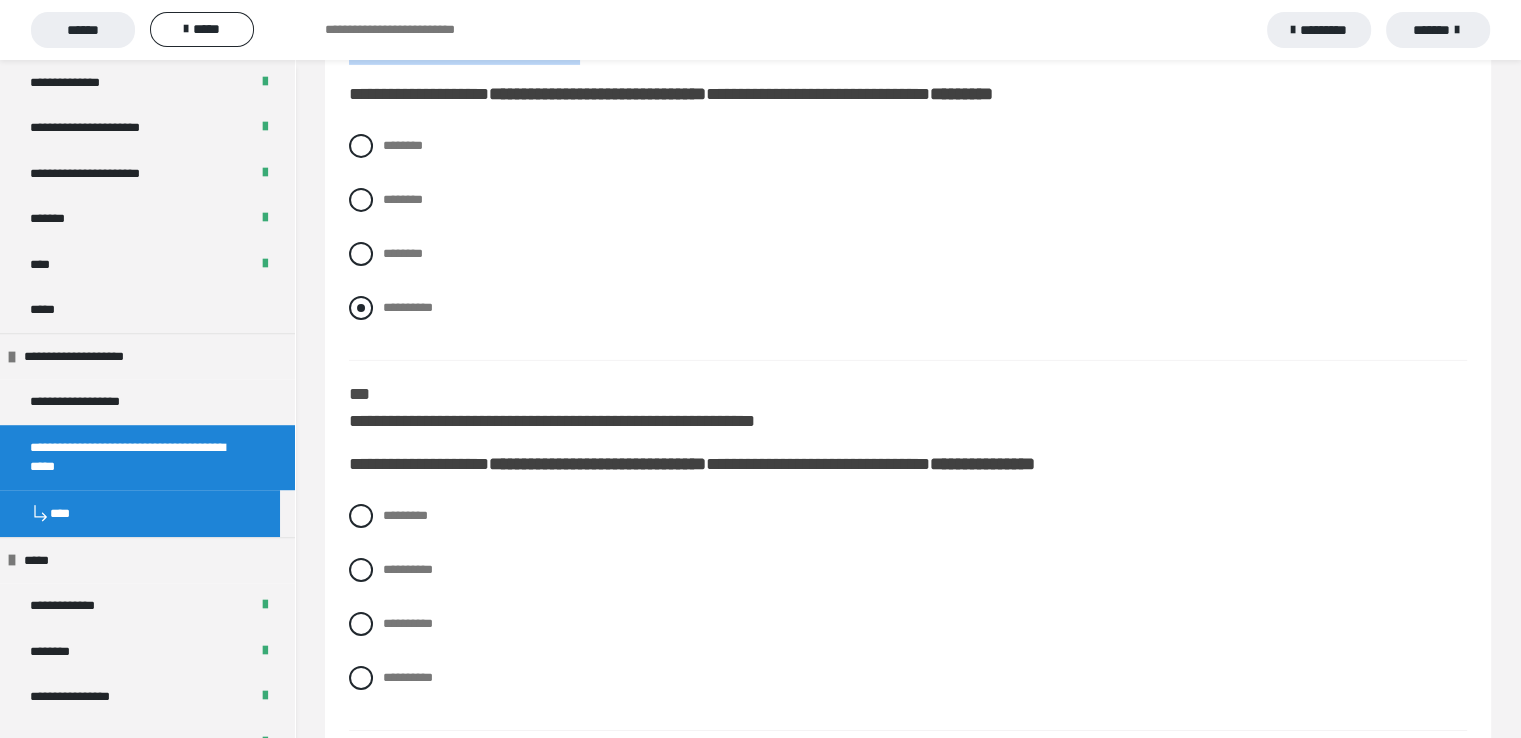 click at bounding box center [361, 308] 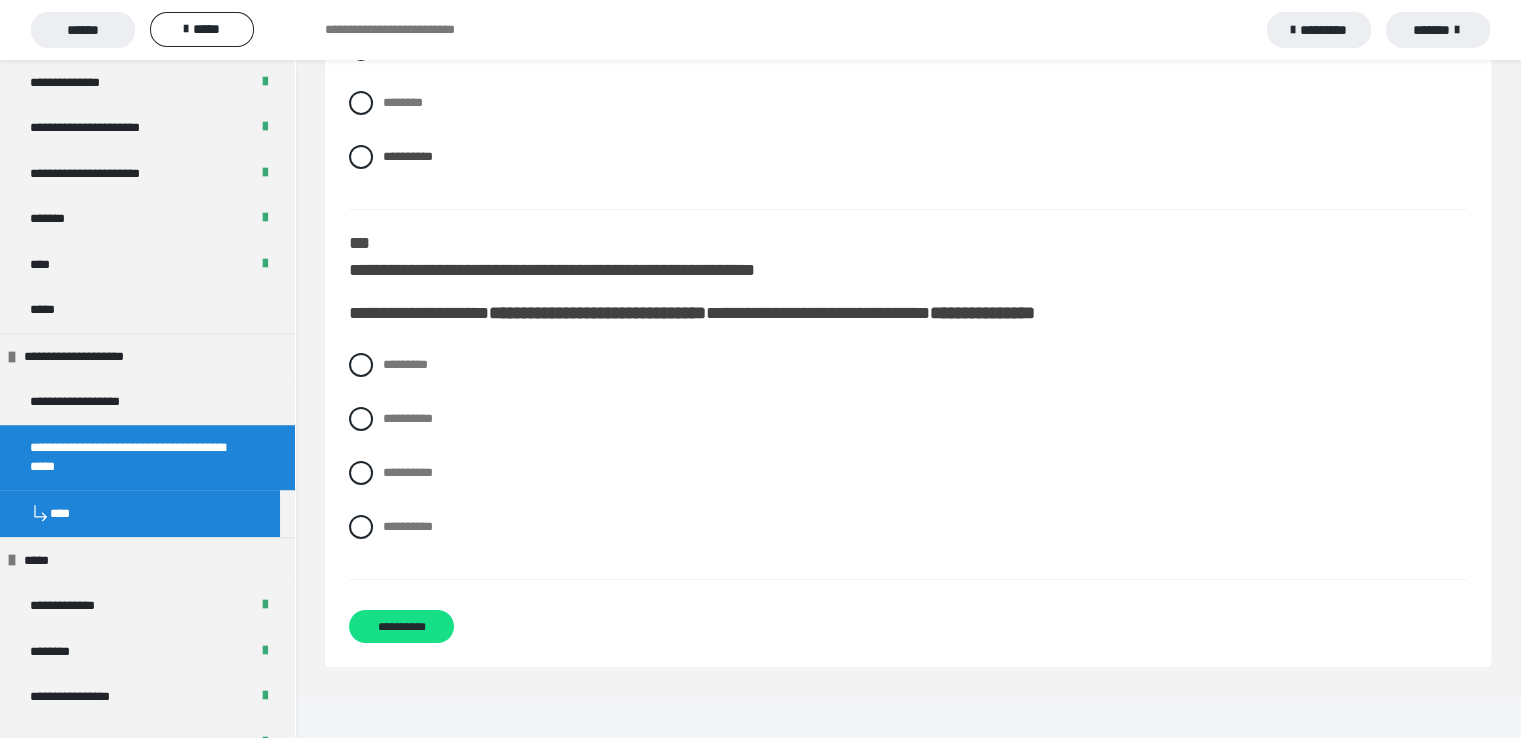 scroll, scrollTop: 6679, scrollLeft: 0, axis: vertical 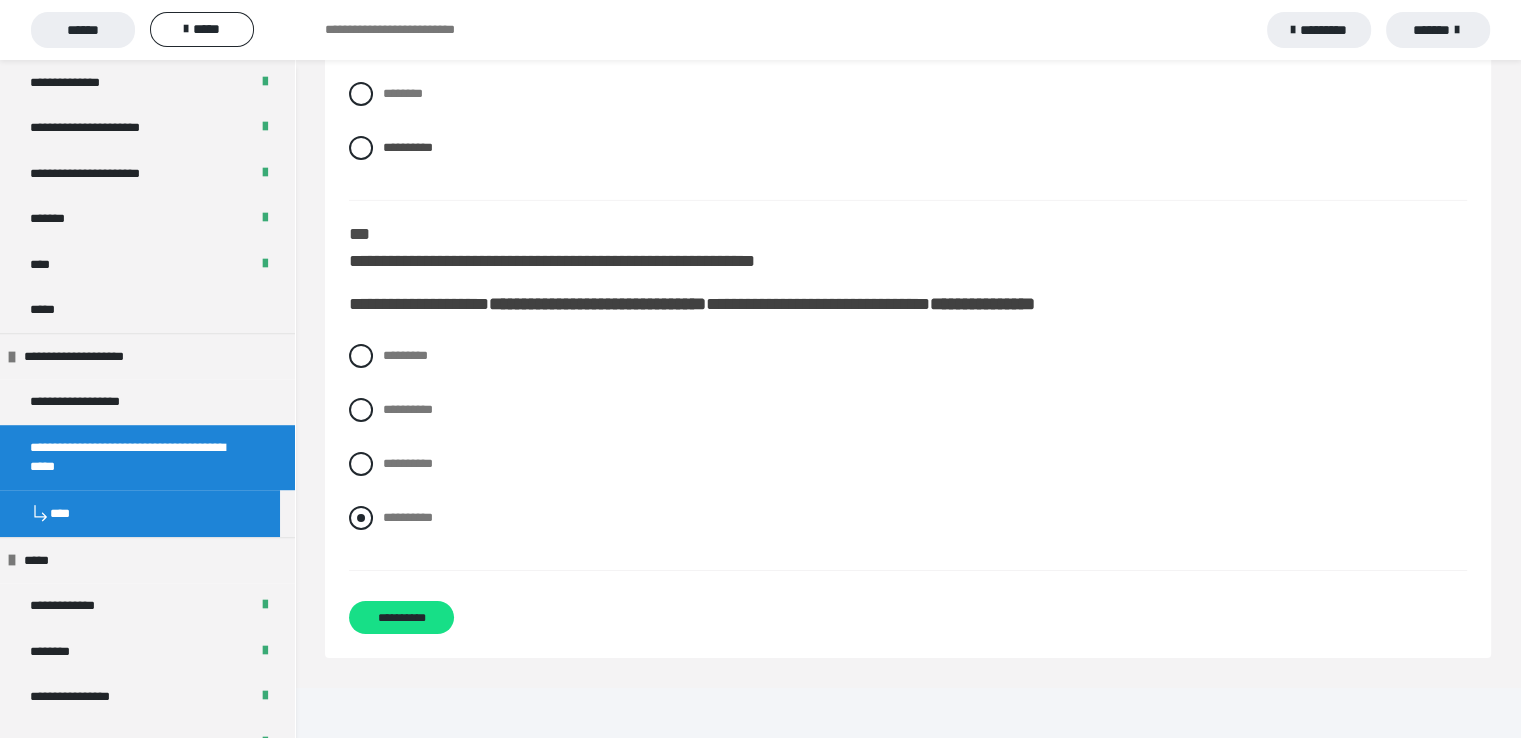 click at bounding box center (361, 518) 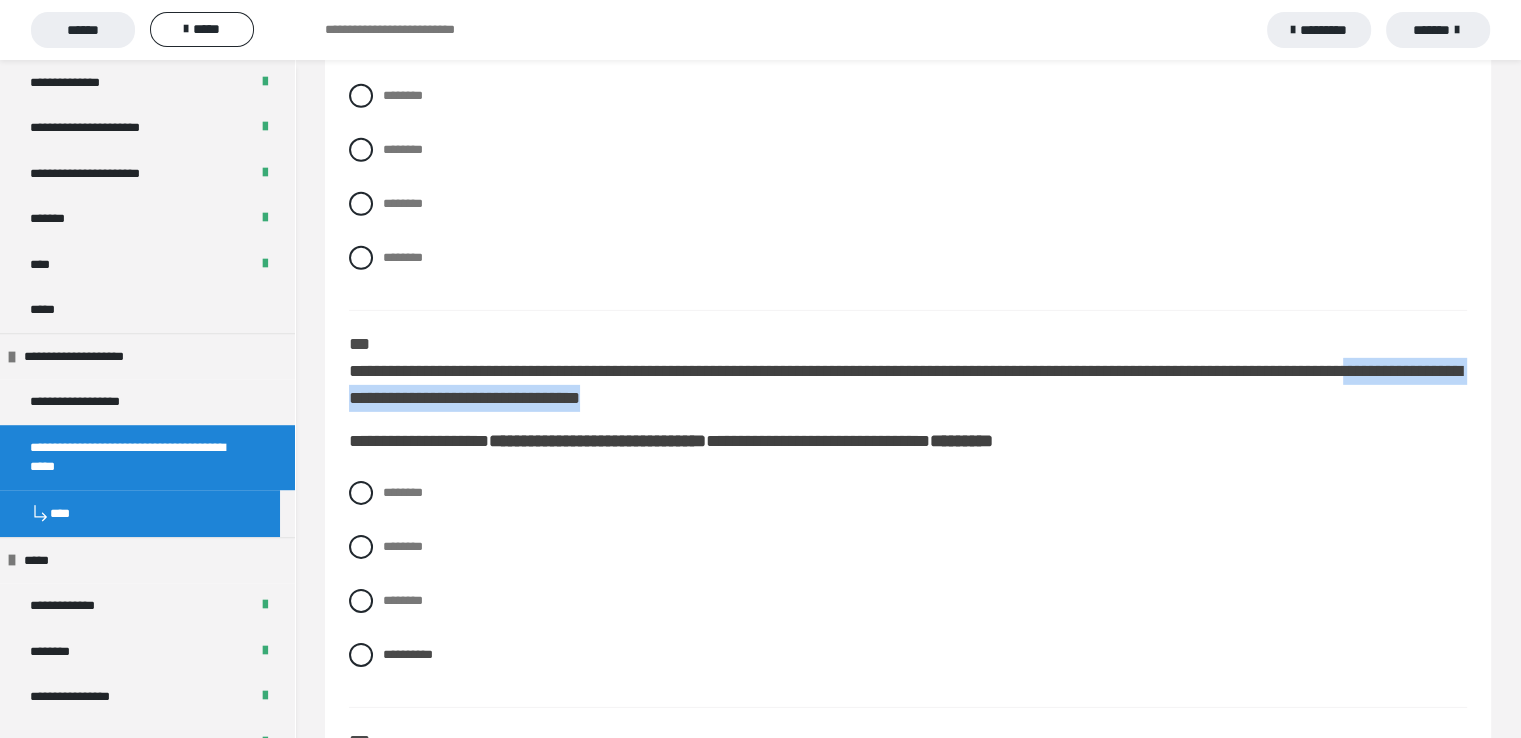 scroll, scrollTop: 6106, scrollLeft: 0, axis: vertical 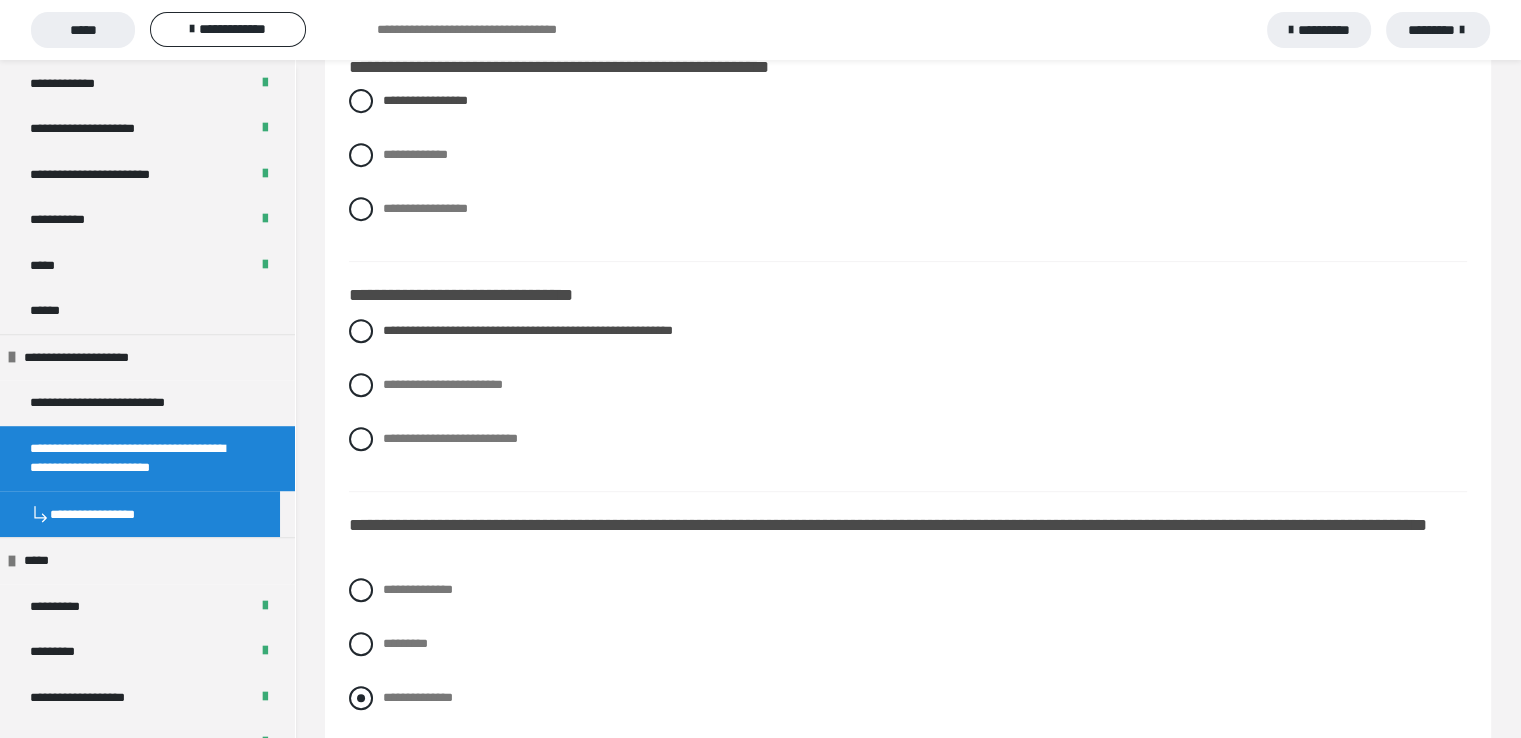 click on "**********" at bounding box center (908, 698) 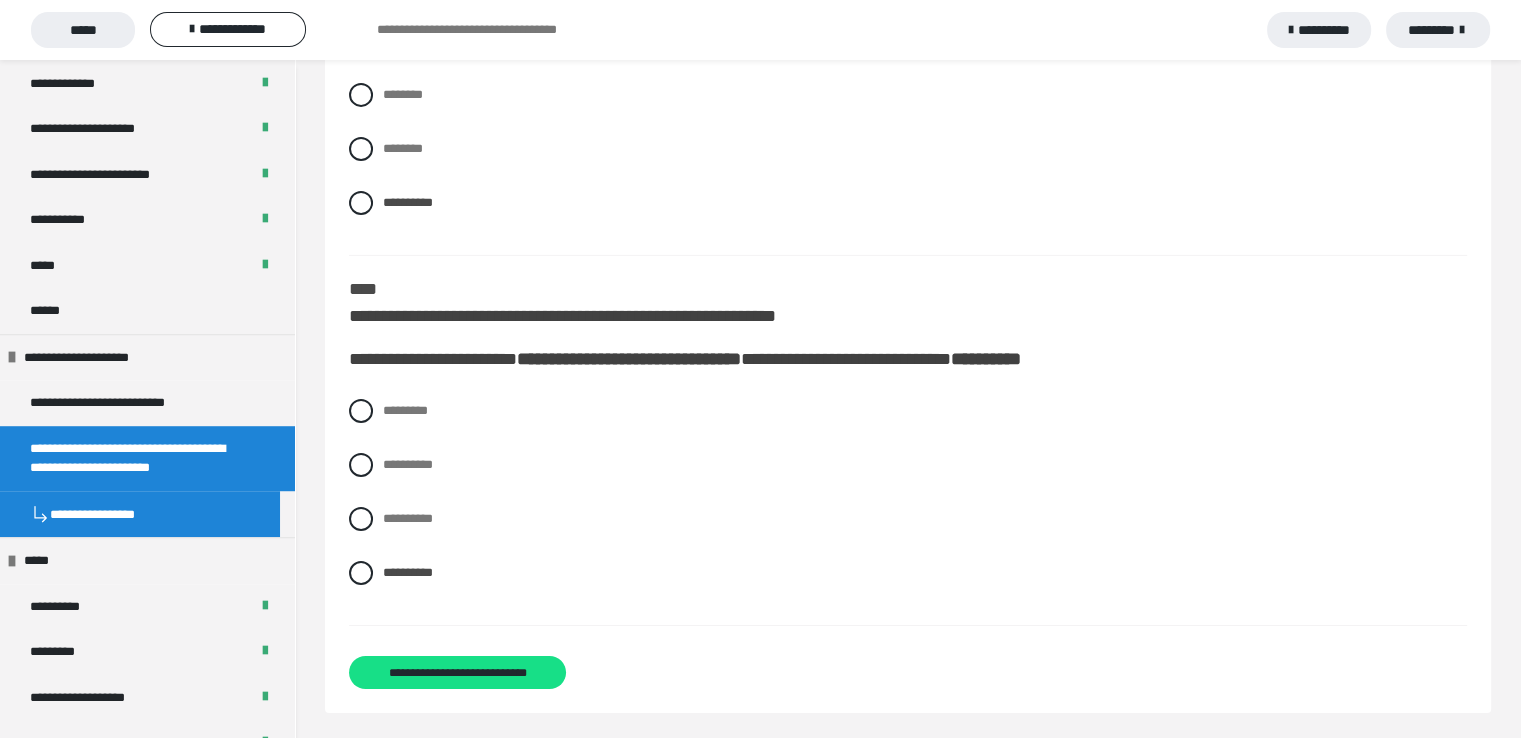 scroll, scrollTop: 6706, scrollLeft: 0, axis: vertical 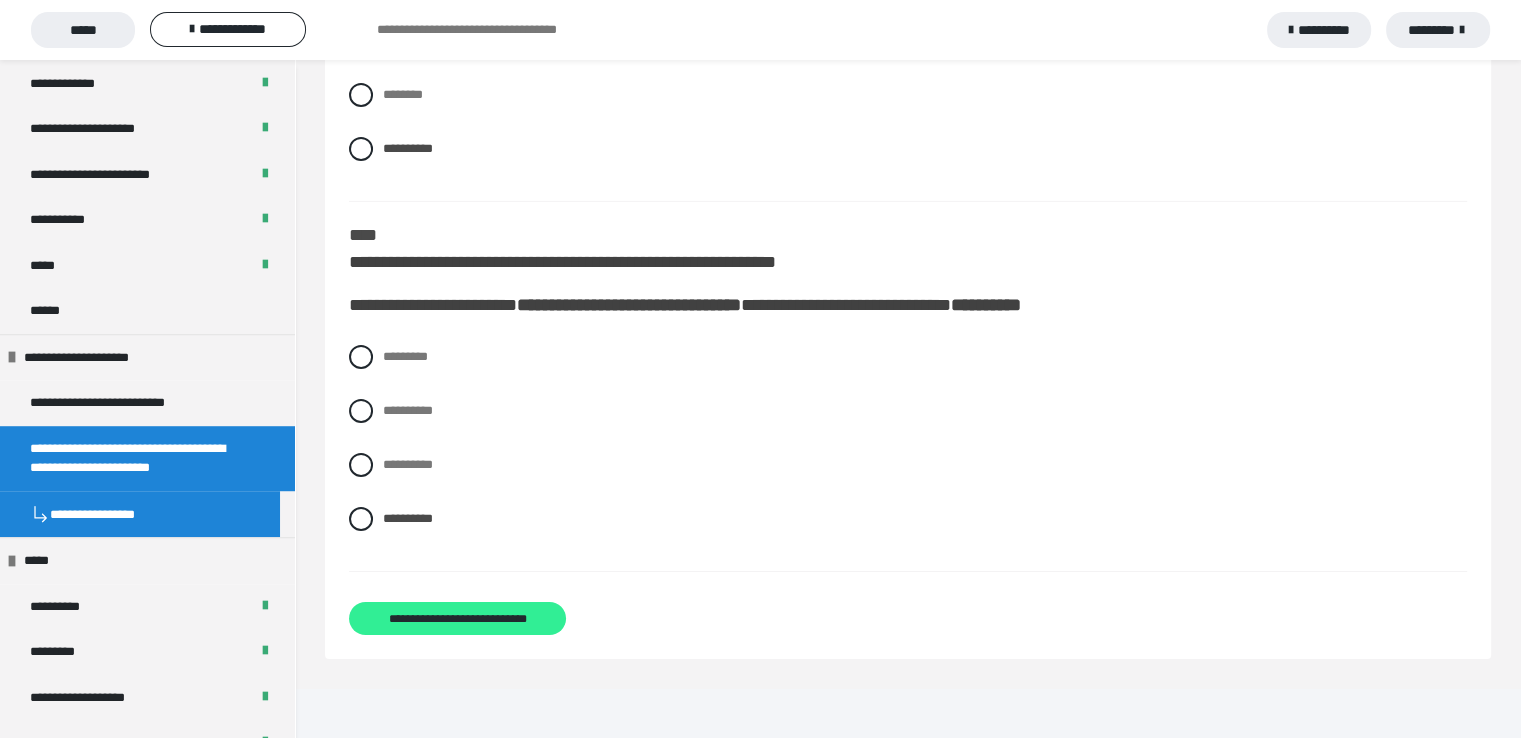 click on "**********" at bounding box center [458, 619] 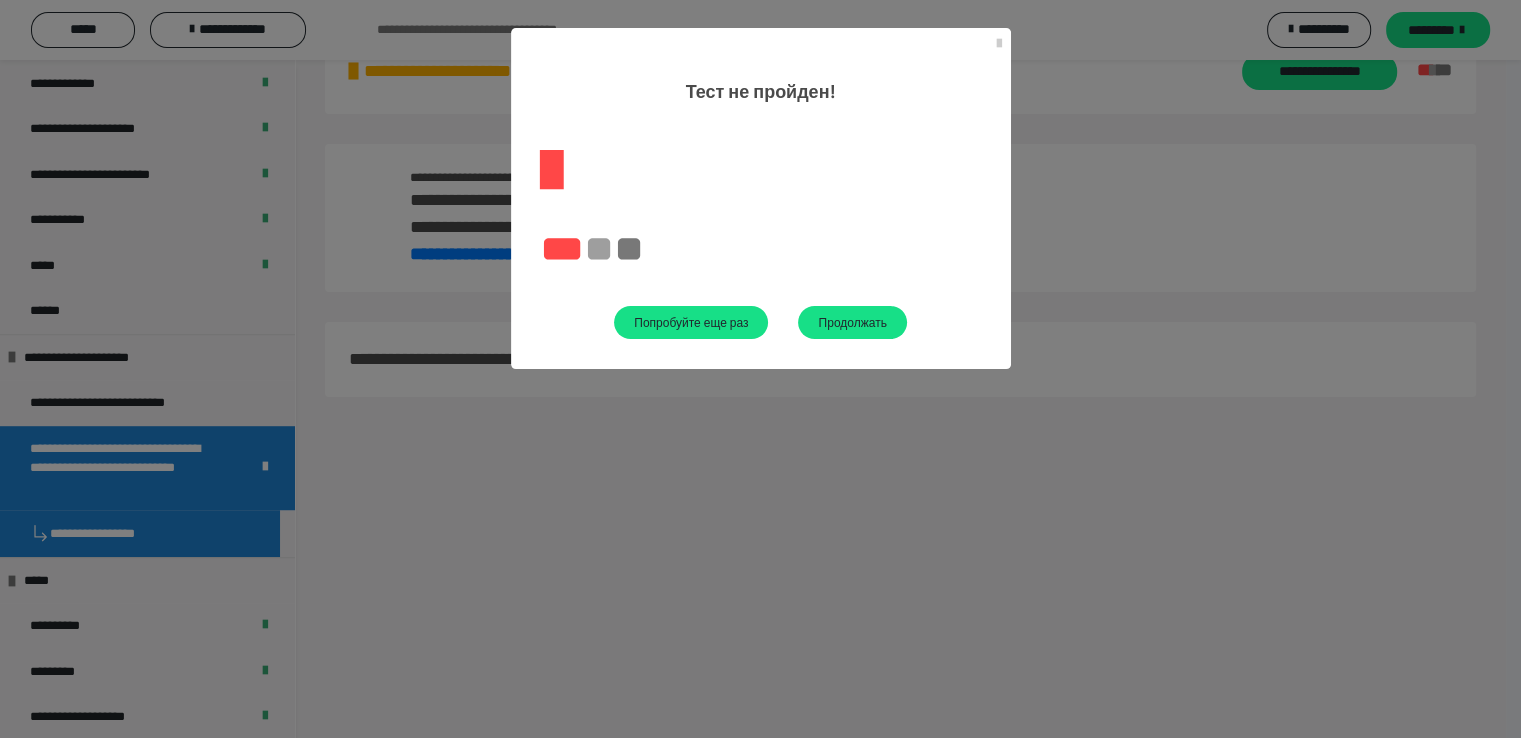scroll, scrollTop: 408, scrollLeft: 0, axis: vertical 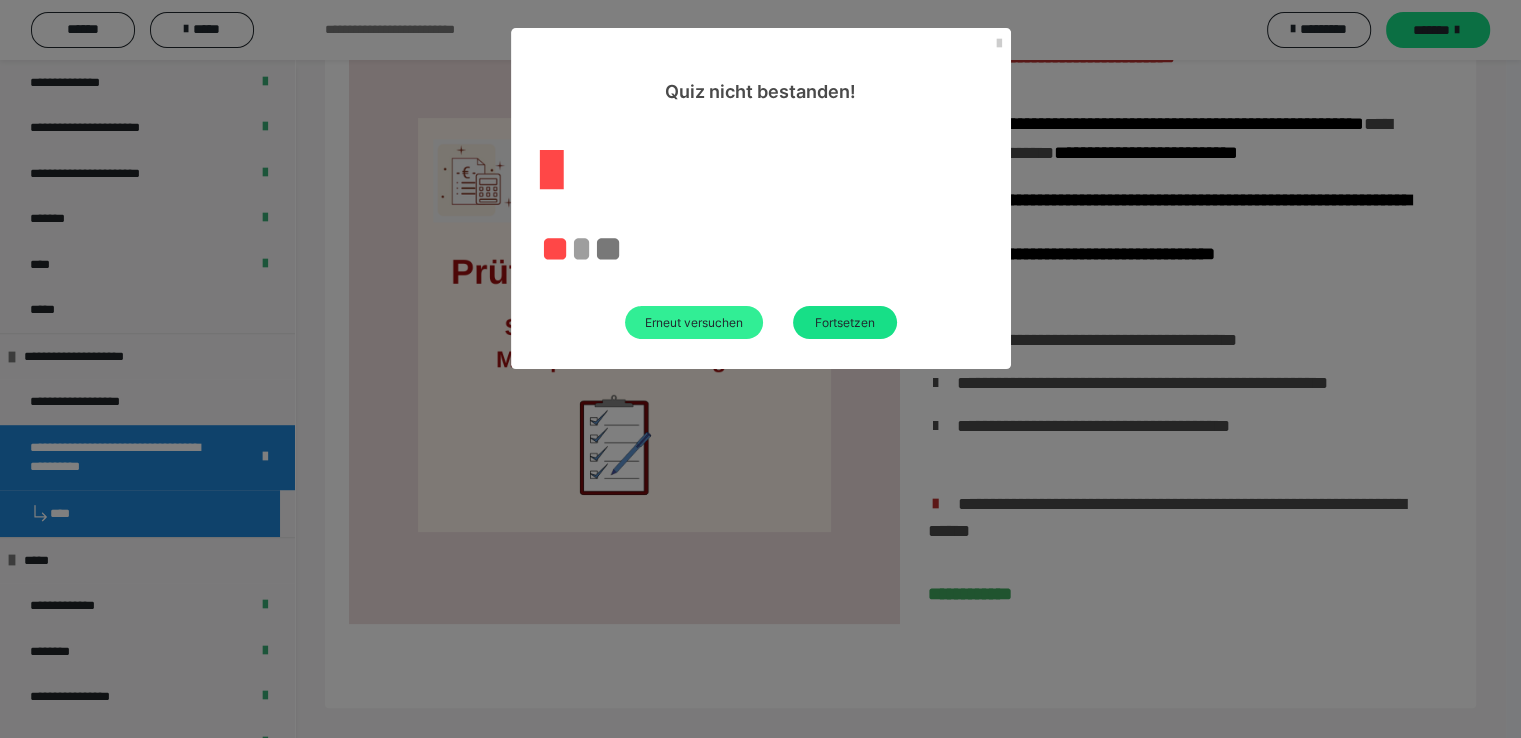 click on "Erneut versuchen" at bounding box center [694, 322] 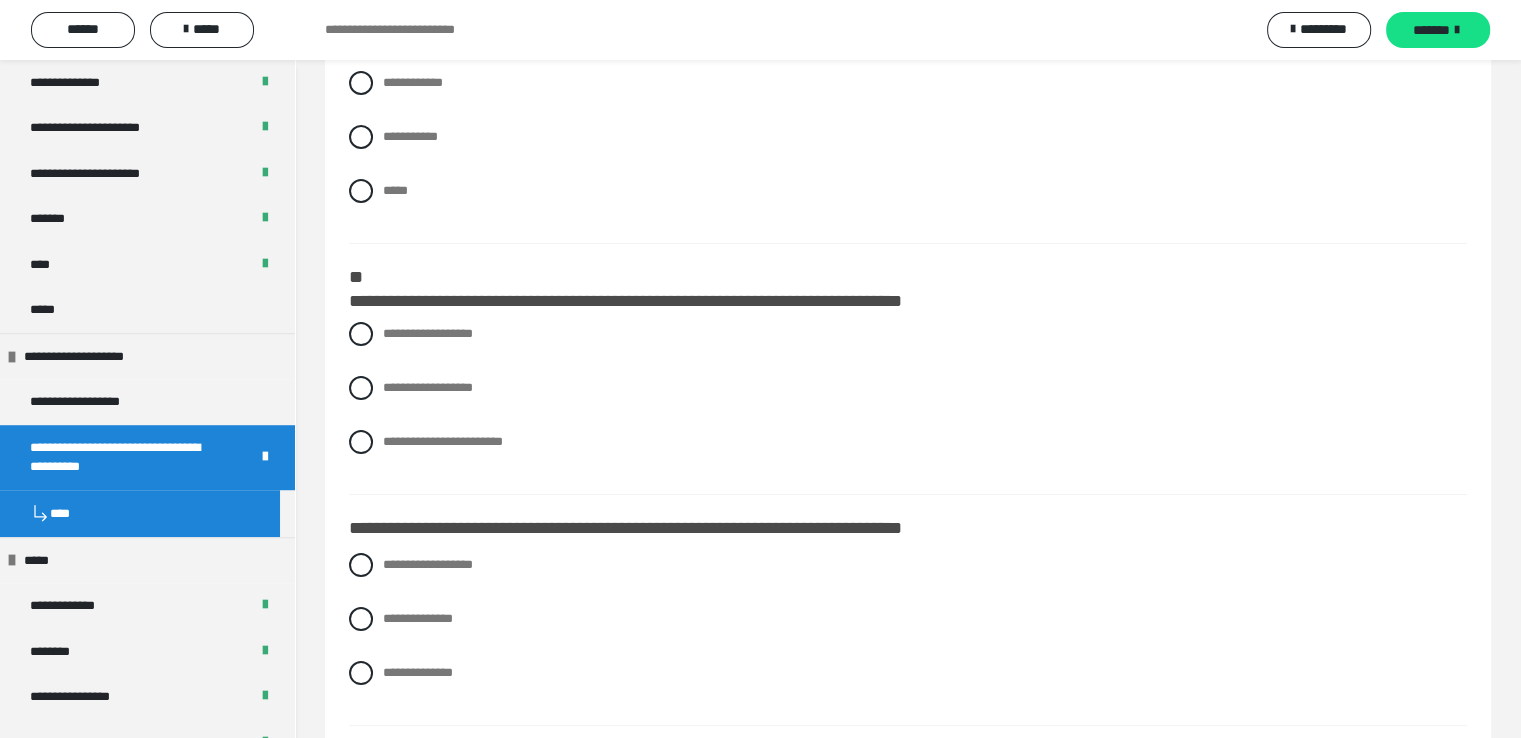 scroll, scrollTop: 0, scrollLeft: 0, axis: both 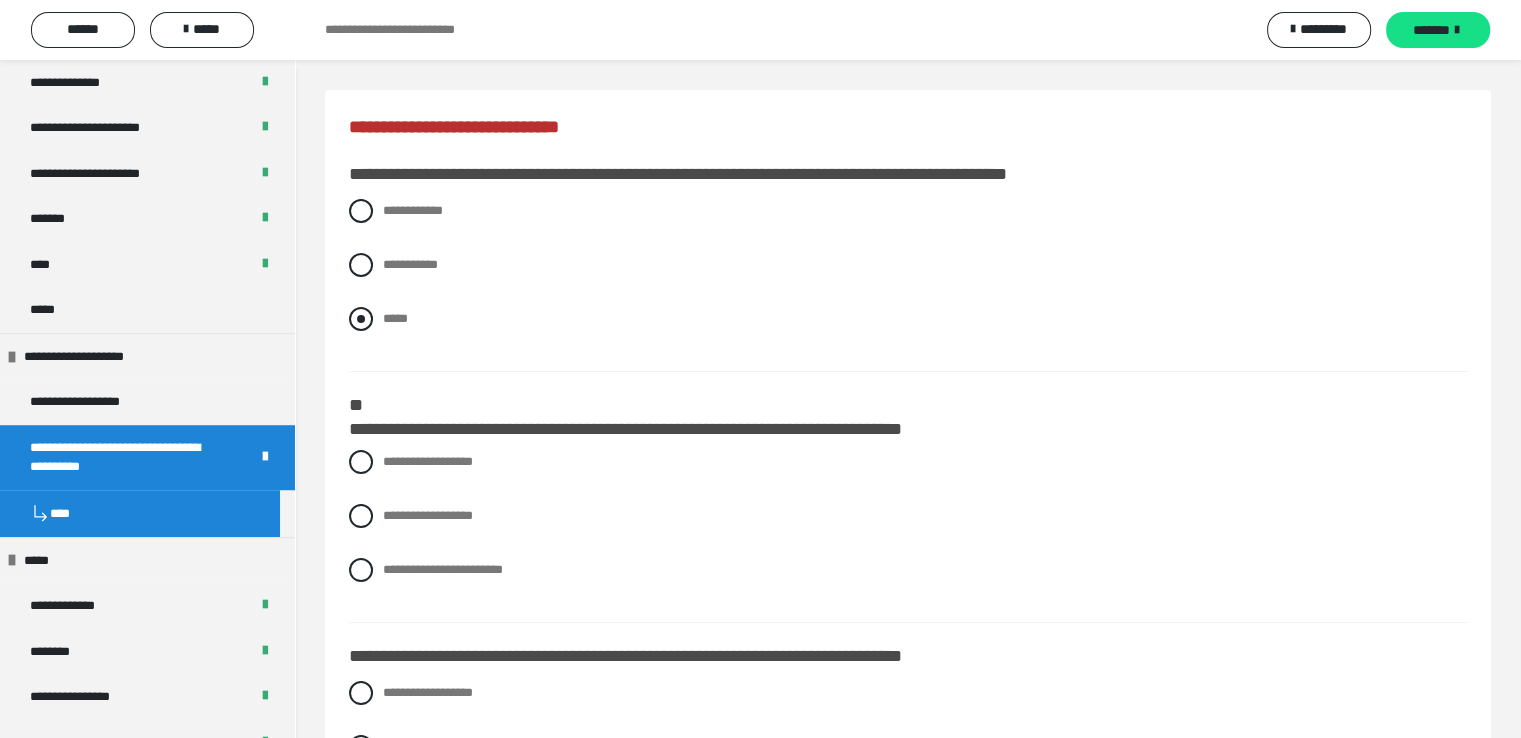click at bounding box center [361, 319] 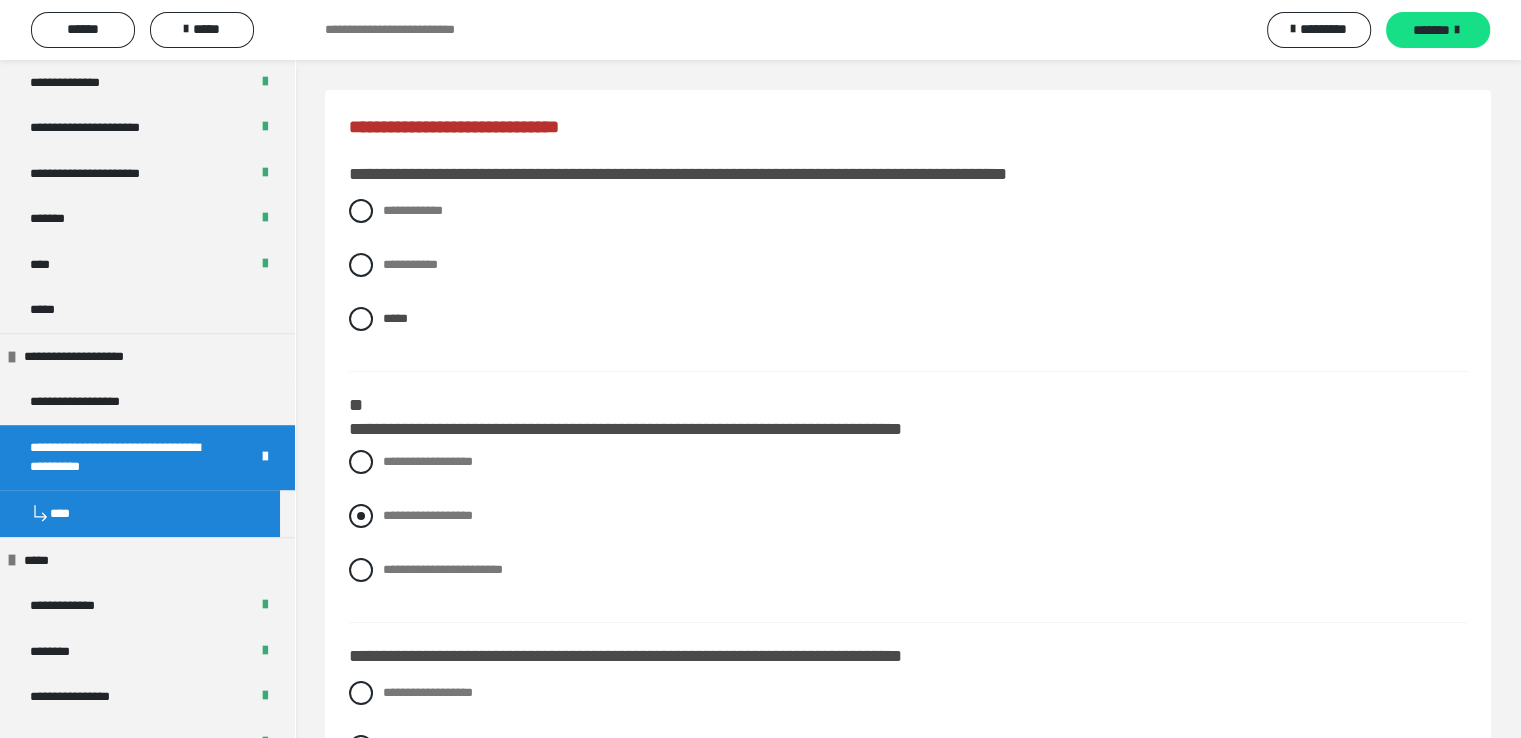 click at bounding box center [361, 516] 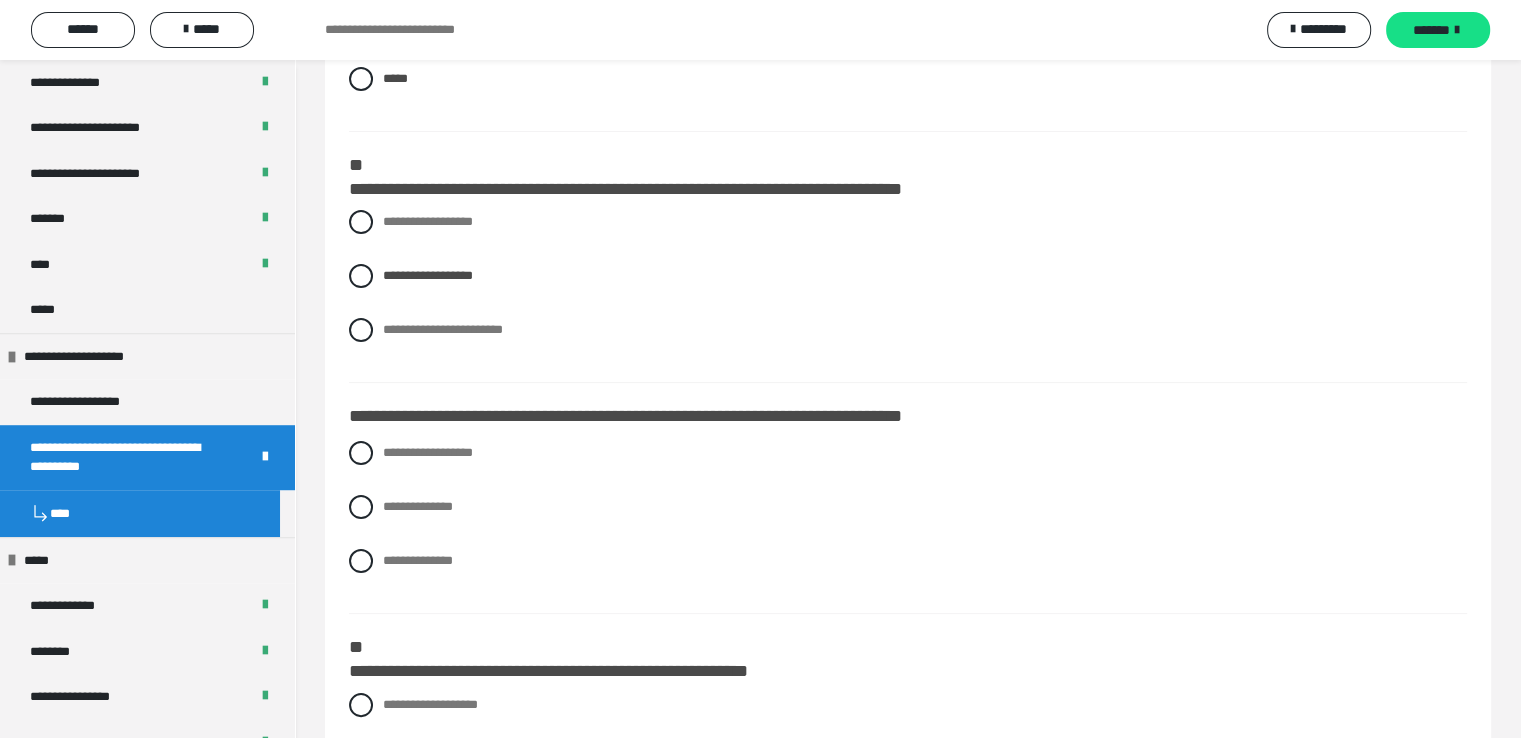 scroll, scrollTop: 306, scrollLeft: 0, axis: vertical 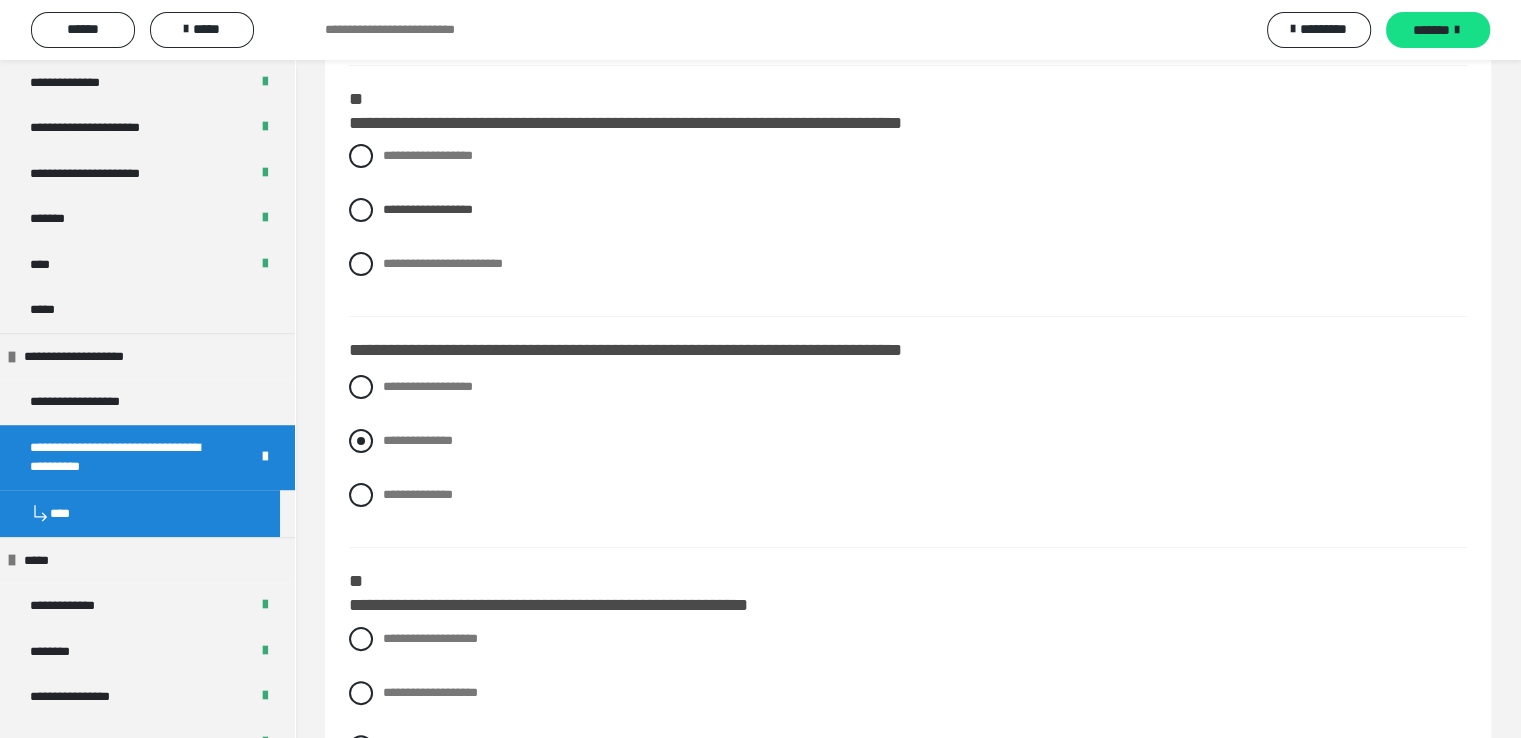 click at bounding box center [361, 441] 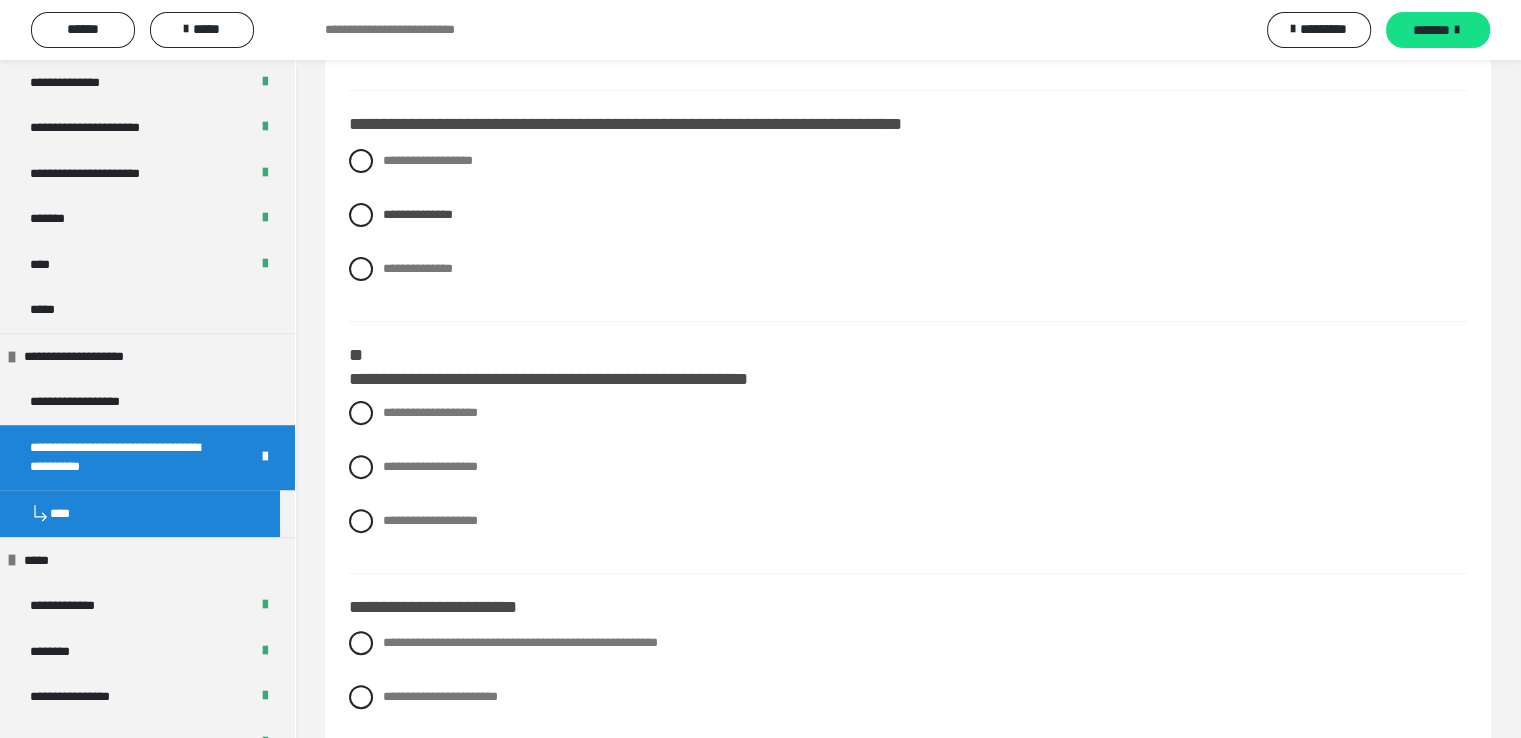 scroll, scrollTop: 706, scrollLeft: 0, axis: vertical 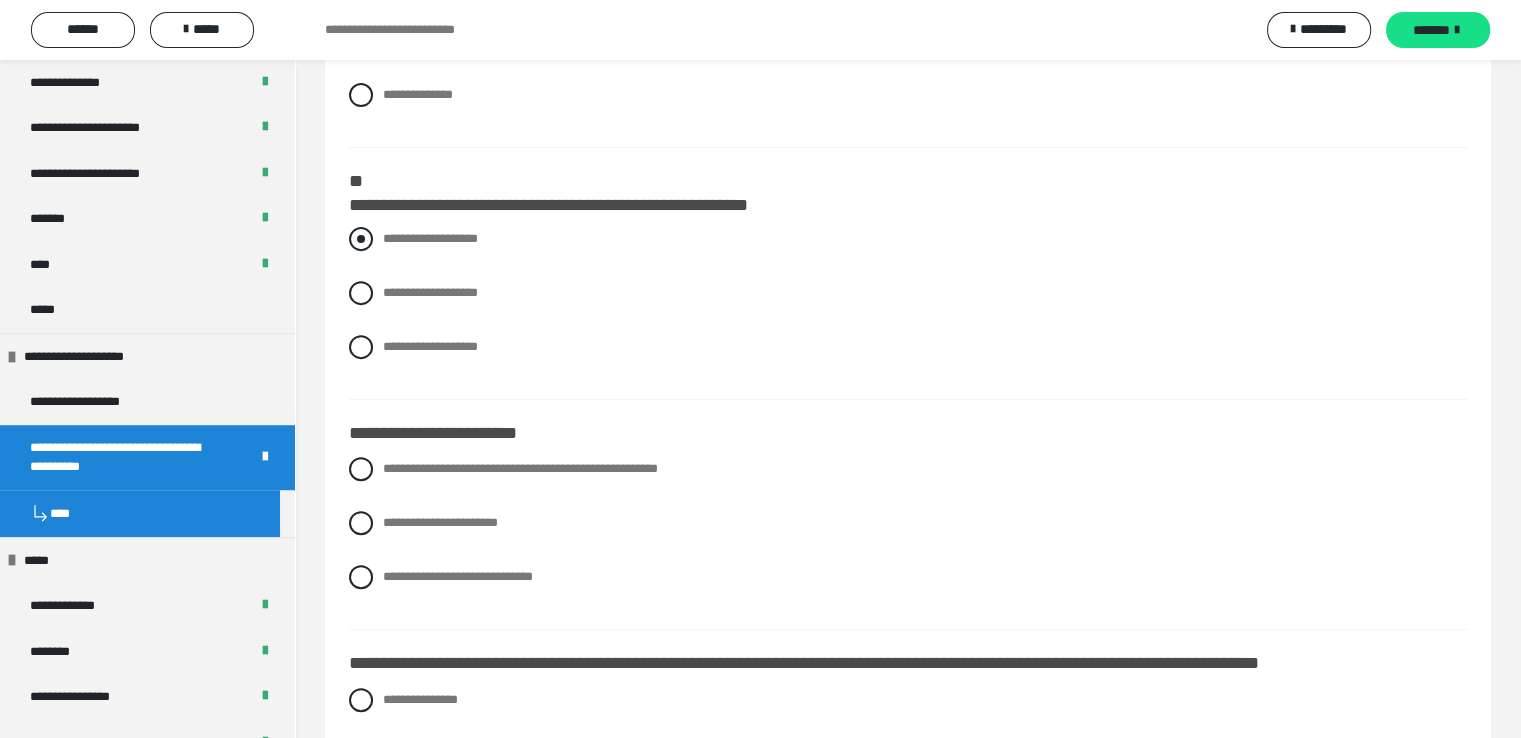 click at bounding box center [361, 239] 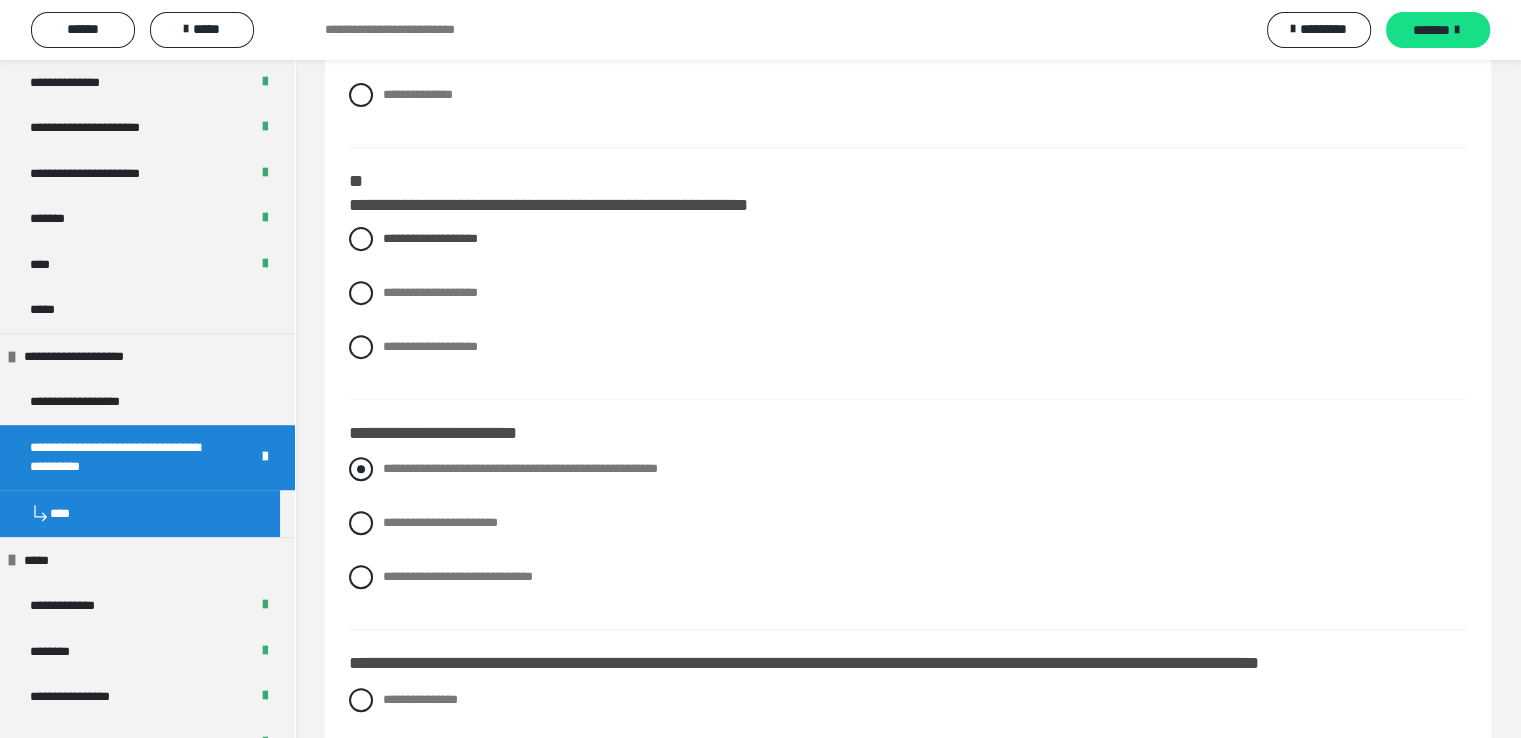 click at bounding box center [361, 469] 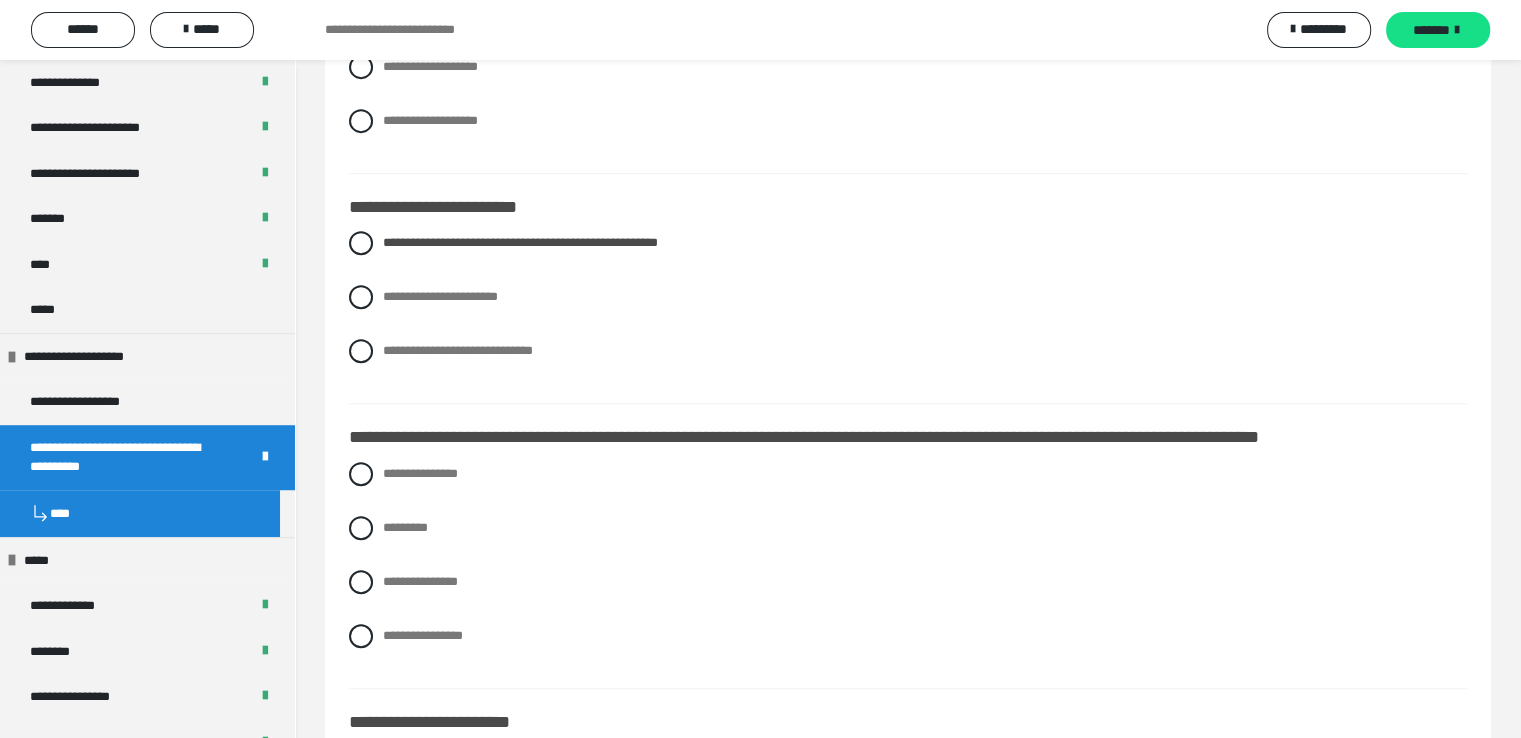 scroll, scrollTop: 1039, scrollLeft: 0, axis: vertical 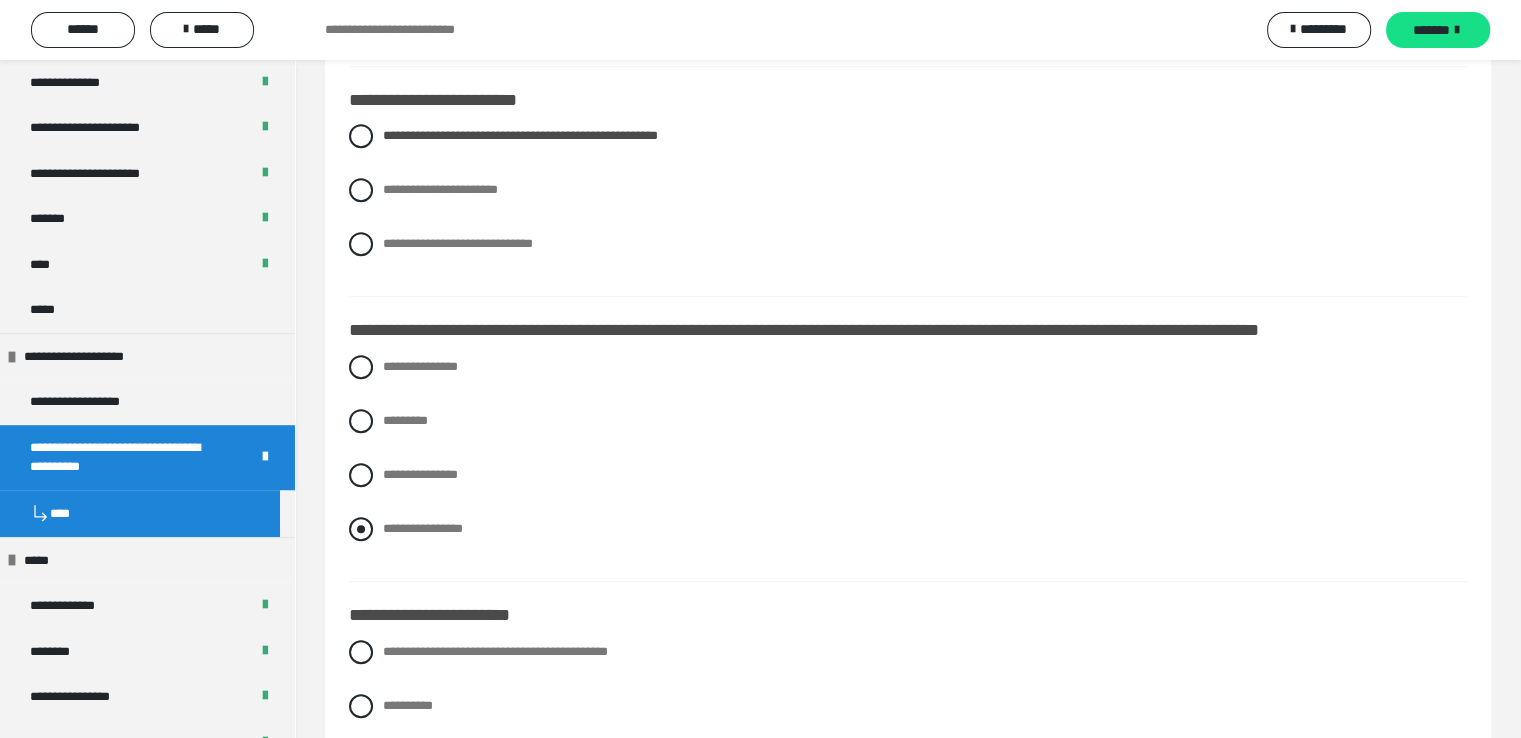 click at bounding box center [361, 529] 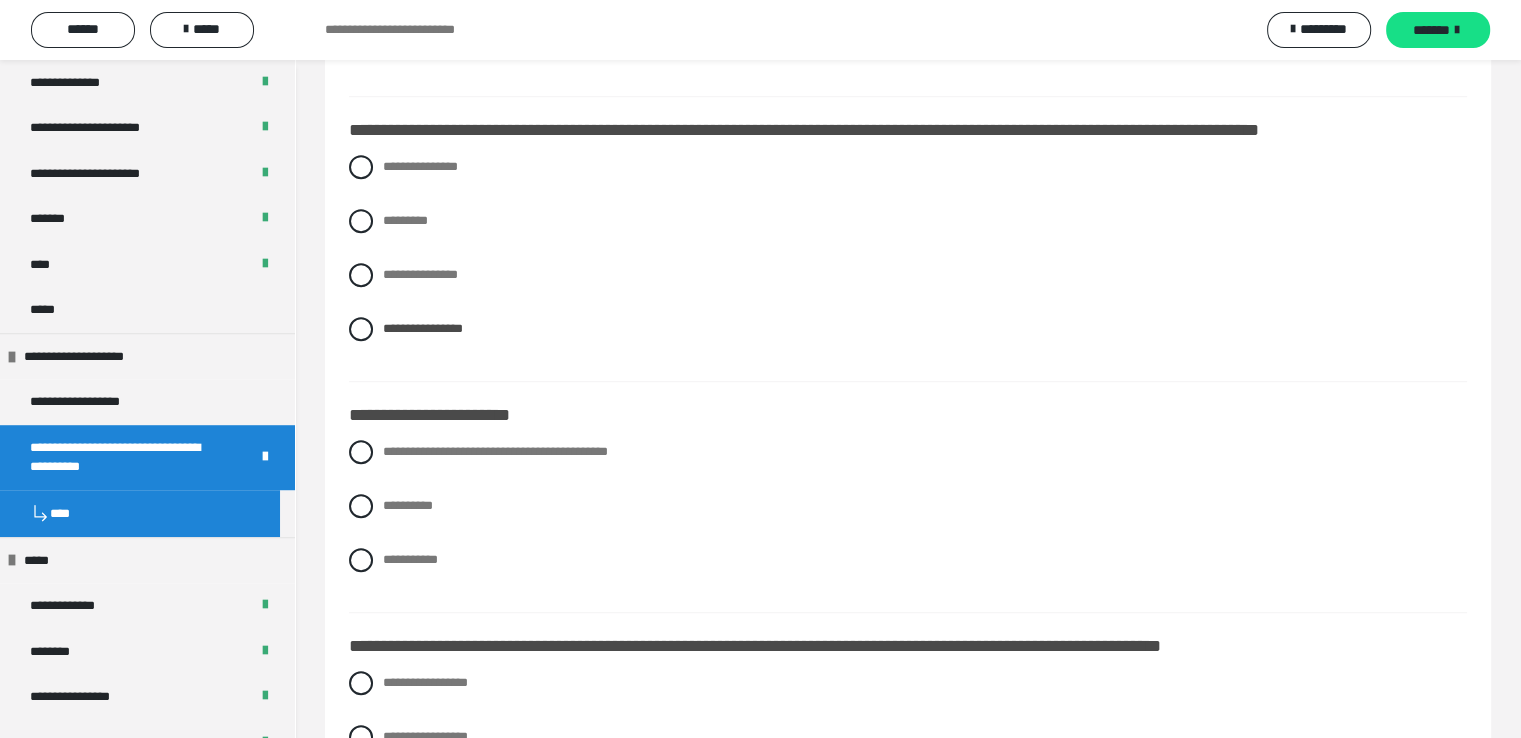 scroll, scrollTop: 1399, scrollLeft: 0, axis: vertical 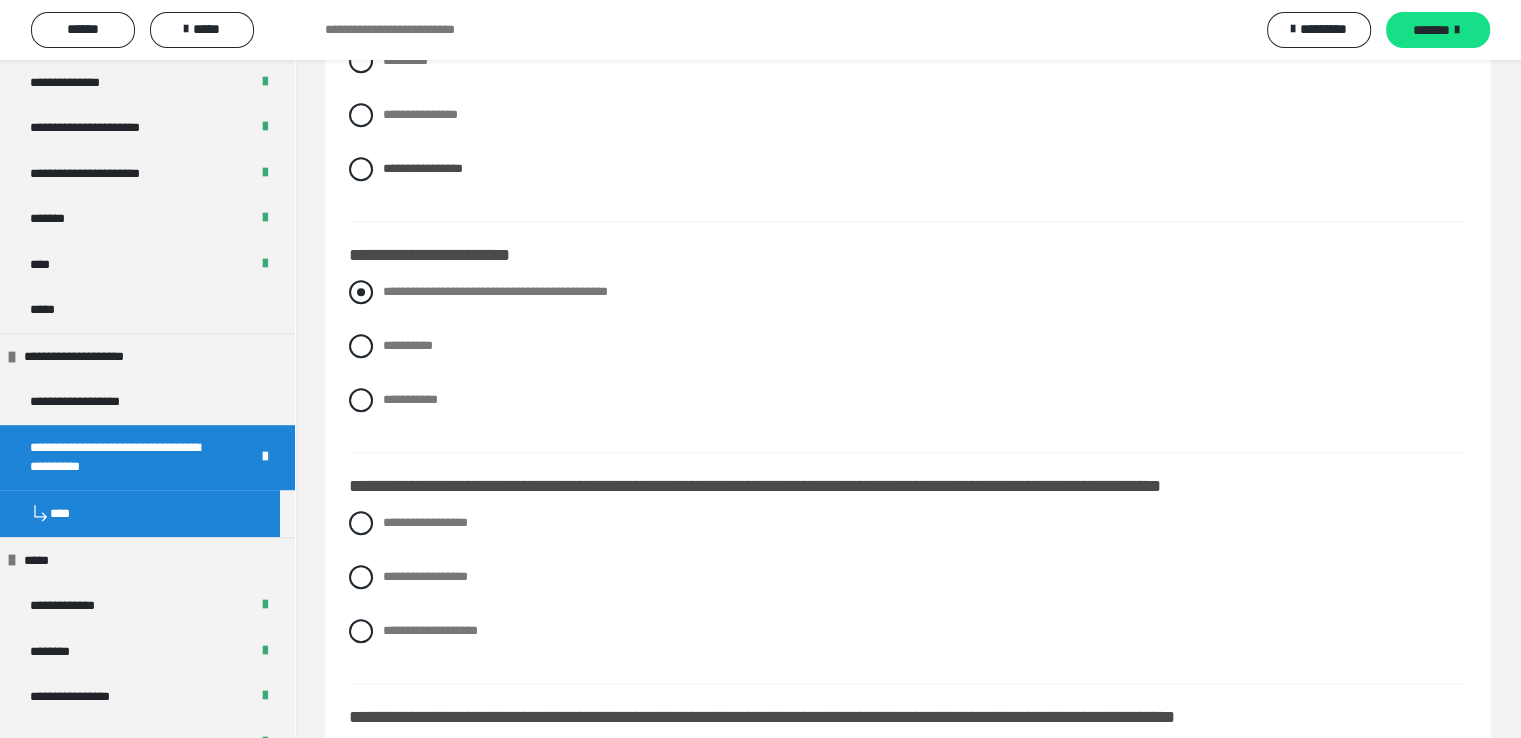 click at bounding box center (361, 292) 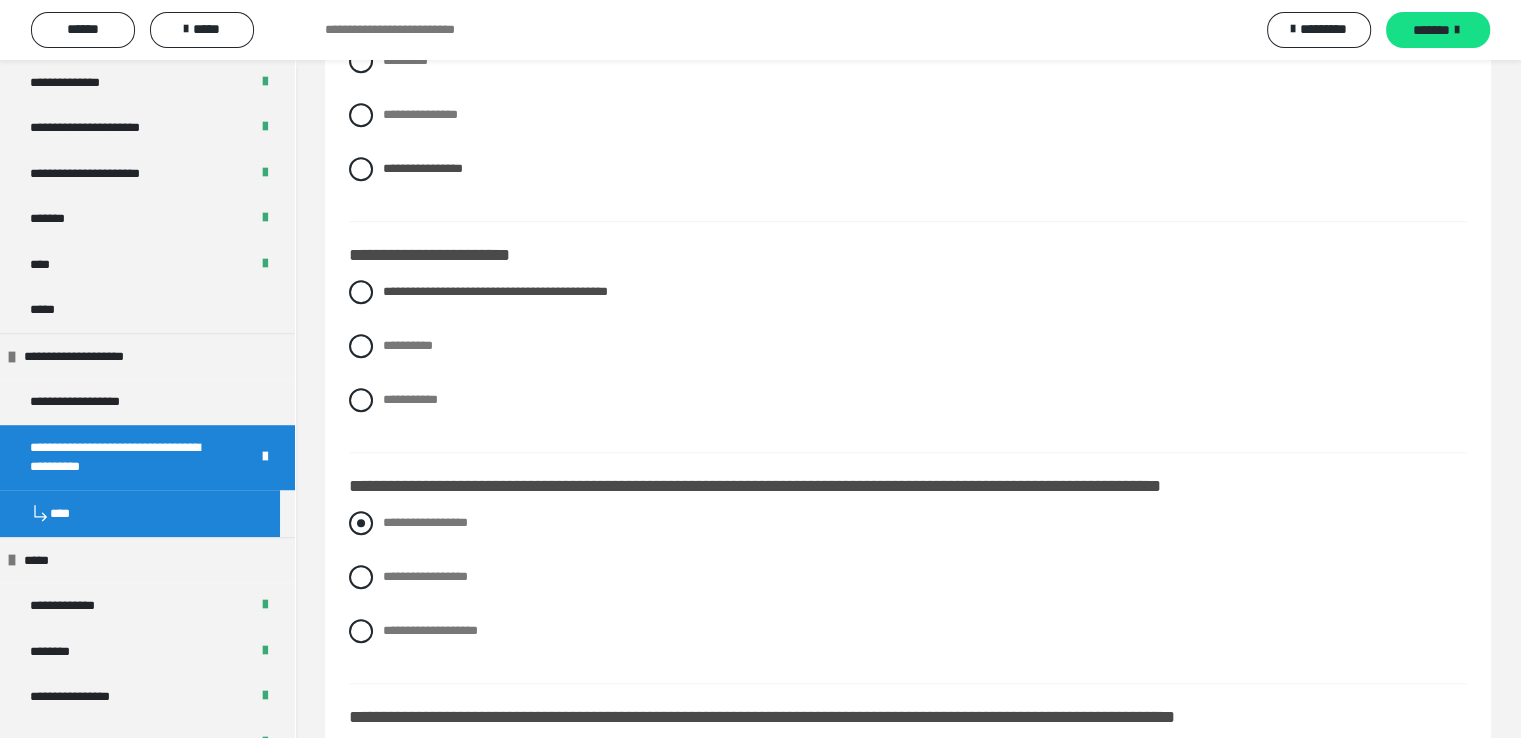click at bounding box center (361, 523) 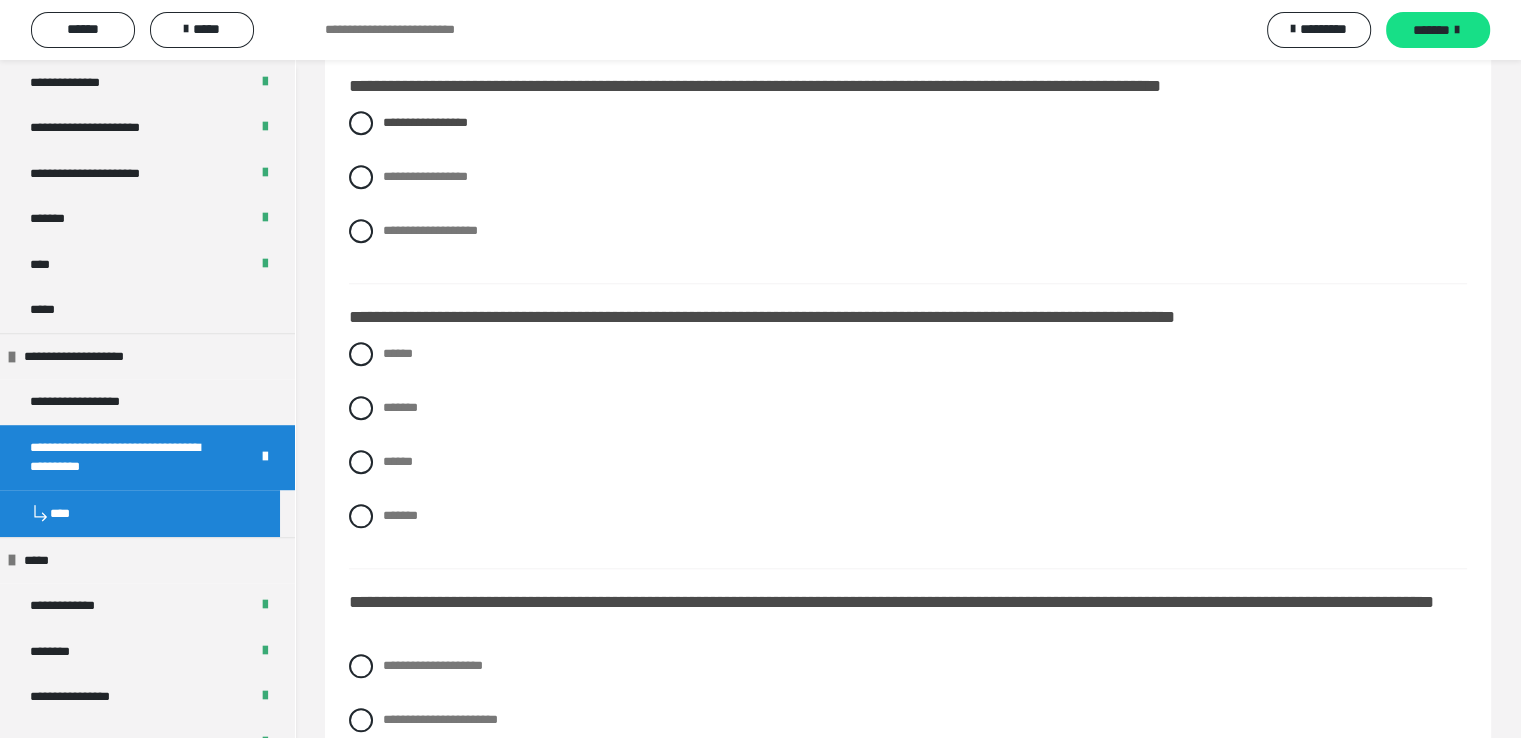 scroll, scrollTop: 1879, scrollLeft: 0, axis: vertical 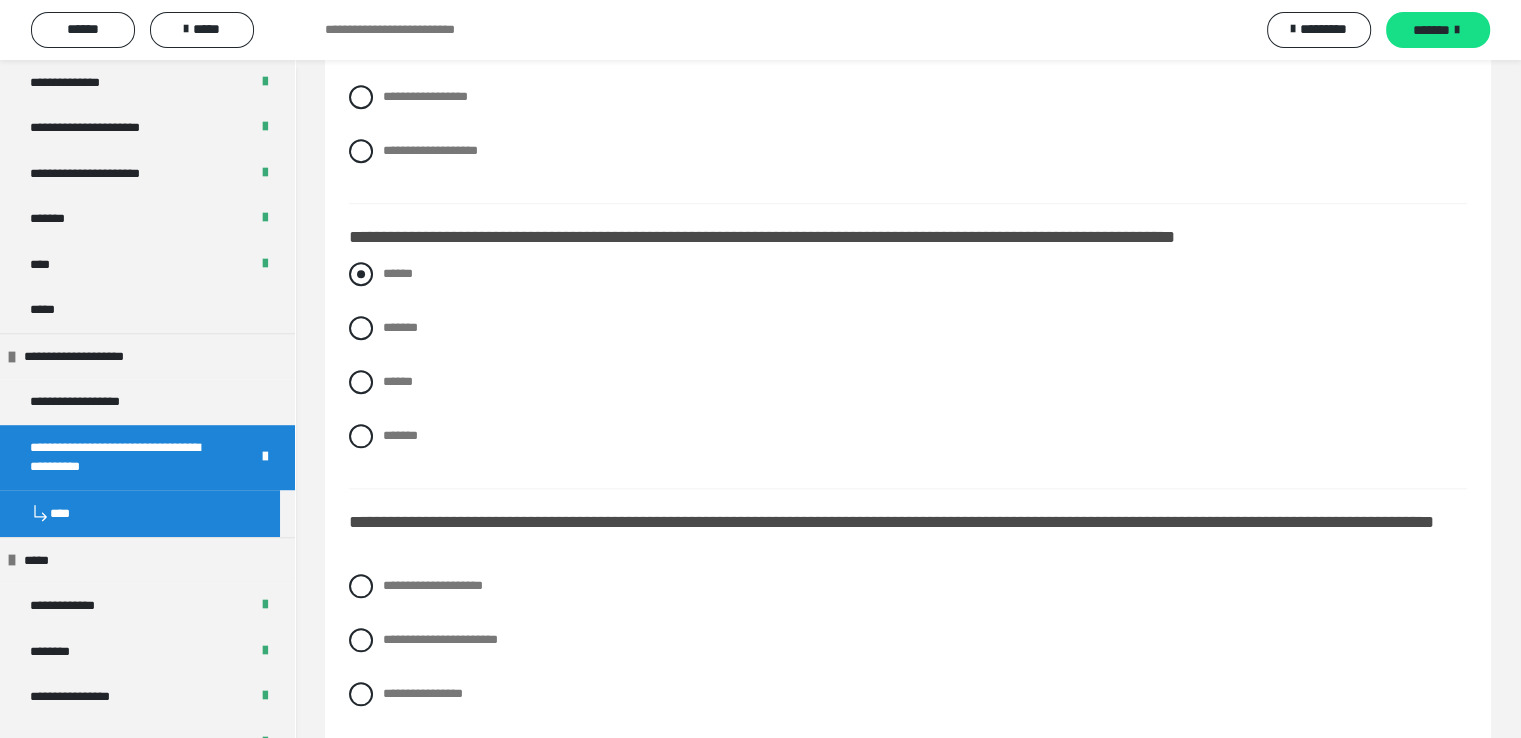 click at bounding box center (361, 274) 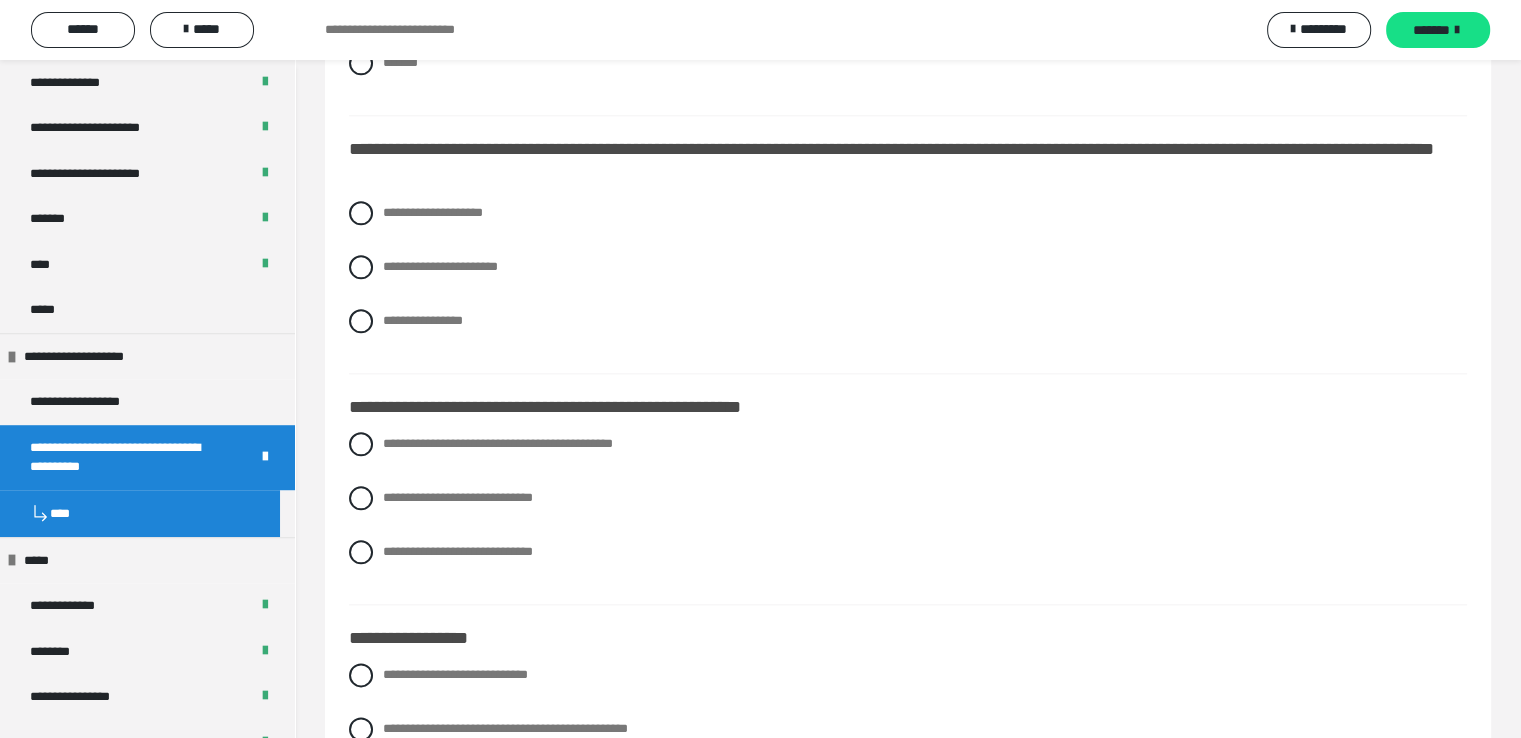 scroll, scrollTop: 2292, scrollLeft: 0, axis: vertical 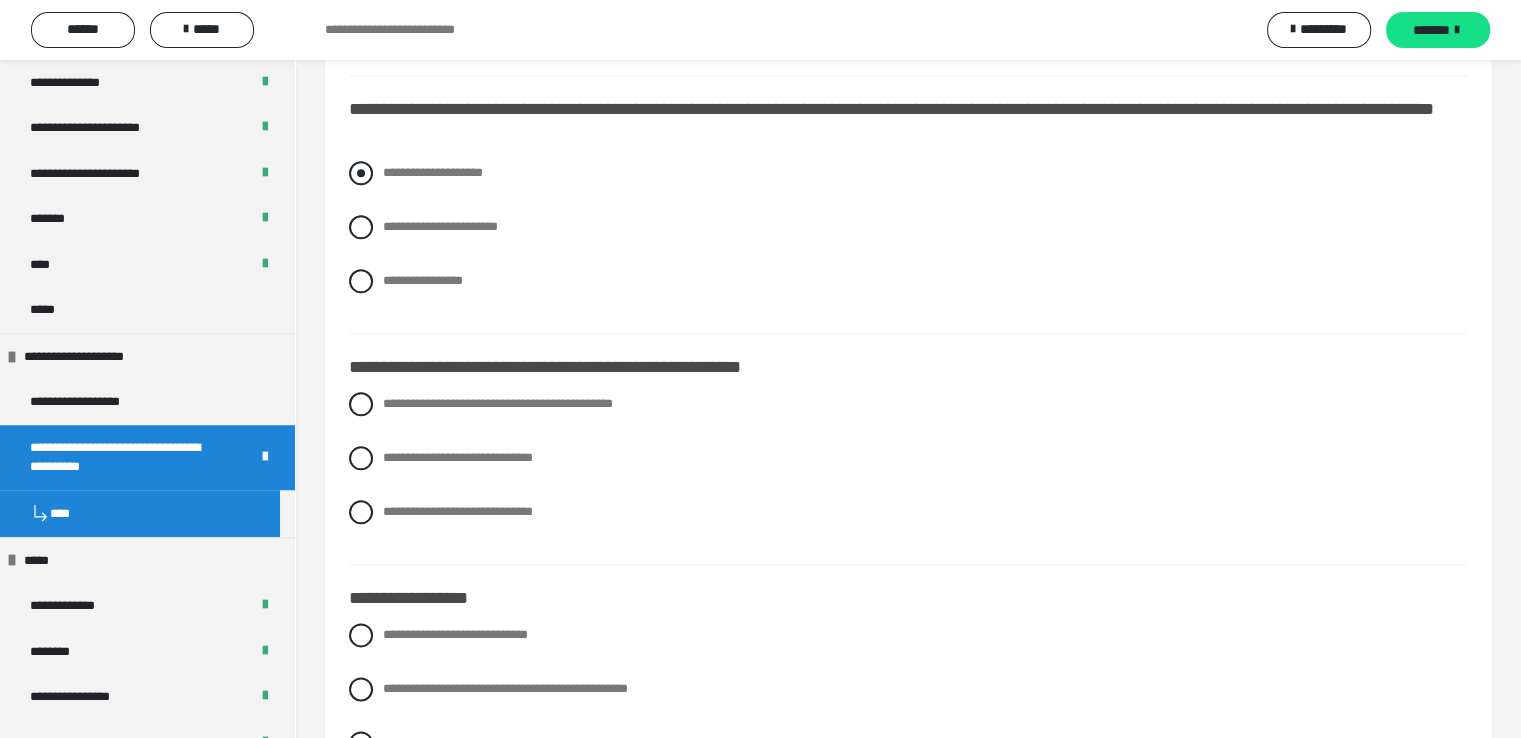 click at bounding box center [361, 173] 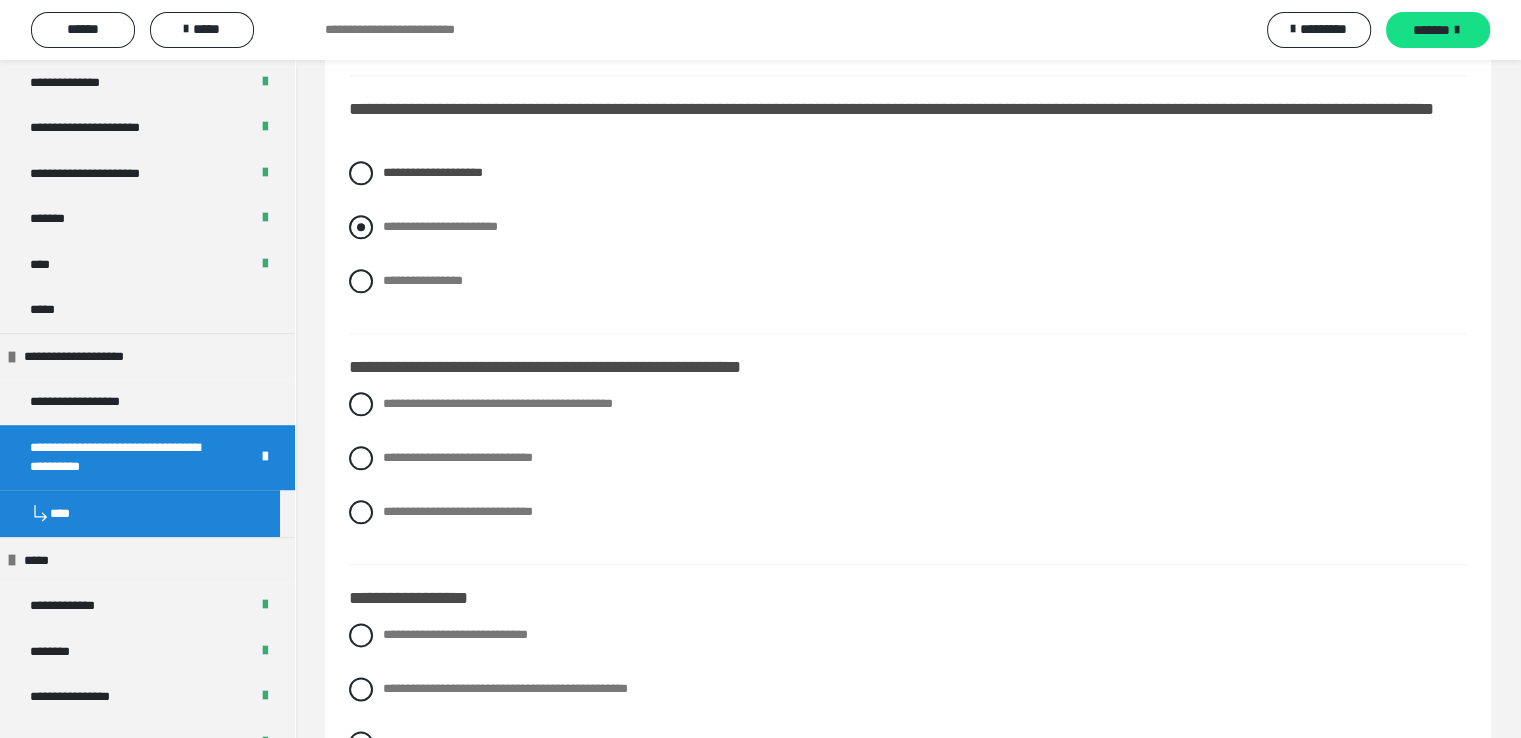 click at bounding box center [361, 227] 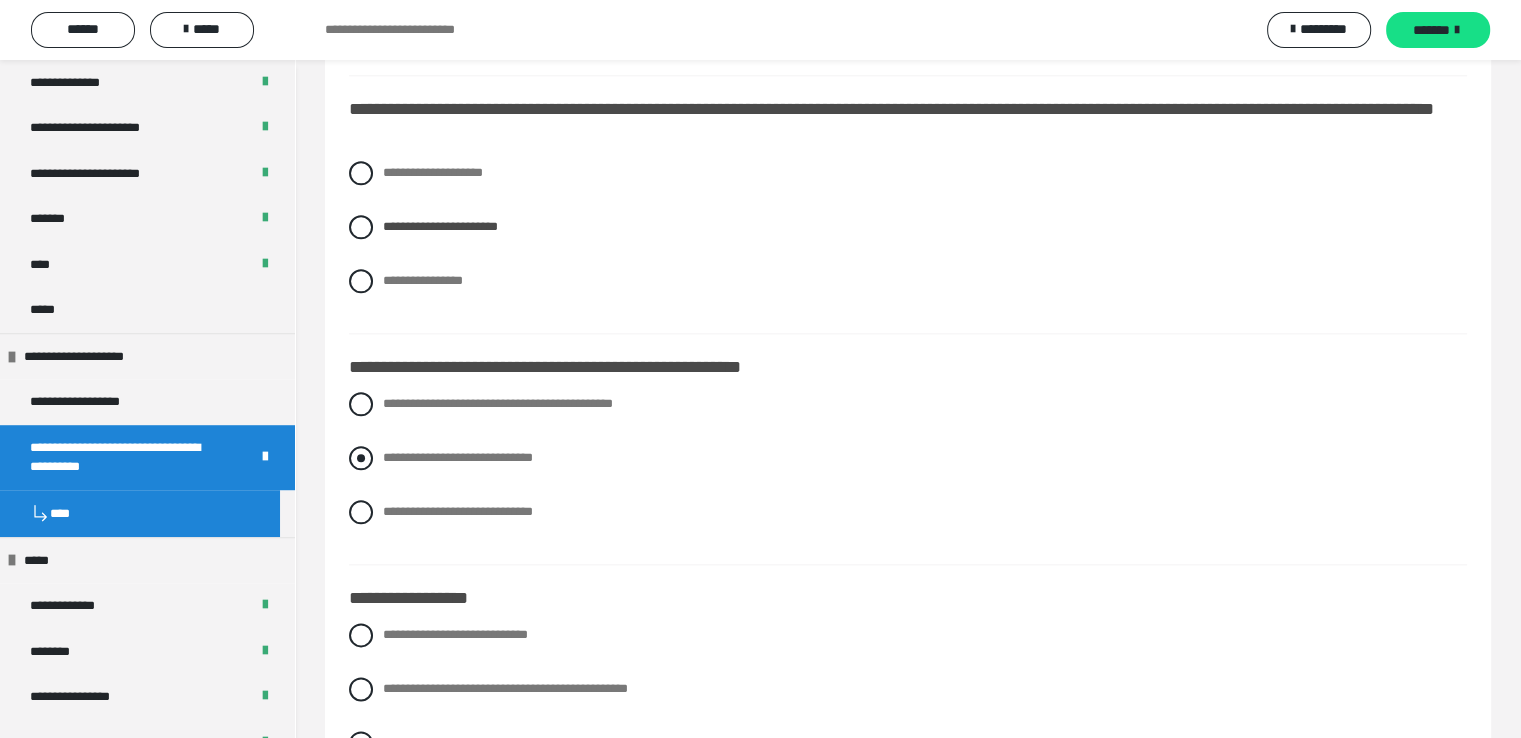click on "**********" at bounding box center (908, 458) 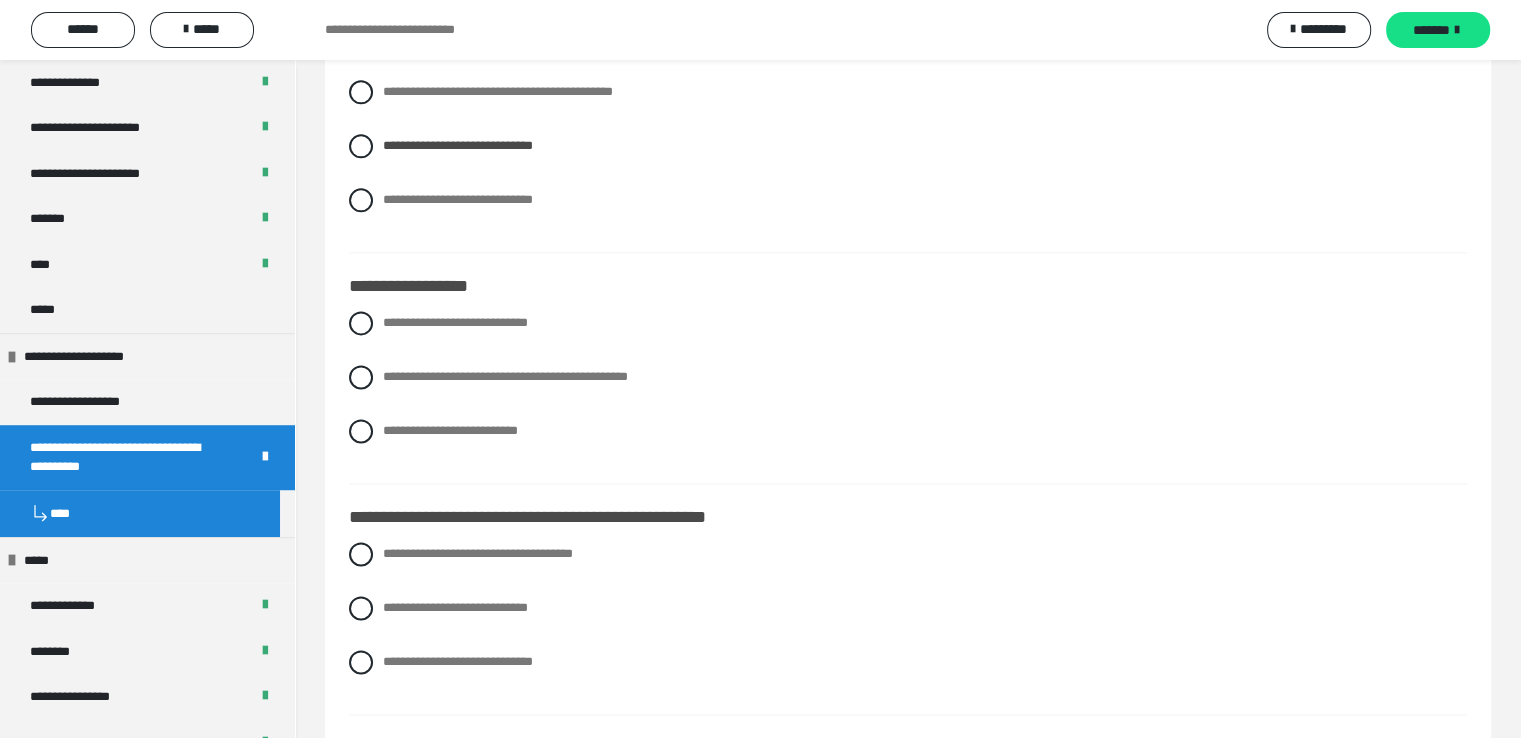 scroll, scrollTop: 2612, scrollLeft: 0, axis: vertical 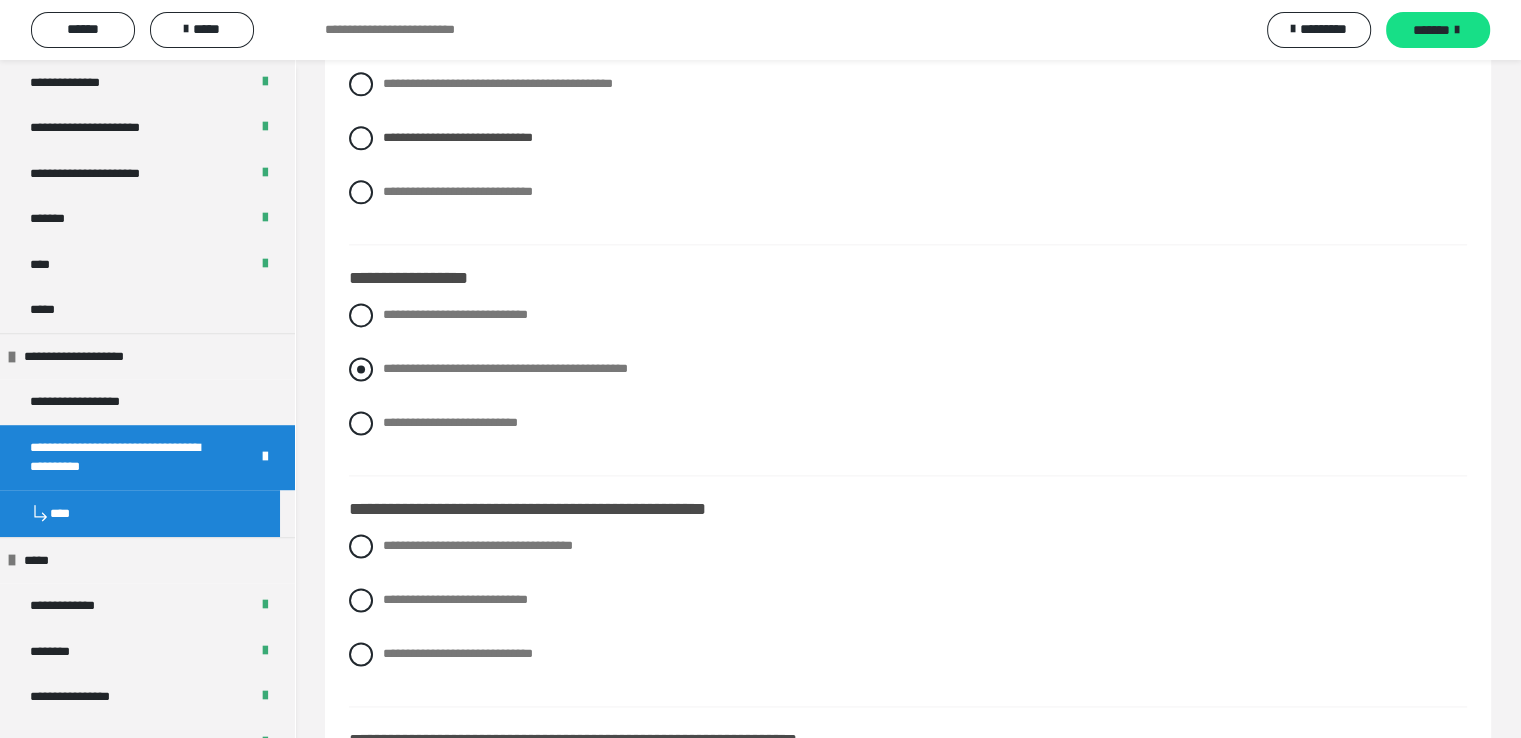 click at bounding box center (361, 369) 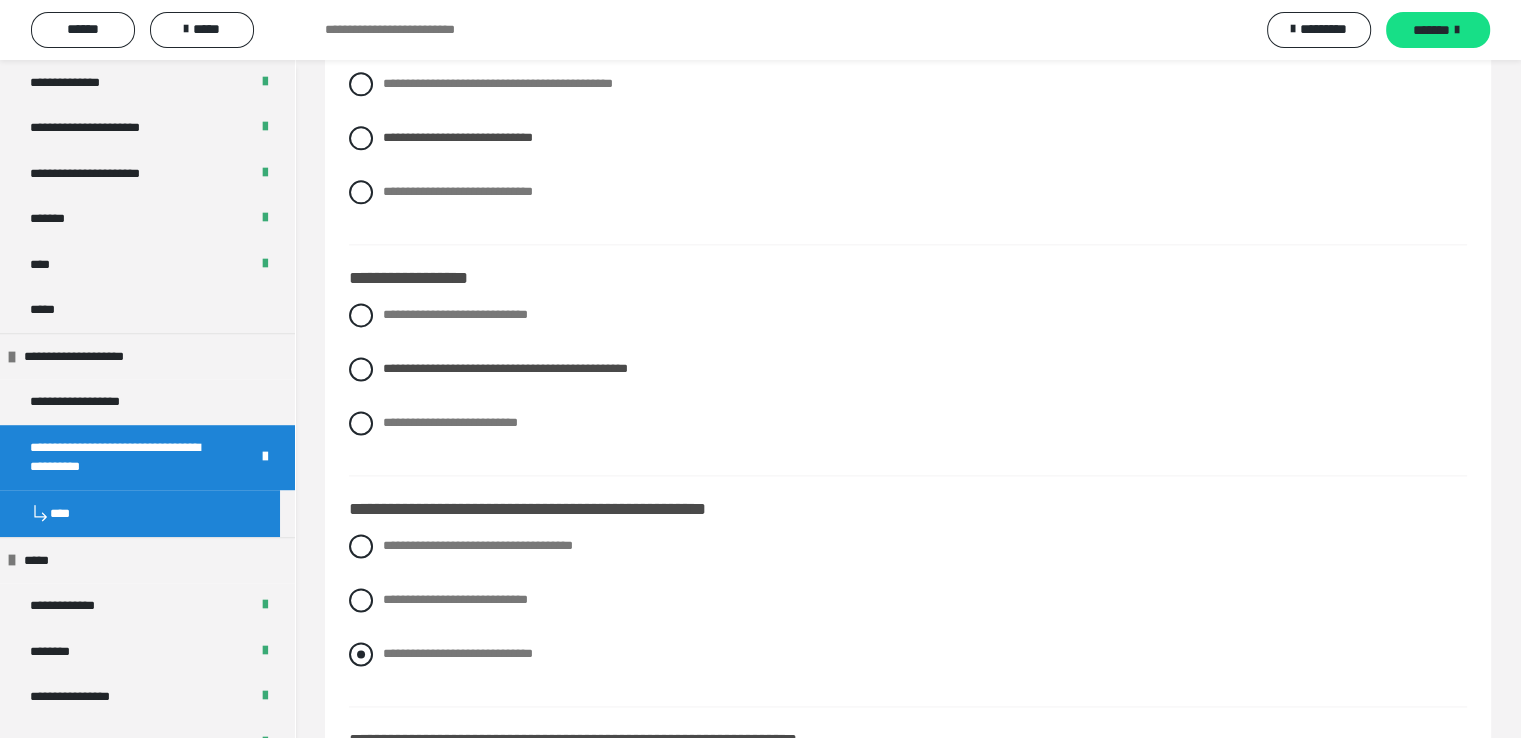 click at bounding box center [361, 654] 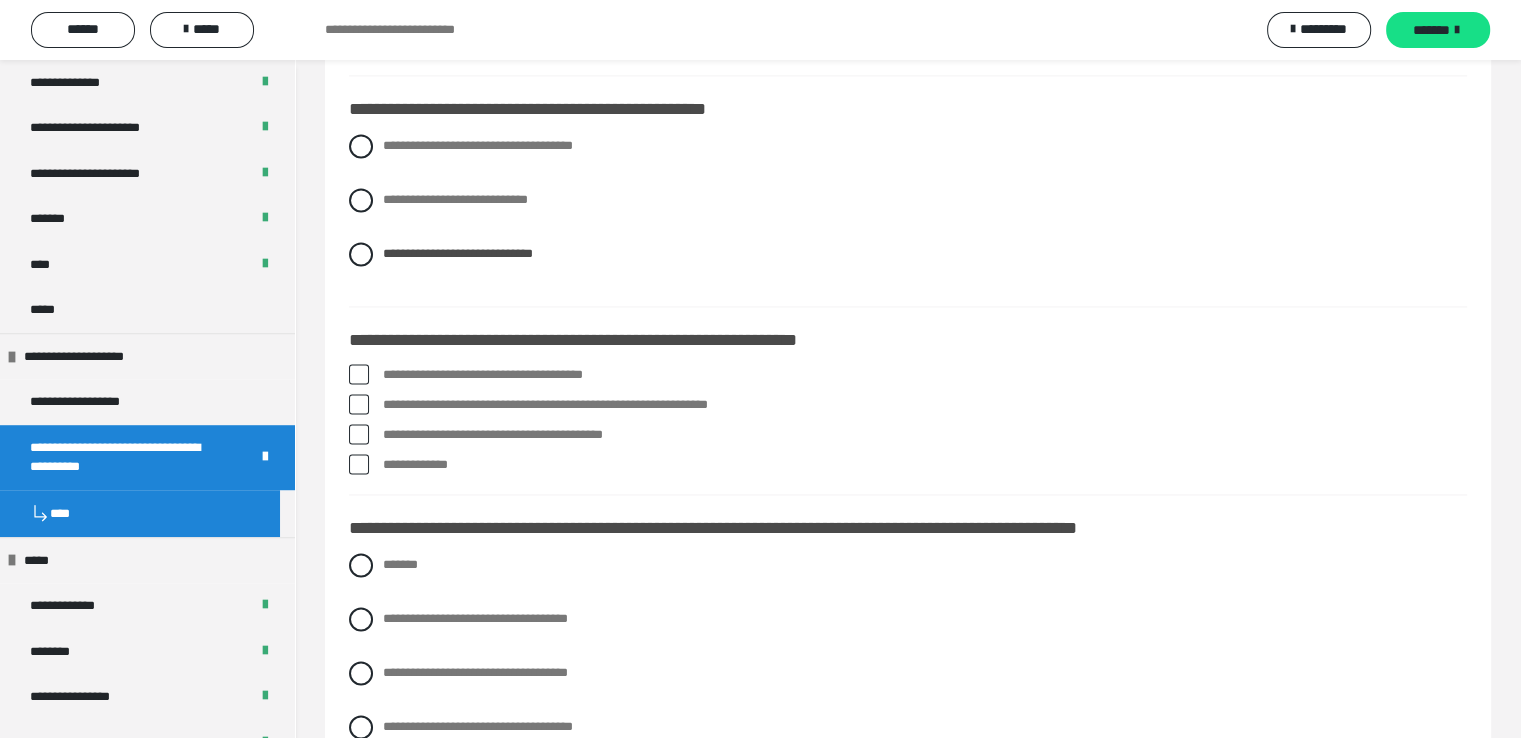 scroll, scrollTop: 3092, scrollLeft: 0, axis: vertical 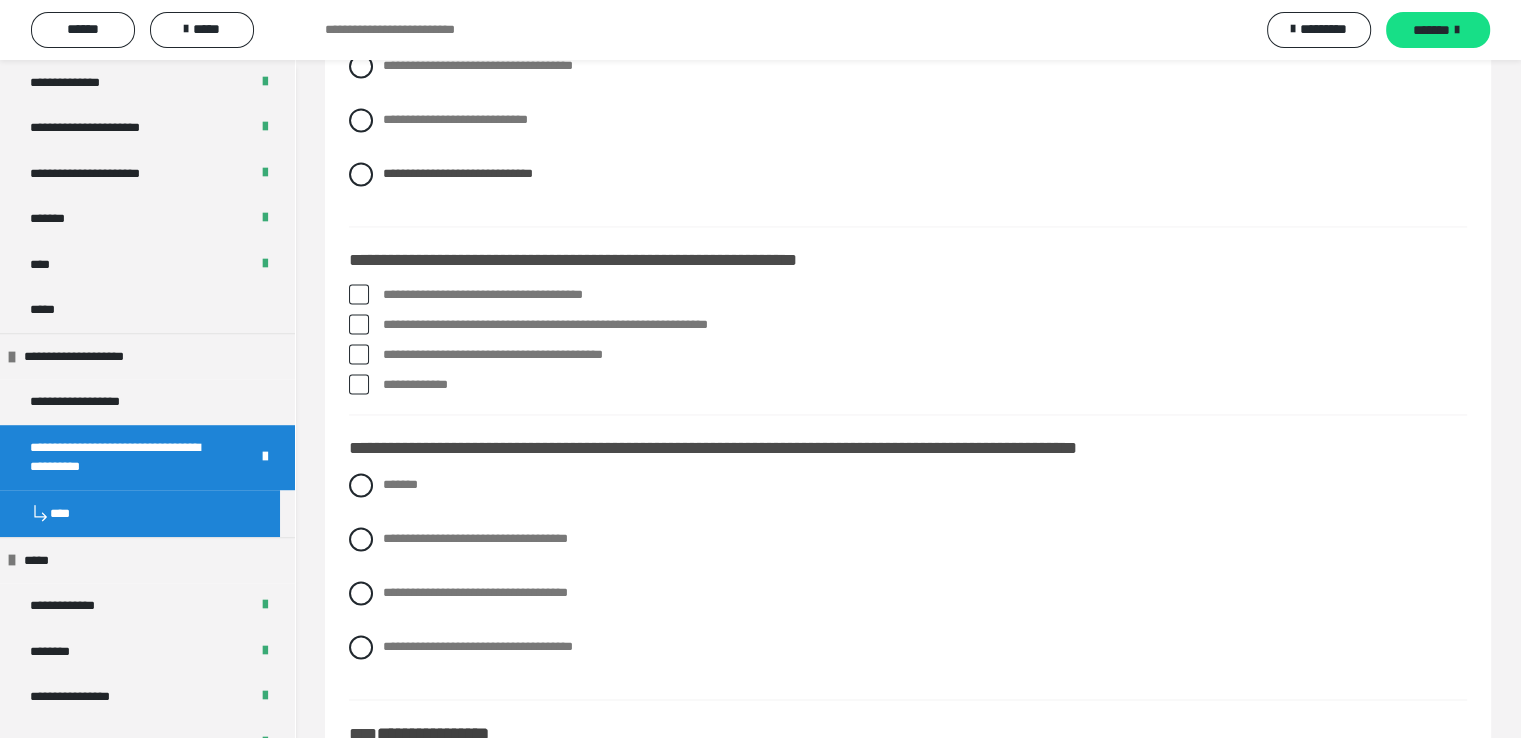 click at bounding box center (359, 384) 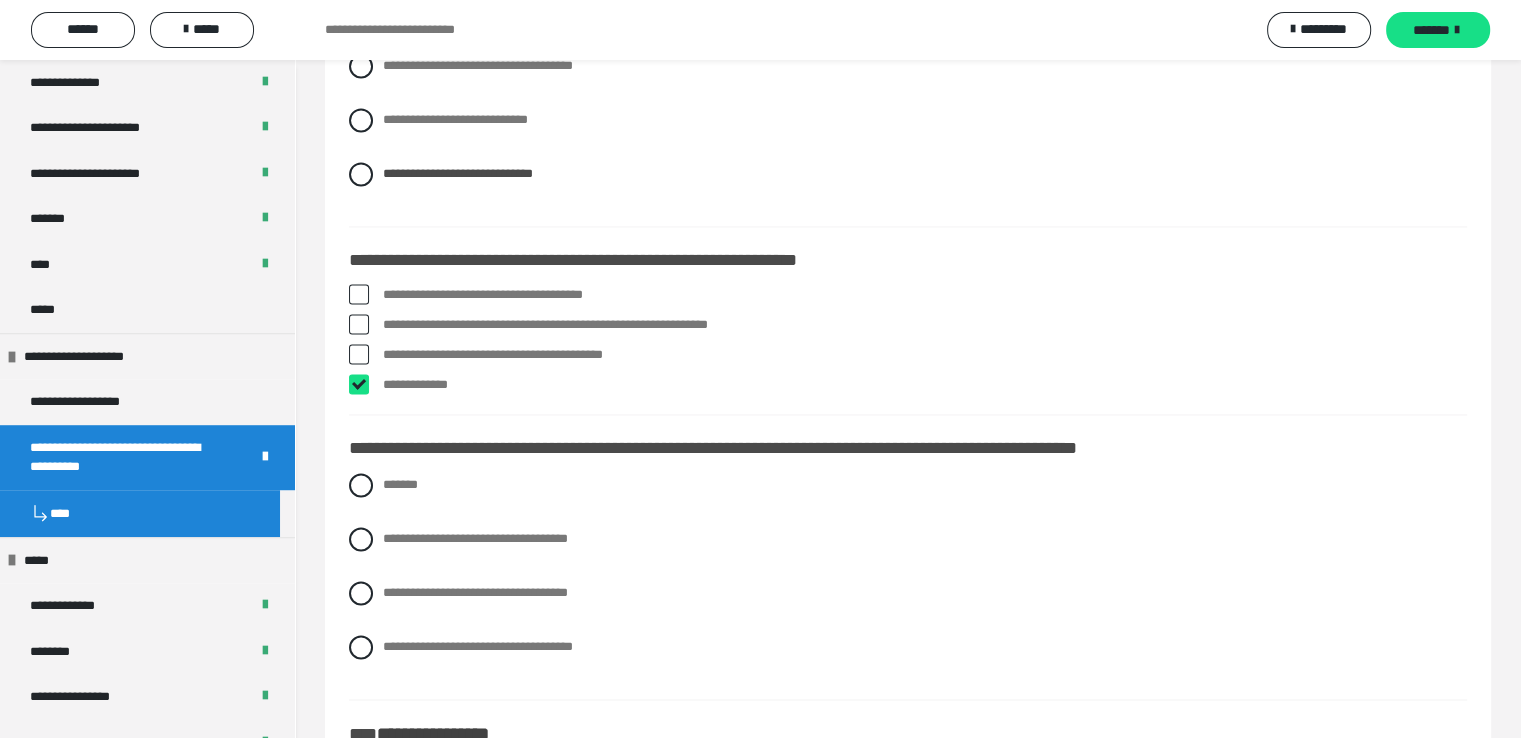 checkbox on "****" 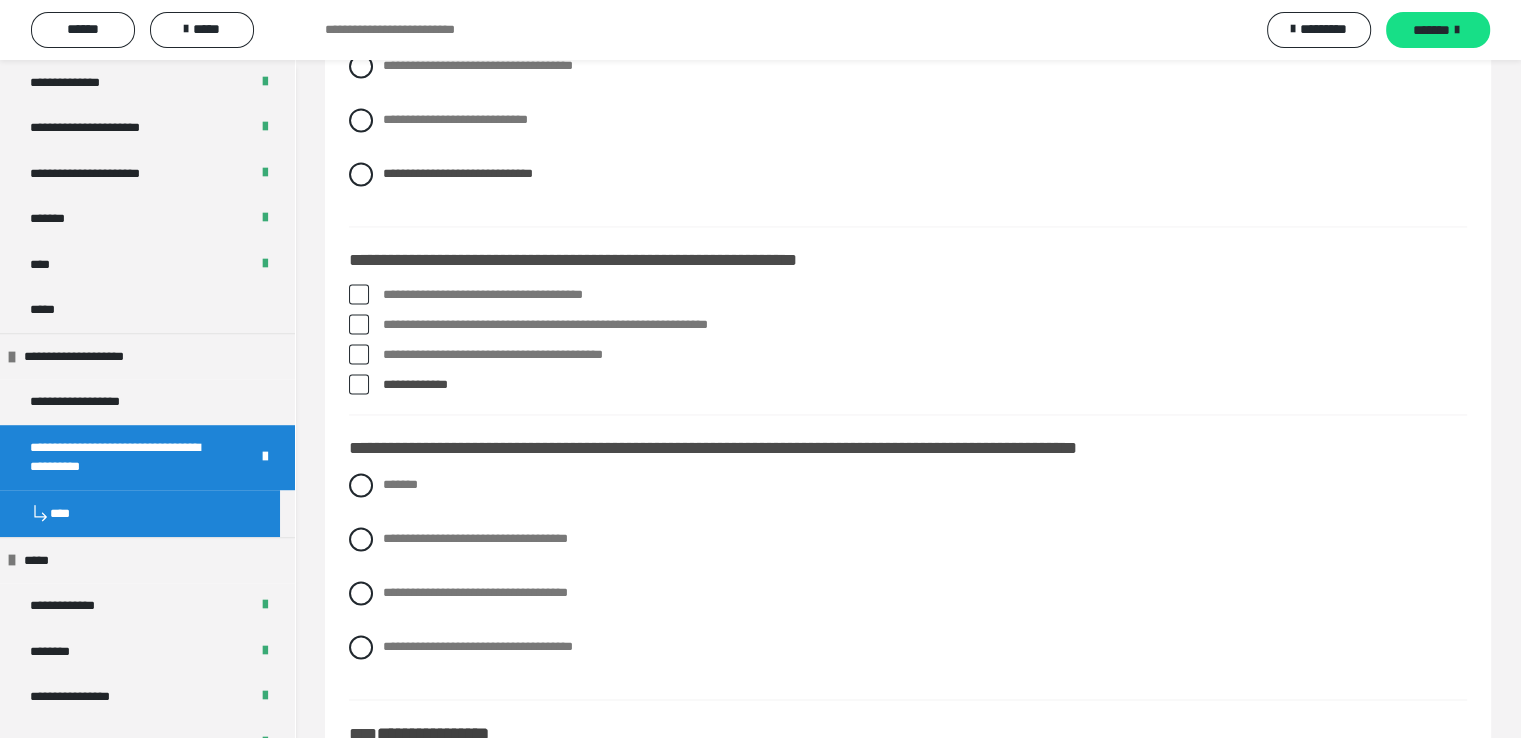 click at bounding box center [359, 294] 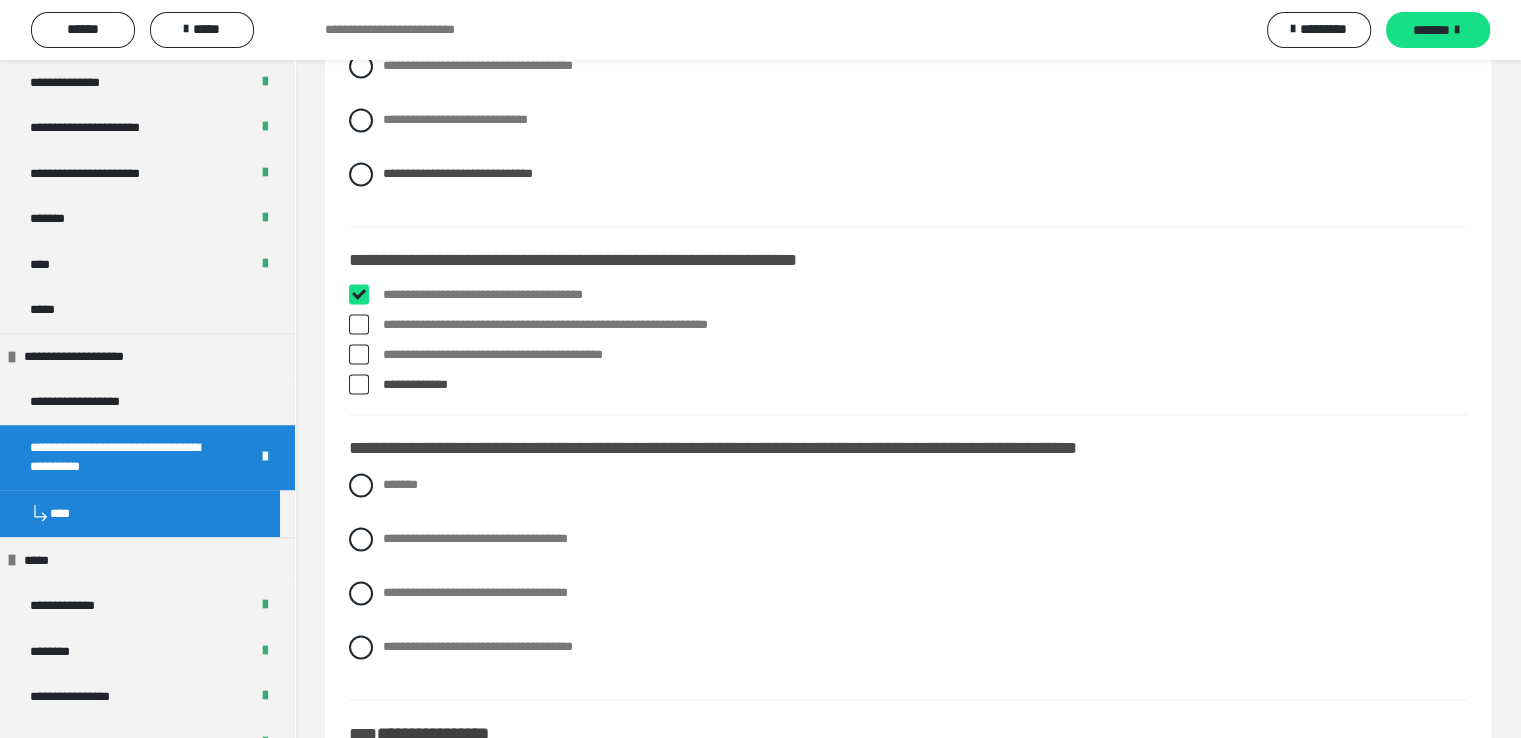 checkbox on "****" 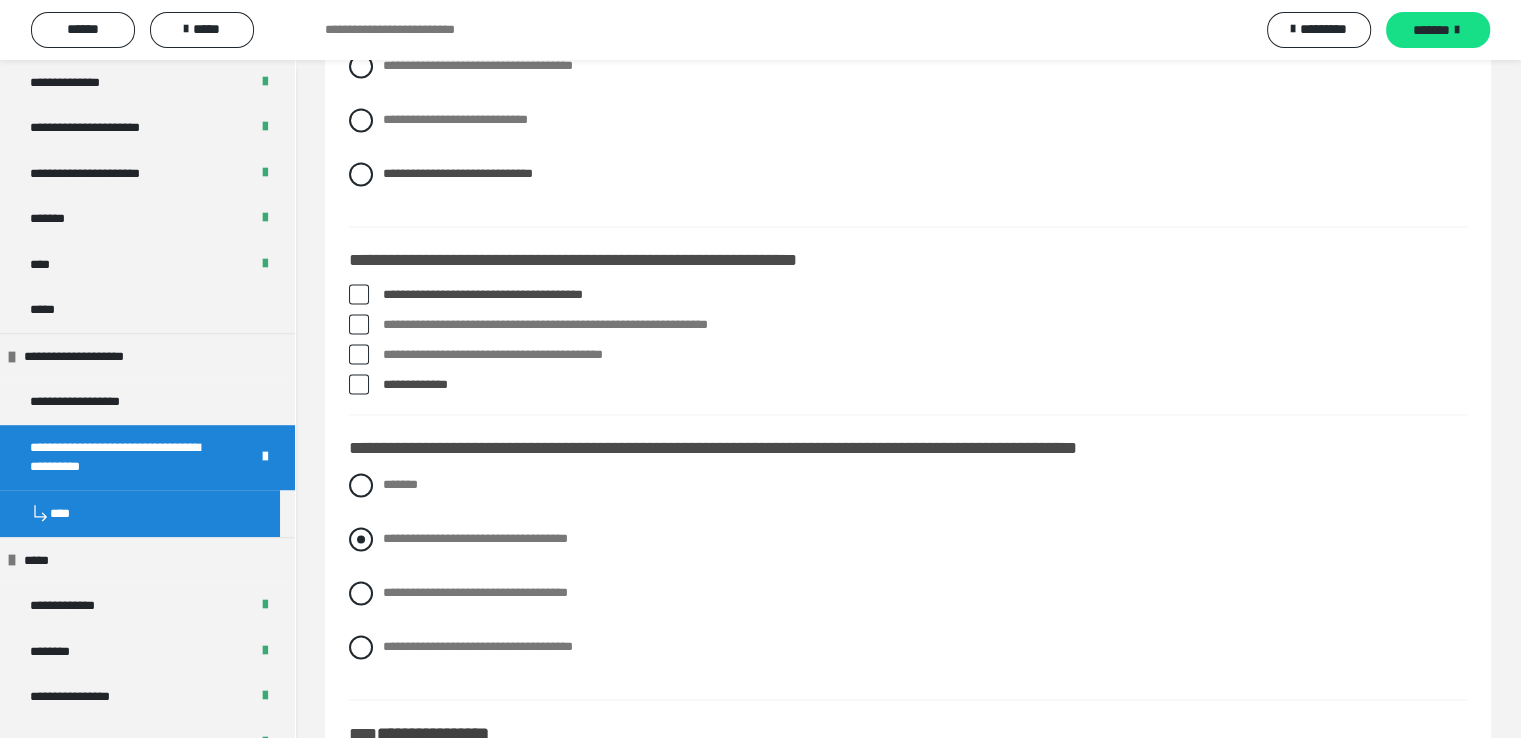 click on "**********" at bounding box center [908, 539] 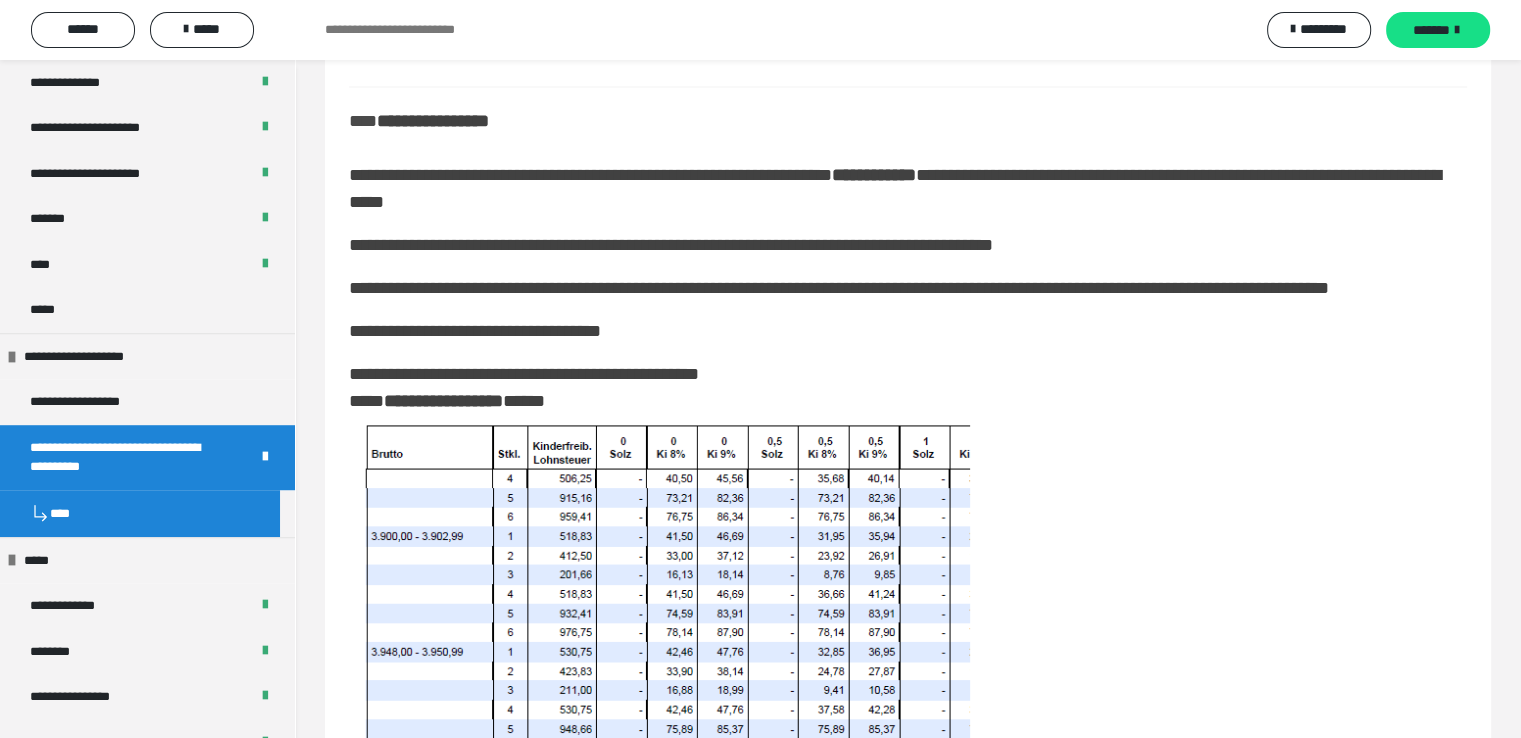 scroll, scrollTop: 3731, scrollLeft: 0, axis: vertical 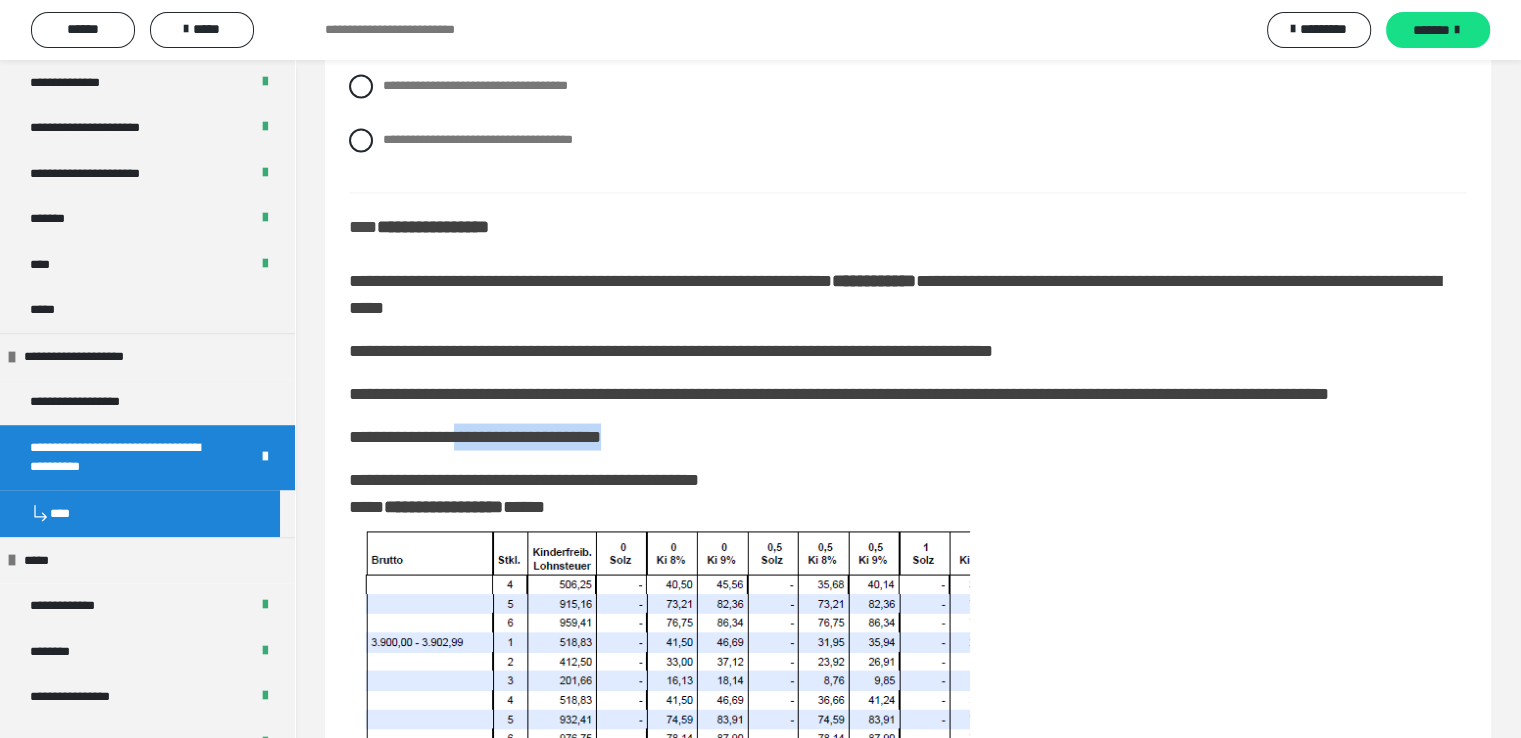drag, startPoint x: 456, startPoint y: 493, endPoint x: 696, endPoint y: 493, distance: 240 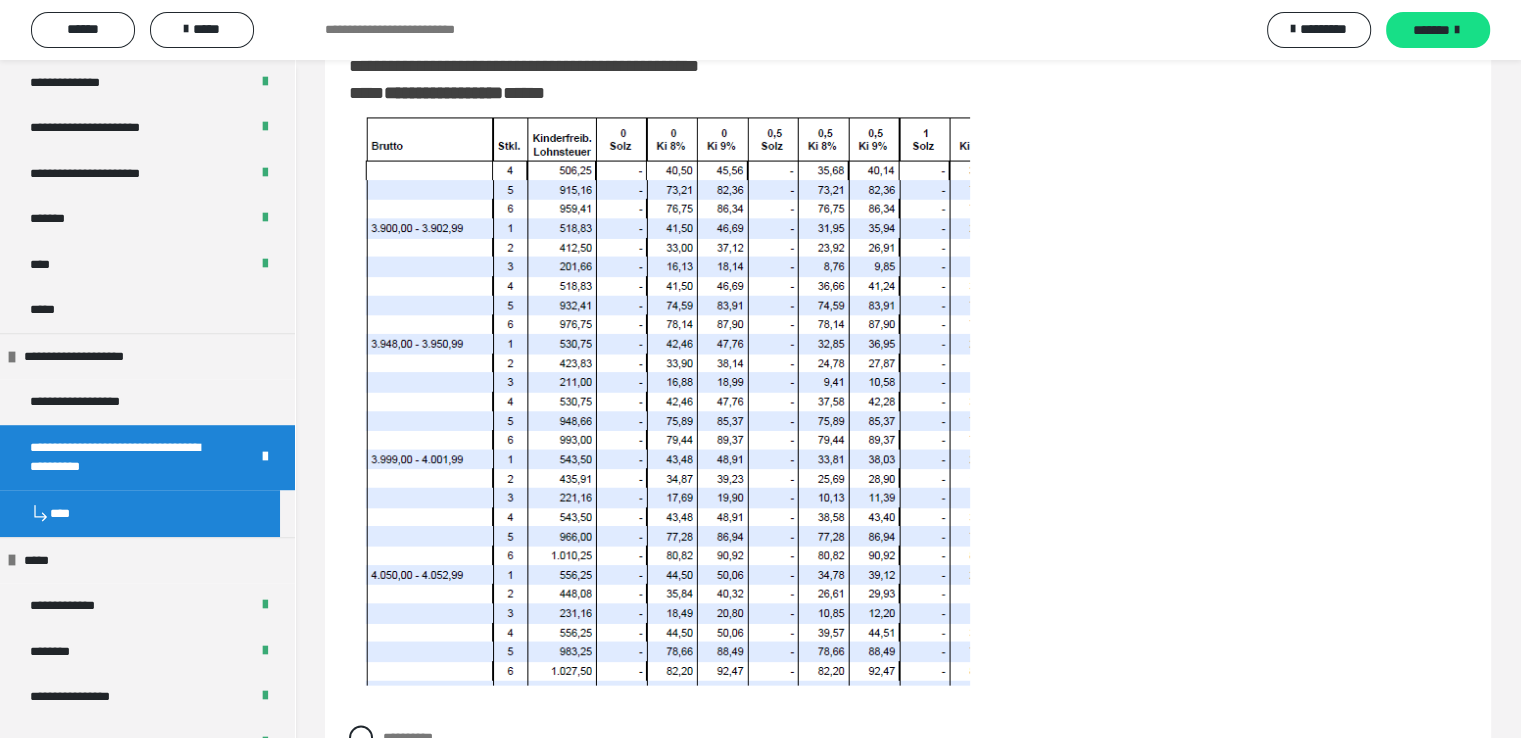scroll, scrollTop: 4092, scrollLeft: 0, axis: vertical 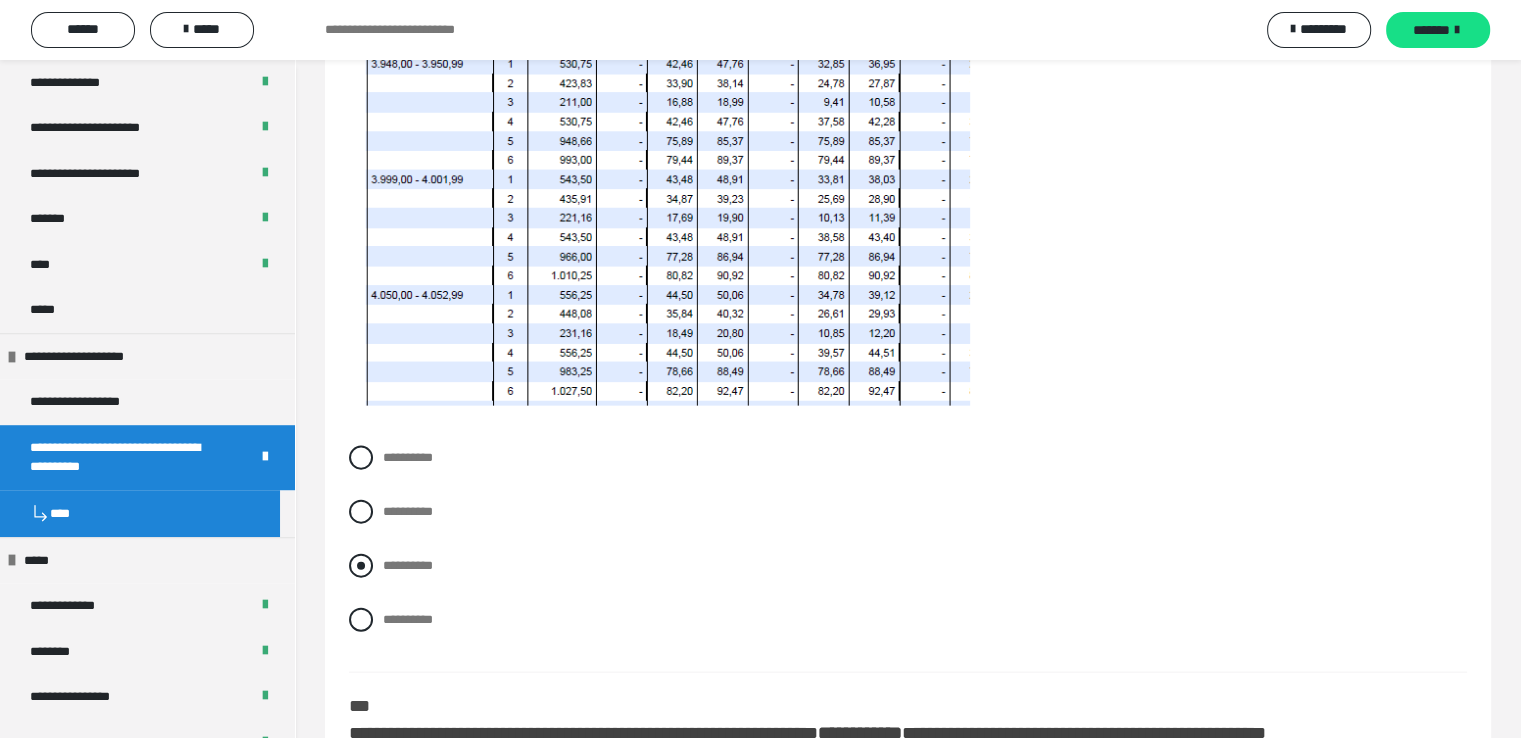 click at bounding box center [361, 566] 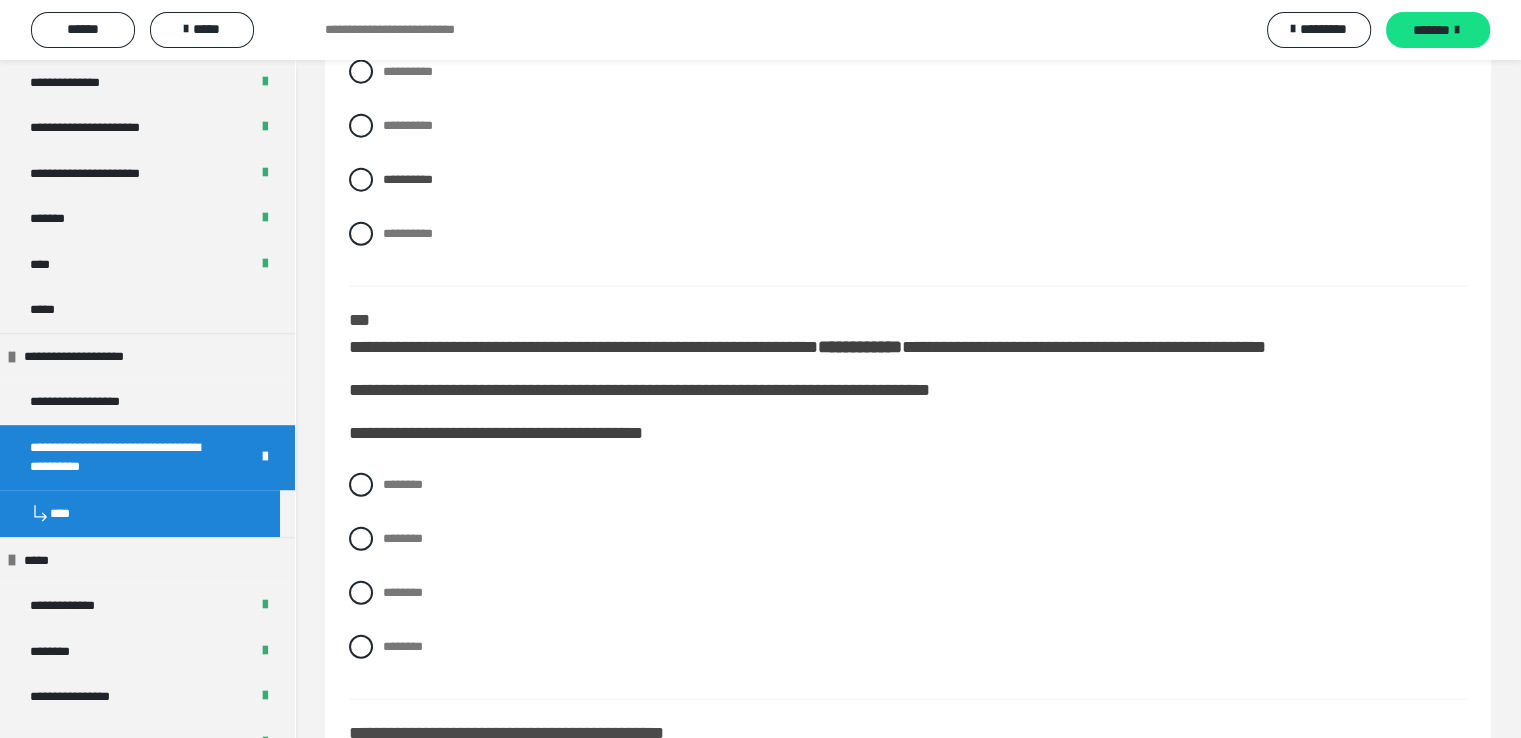 scroll, scrollTop: 4838, scrollLeft: 0, axis: vertical 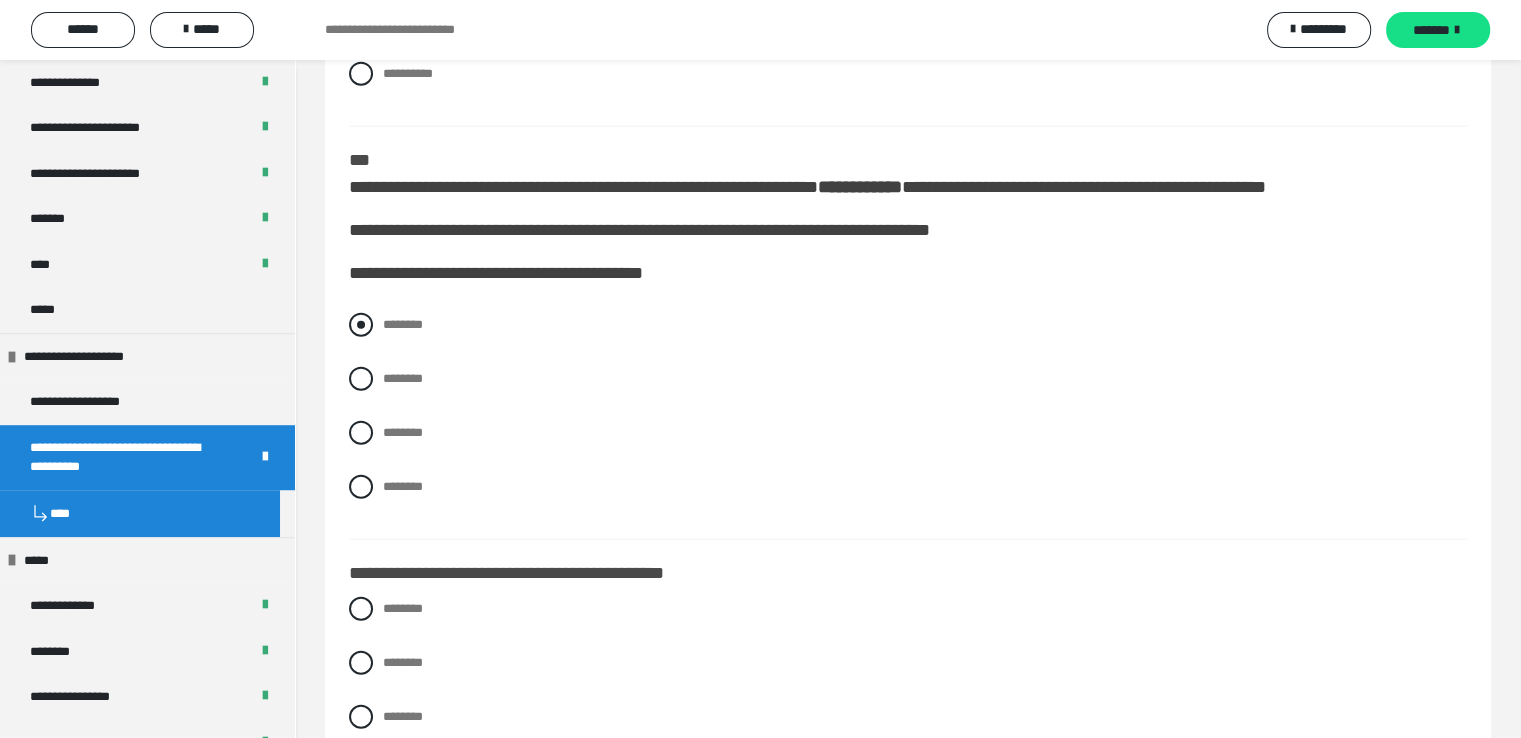 click at bounding box center (361, 325) 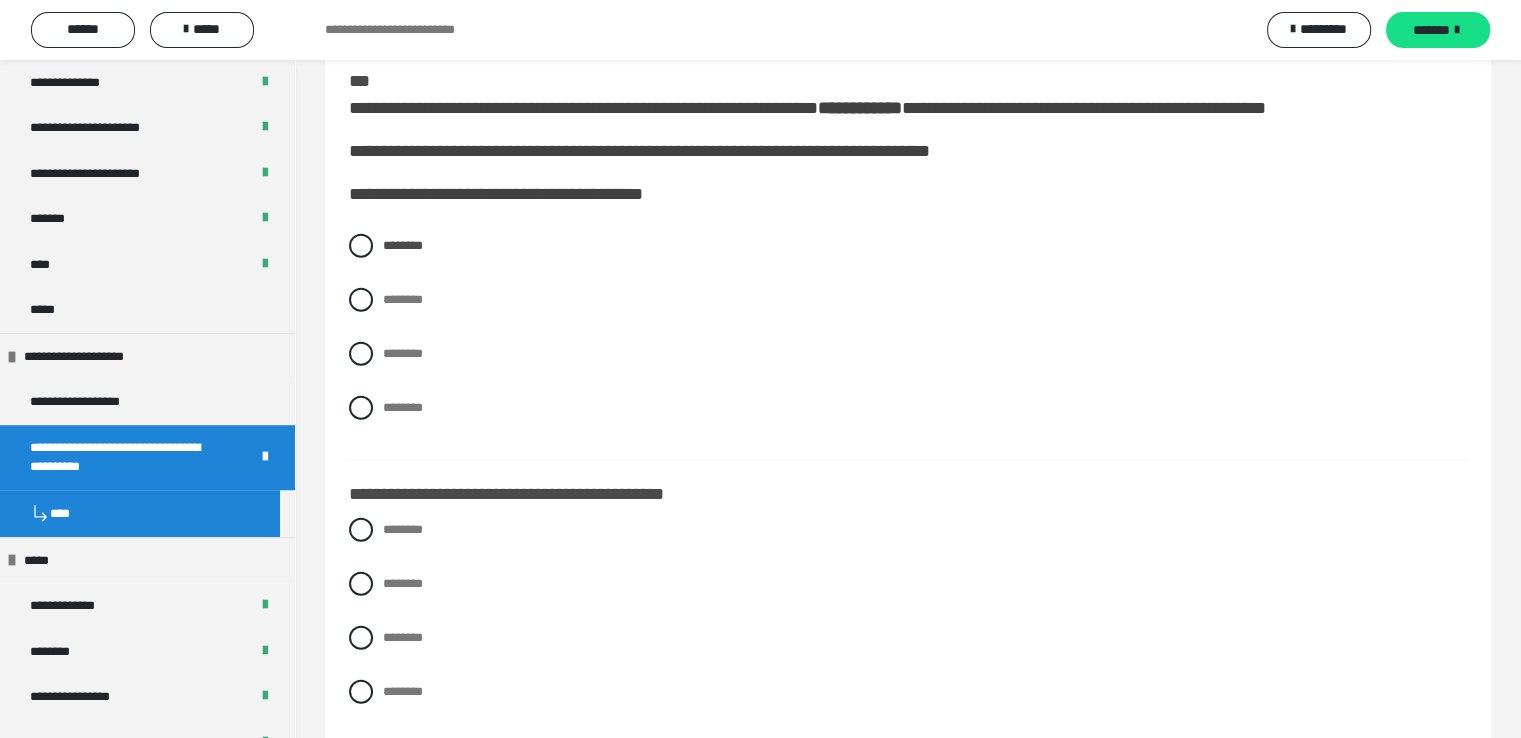 scroll, scrollTop: 4918, scrollLeft: 0, axis: vertical 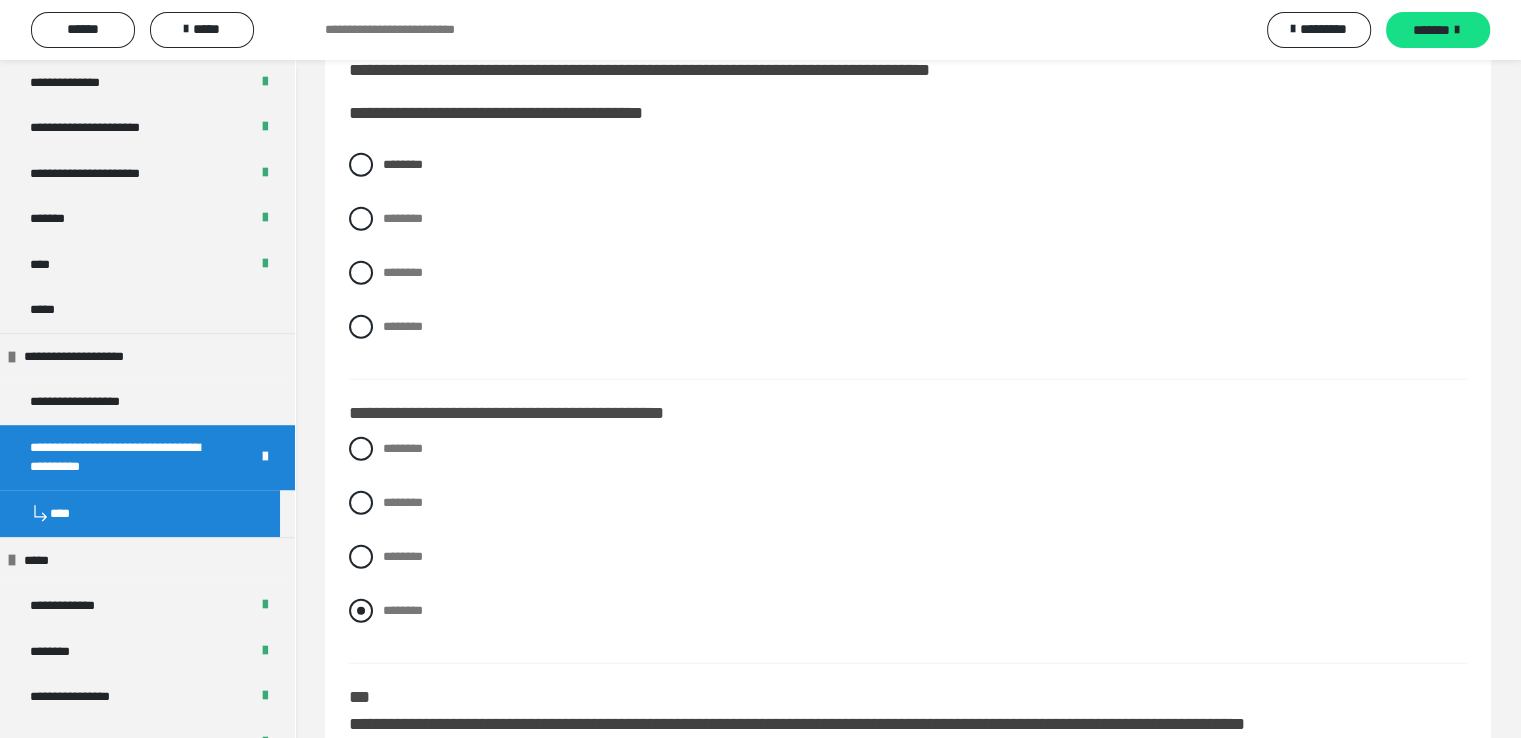 click at bounding box center [361, 611] 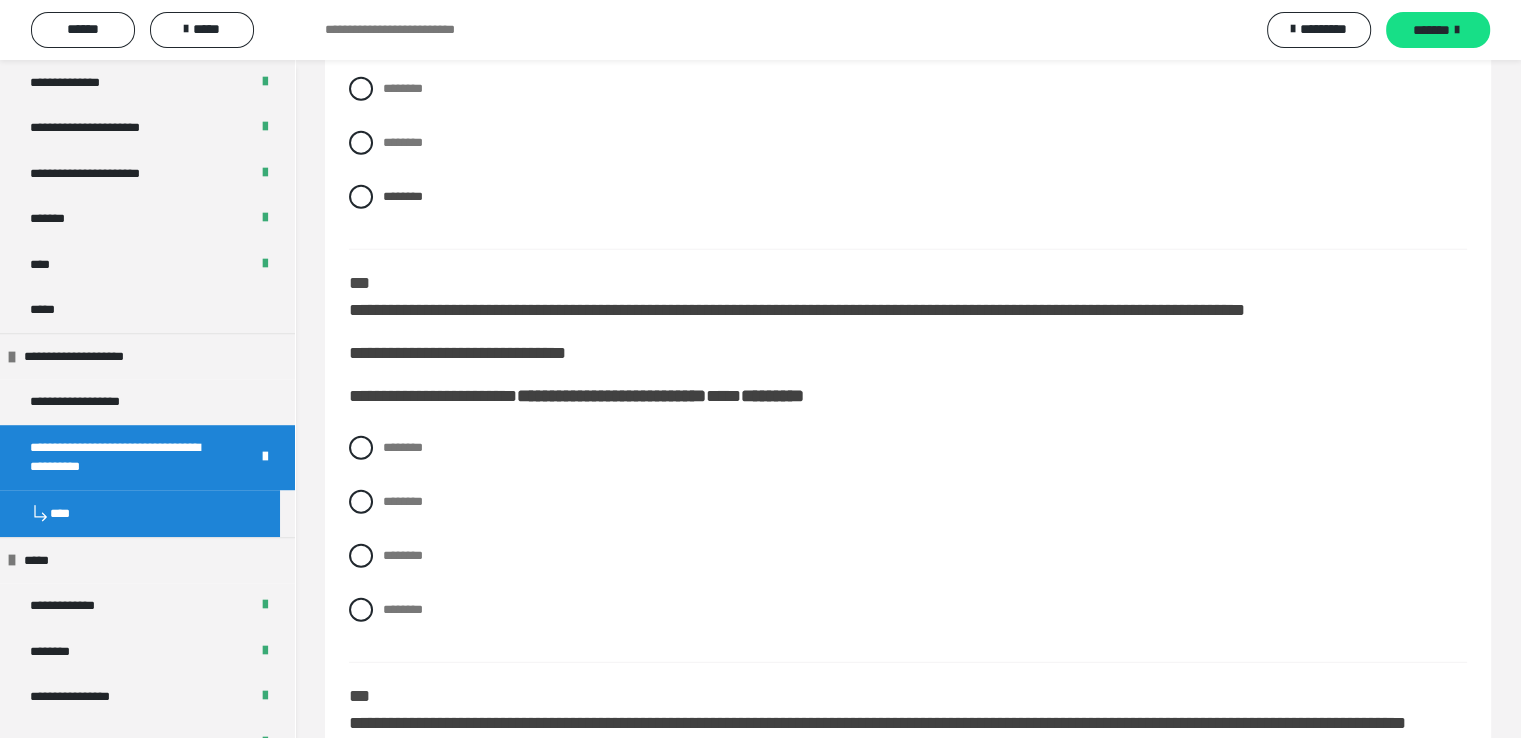scroll, scrollTop: 5464, scrollLeft: 0, axis: vertical 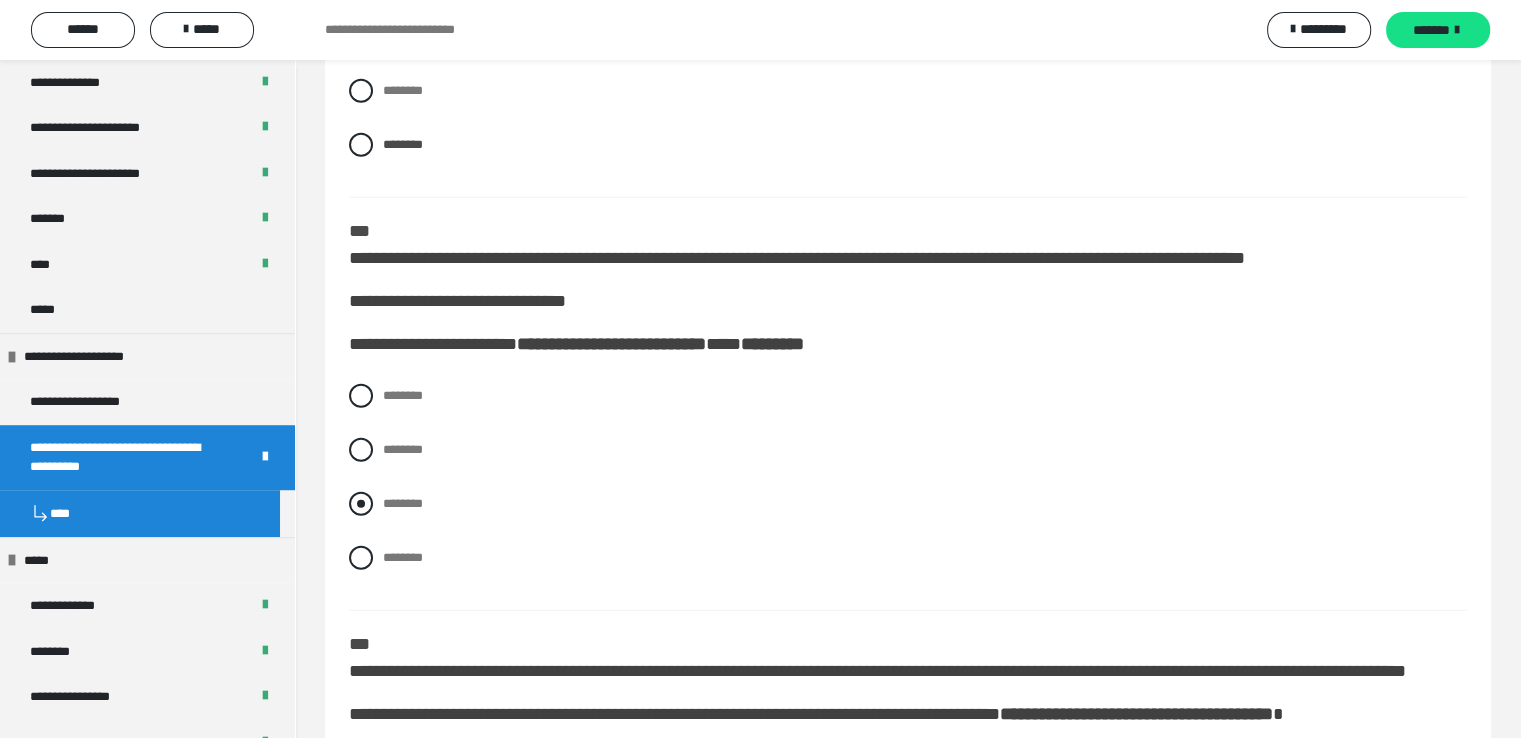 click at bounding box center [361, 504] 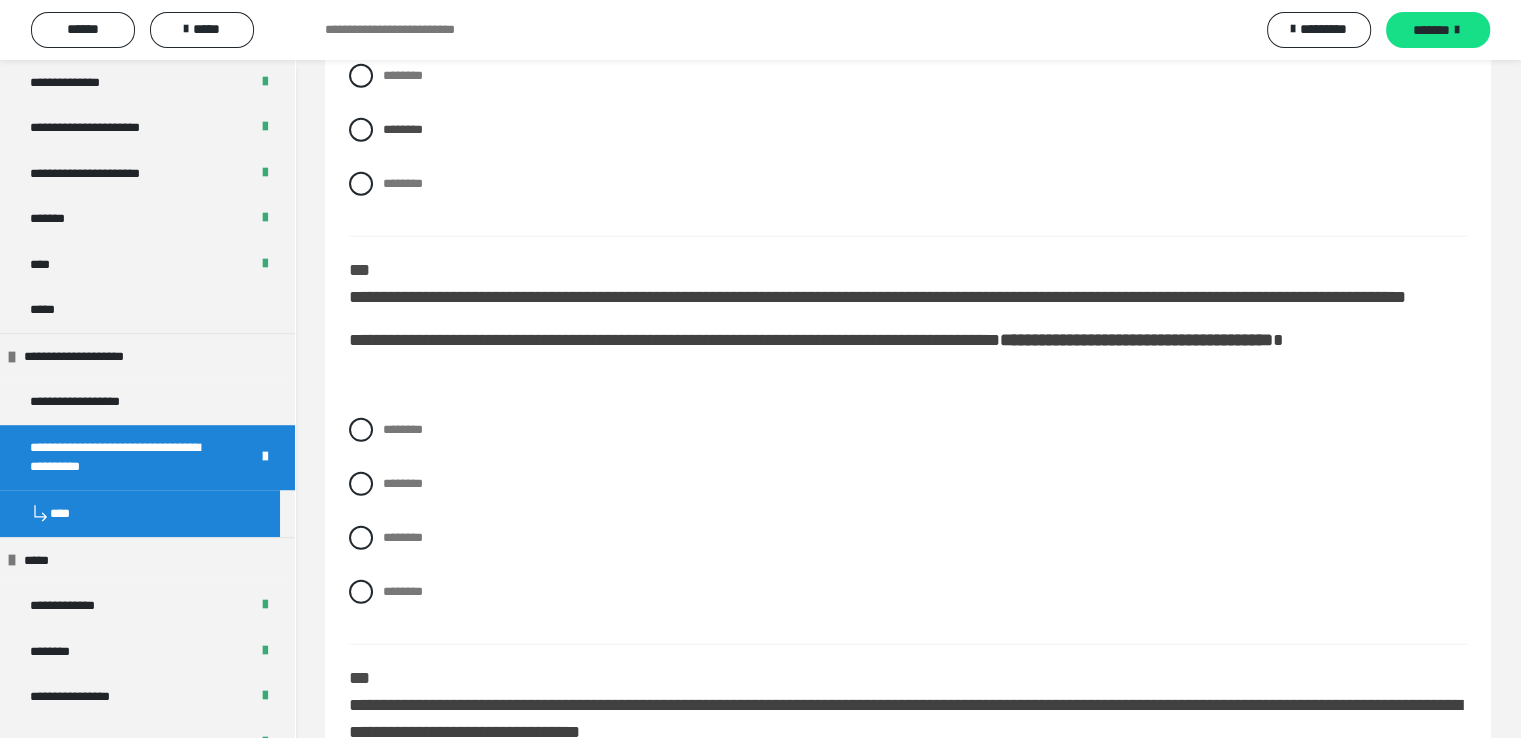 scroll, scrollTop: 5864, scrollLeft: 0, axis: vertical 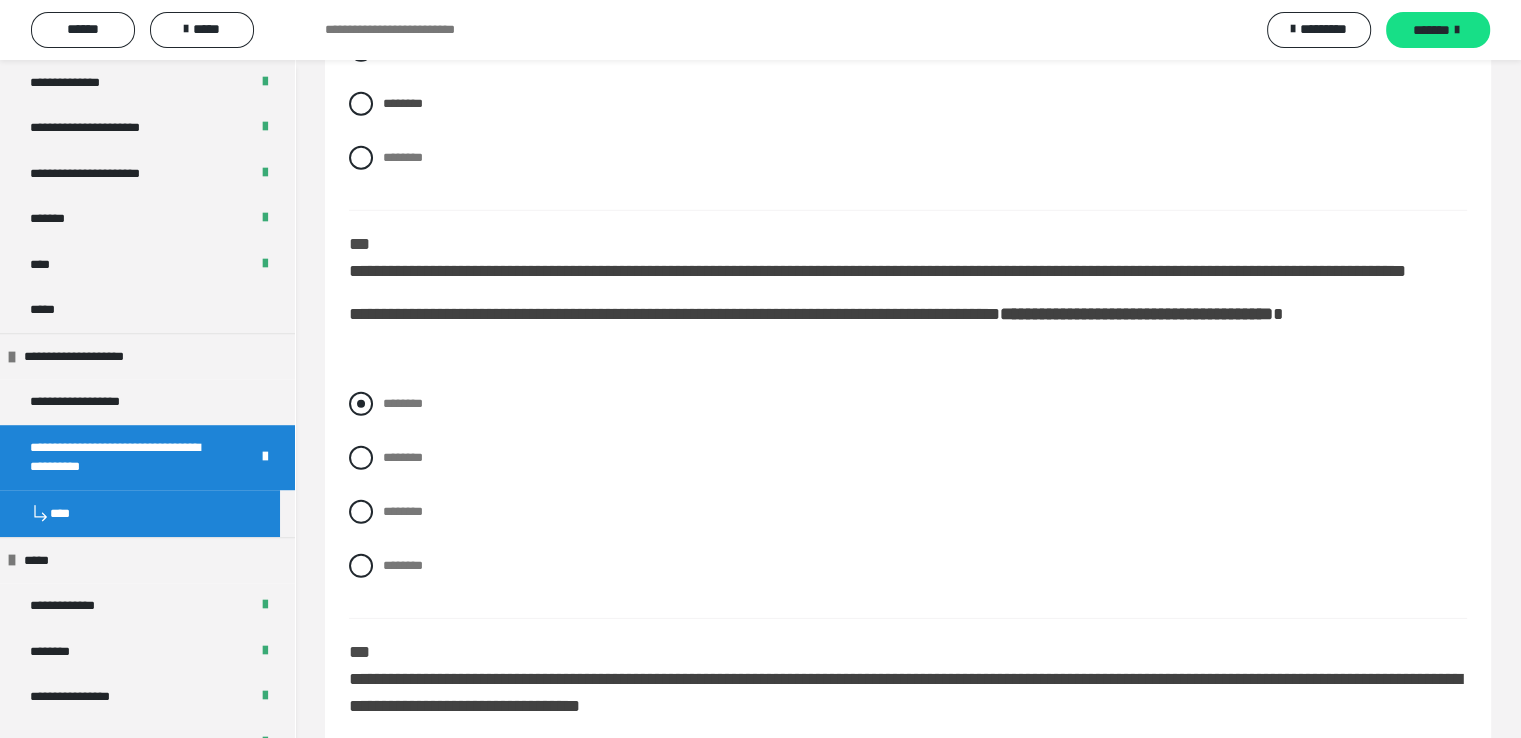 click at bounding box center (361, 404) 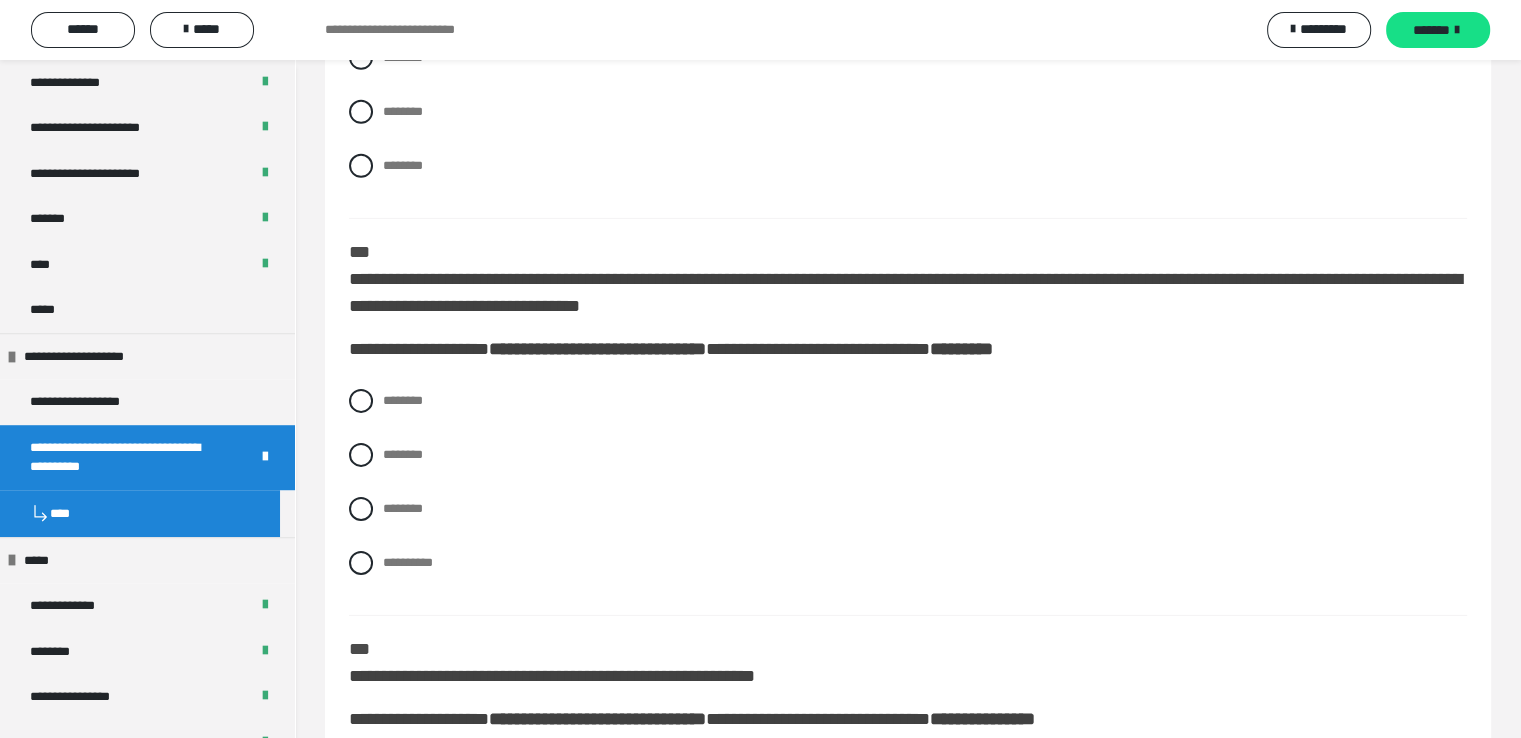 scroll, scrollTop: 6357, scrollLeft: 0, axis: vertical 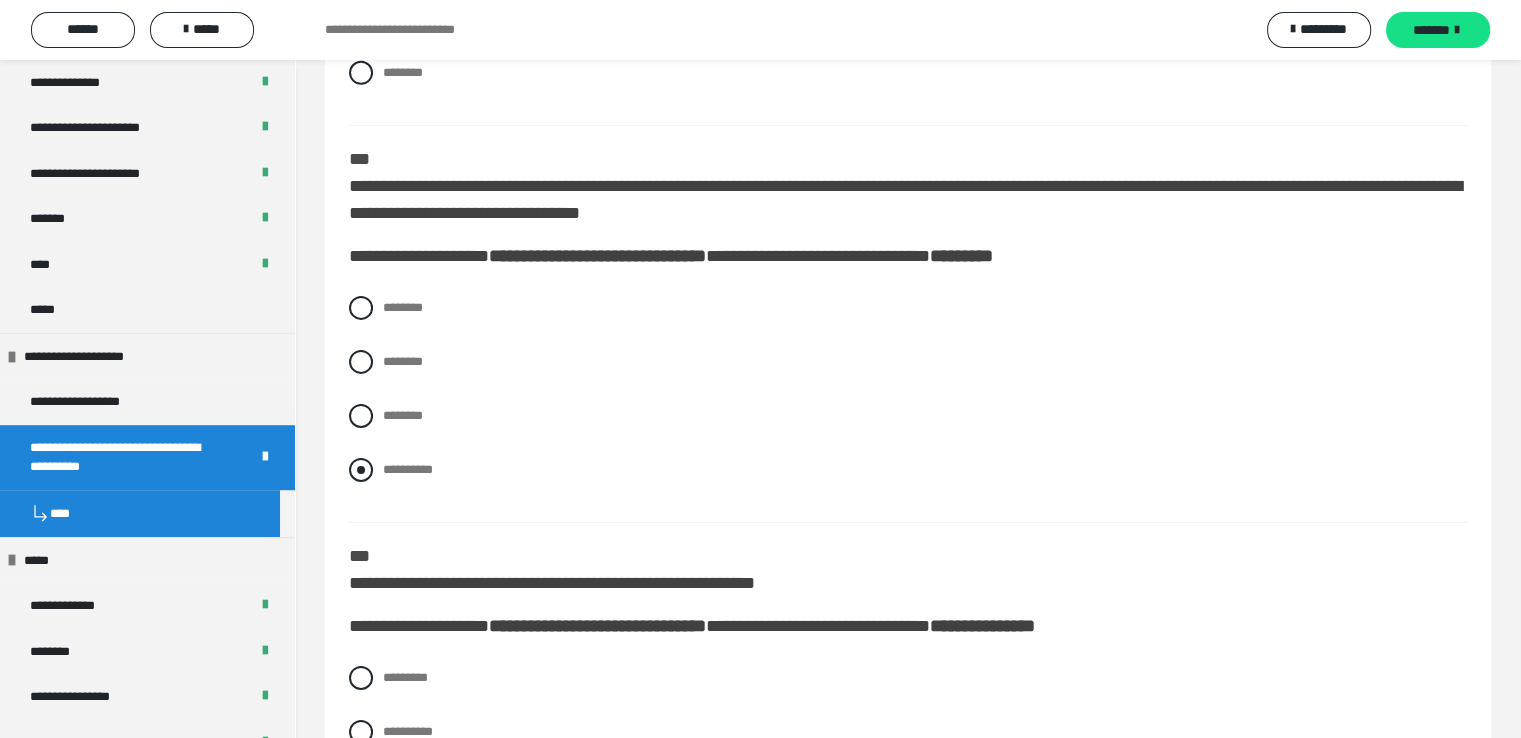 click on "**********" at bounding box center [908, 470] 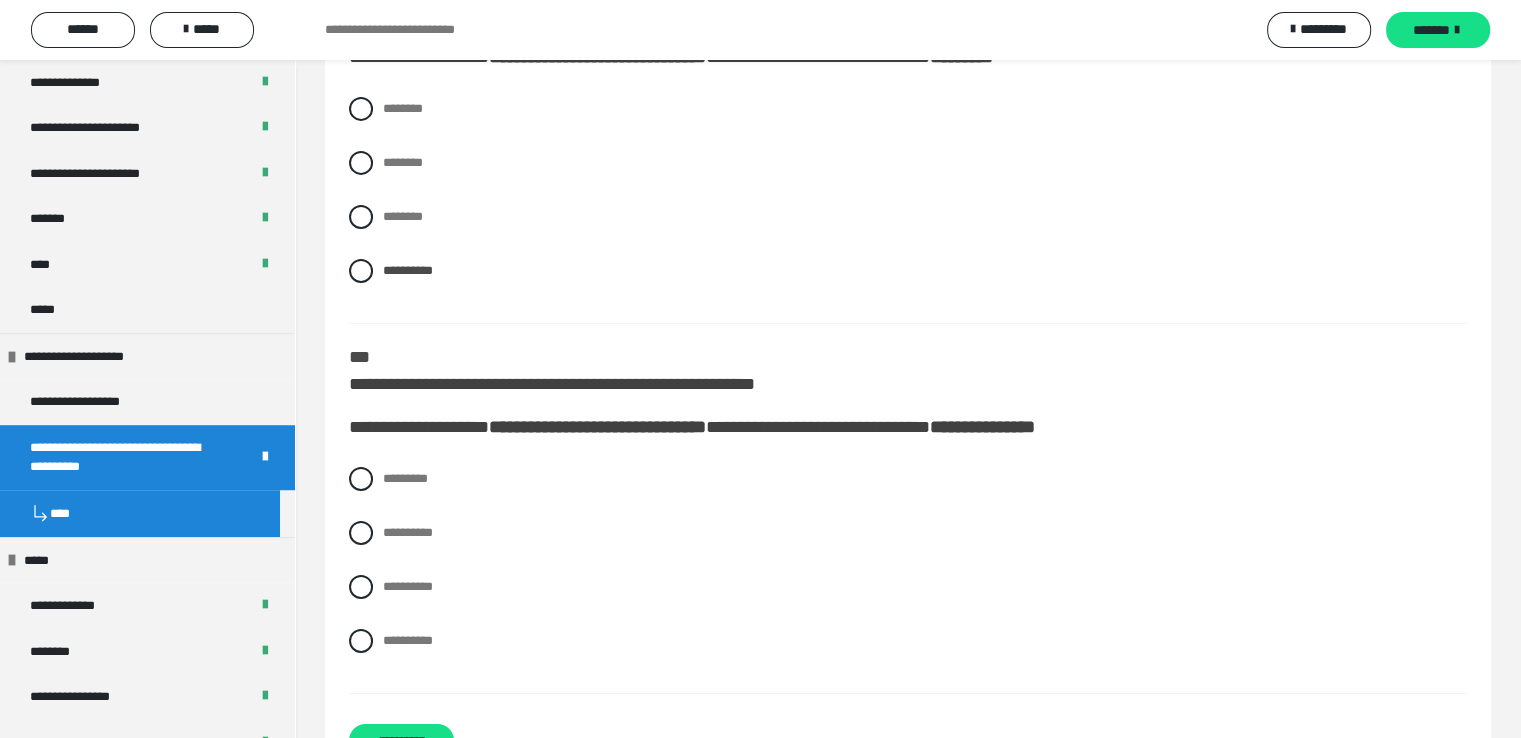 scroll, scrollTop: 6636, scrollLeft: 0, axis: vertical 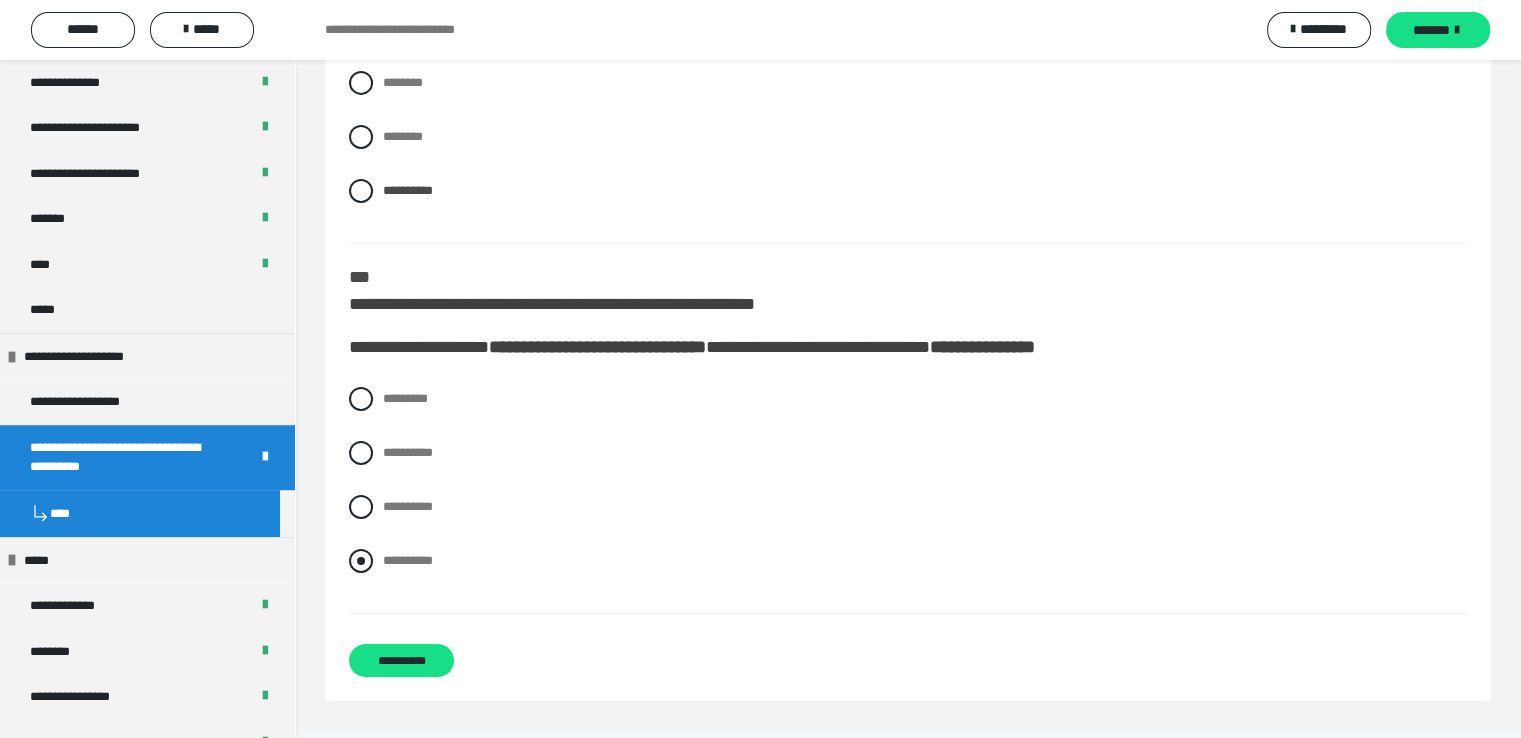 click on "**********" at bounding box center (908, 561) 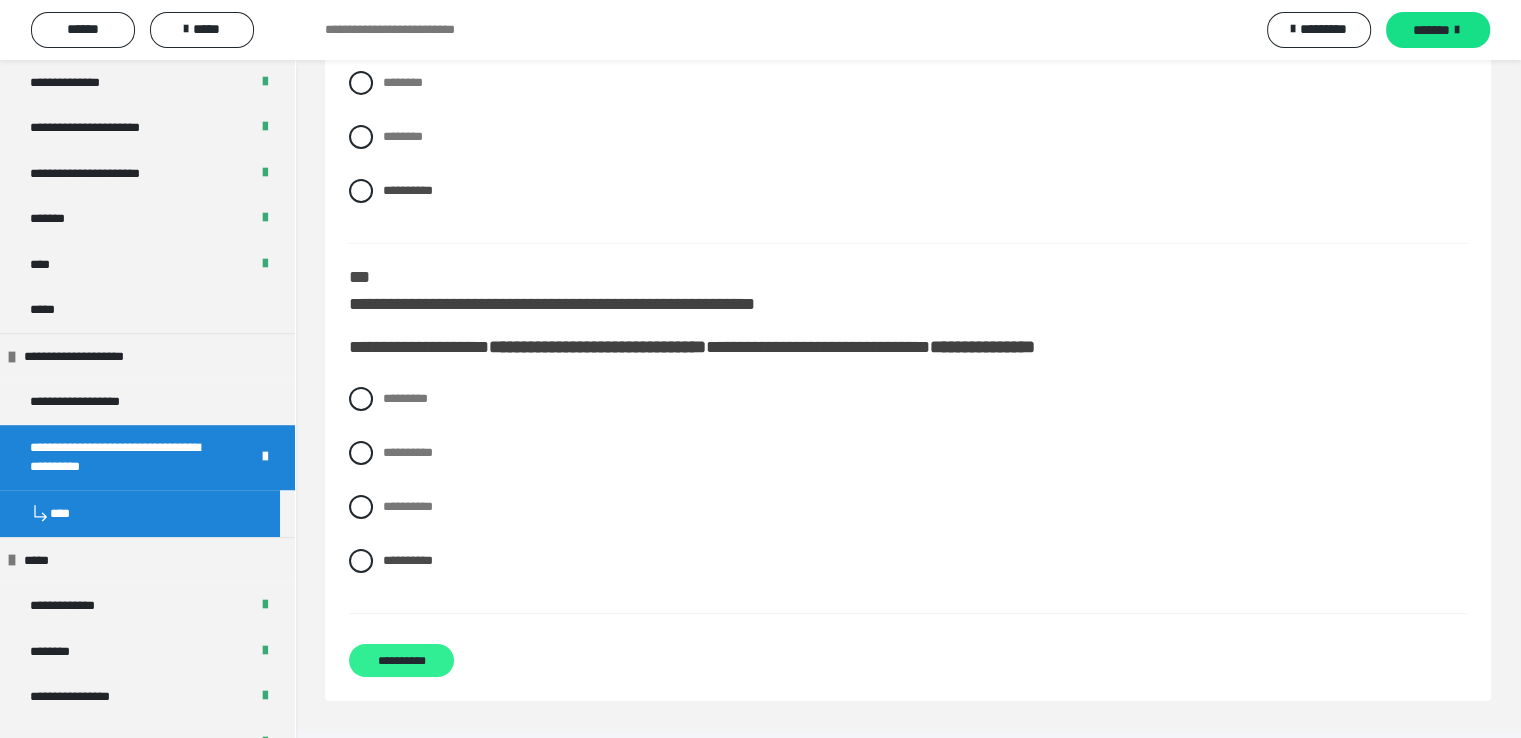 click on "**********" at bounding box center (401, 660) 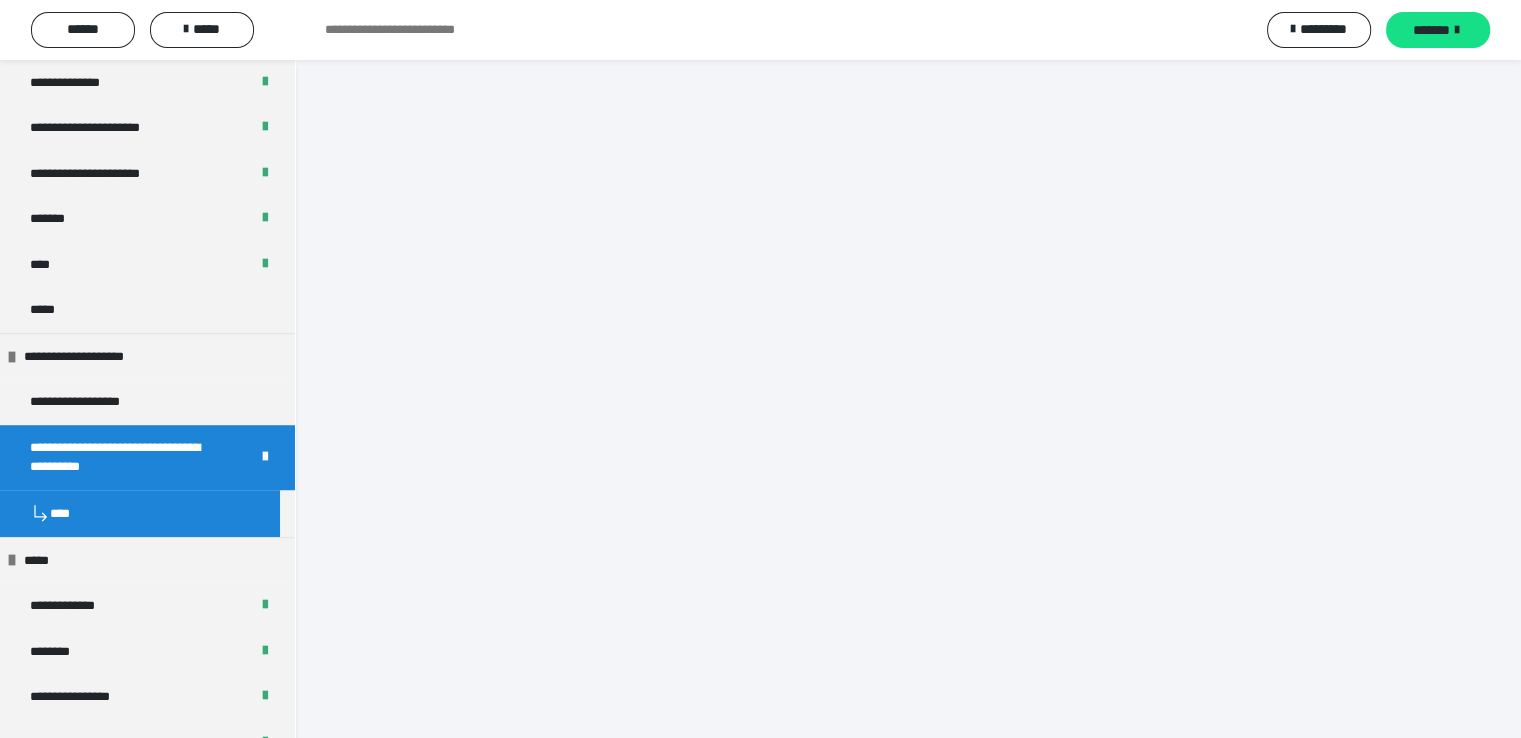 scroll, scrollTop: 60, scrollLeft: 0, axis: vertical 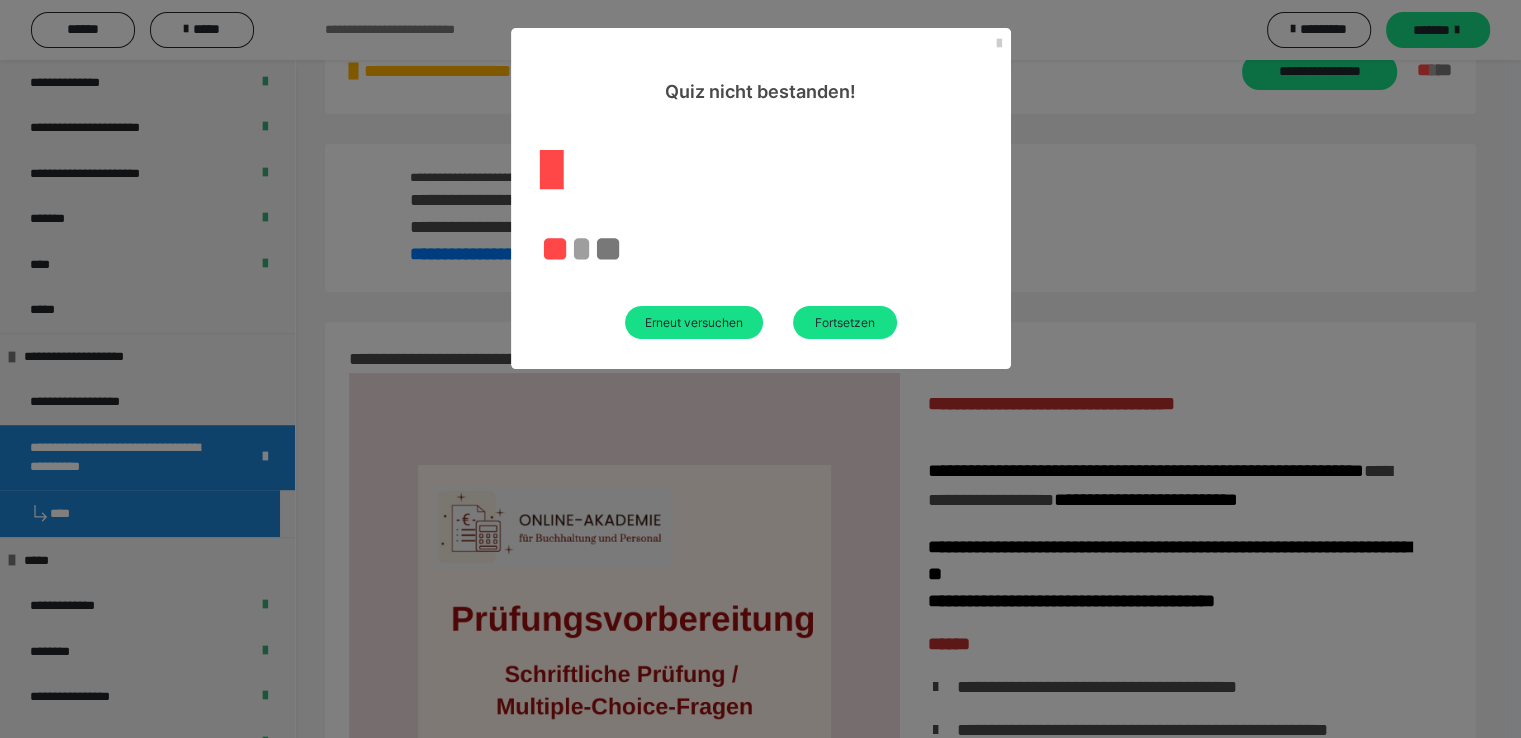 click at bounding box center (999, 44) 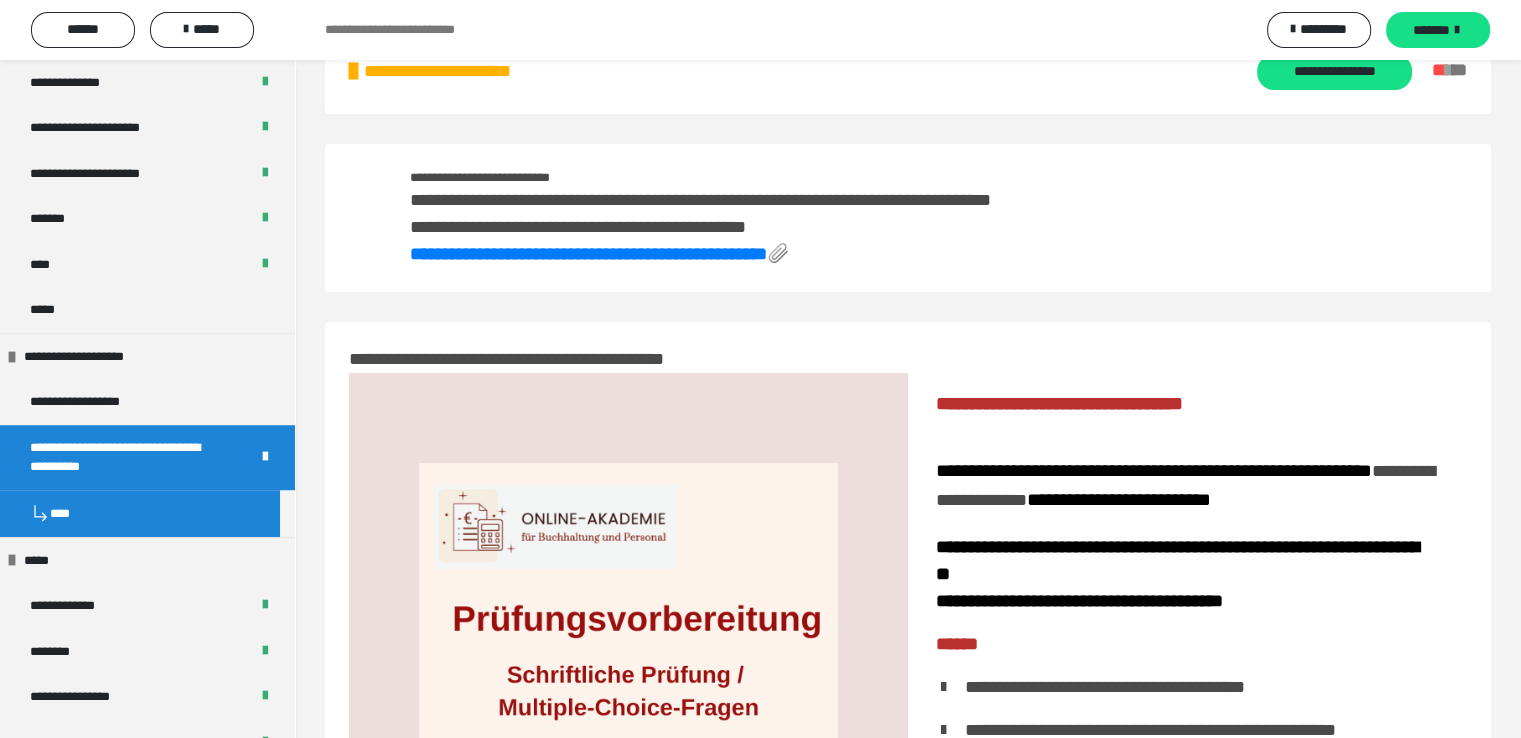 scroll, scrollTop: 16, scrollLeft: 0, axis: vertical 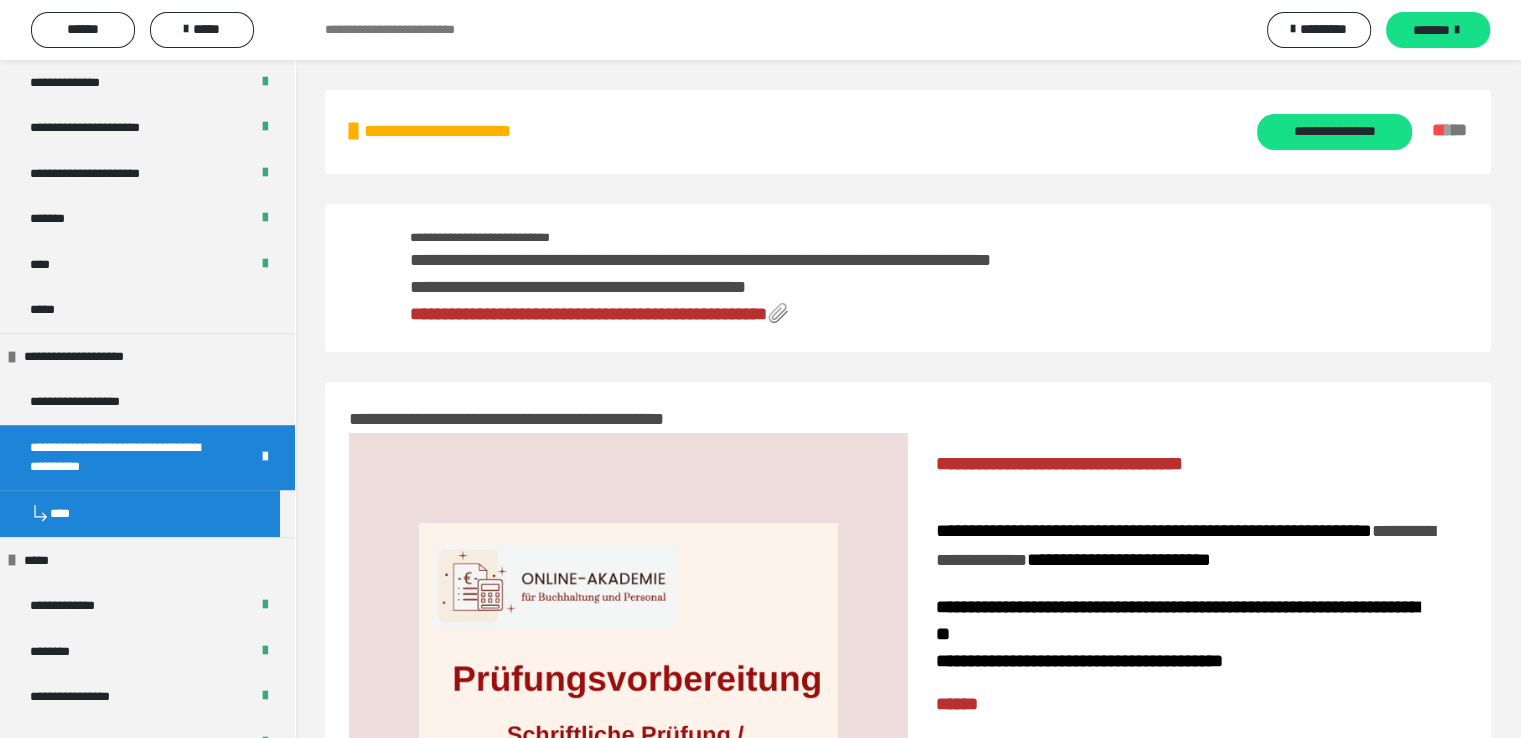 click on "**********" at bounding box center [588, 314] 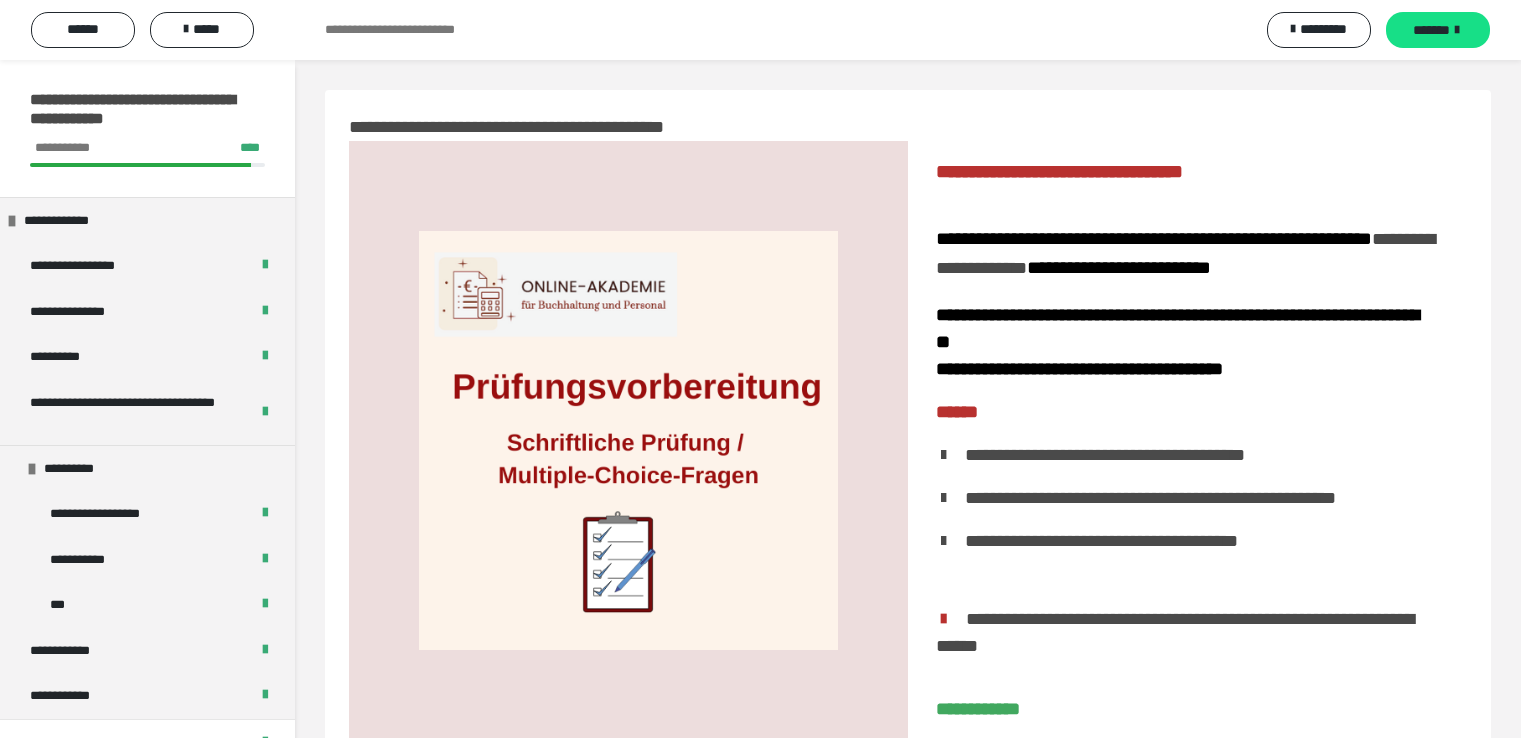 scroll, scrollTop: 0, scrollLeft: 0, axis: both 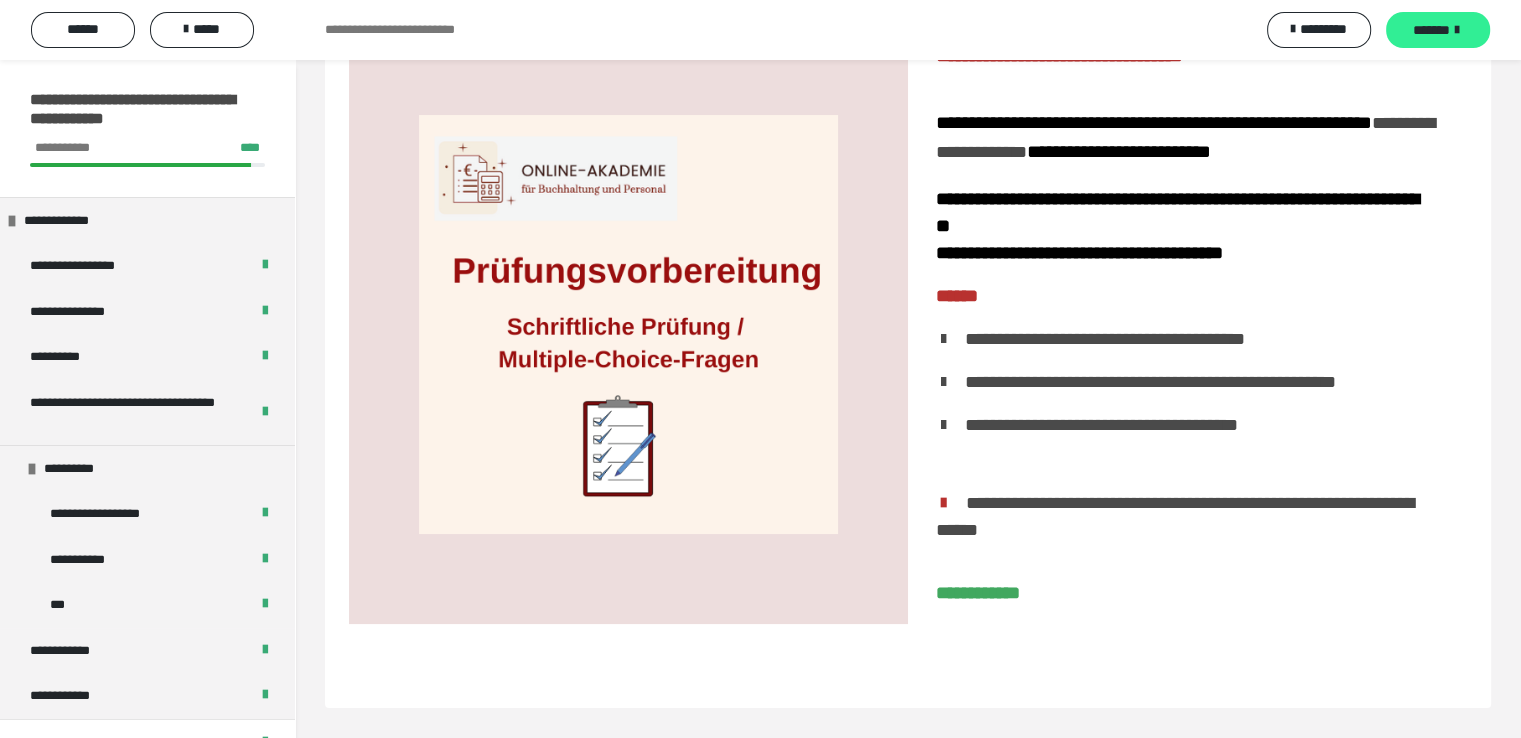 click on "*******" at bounding box center (1431, 30) 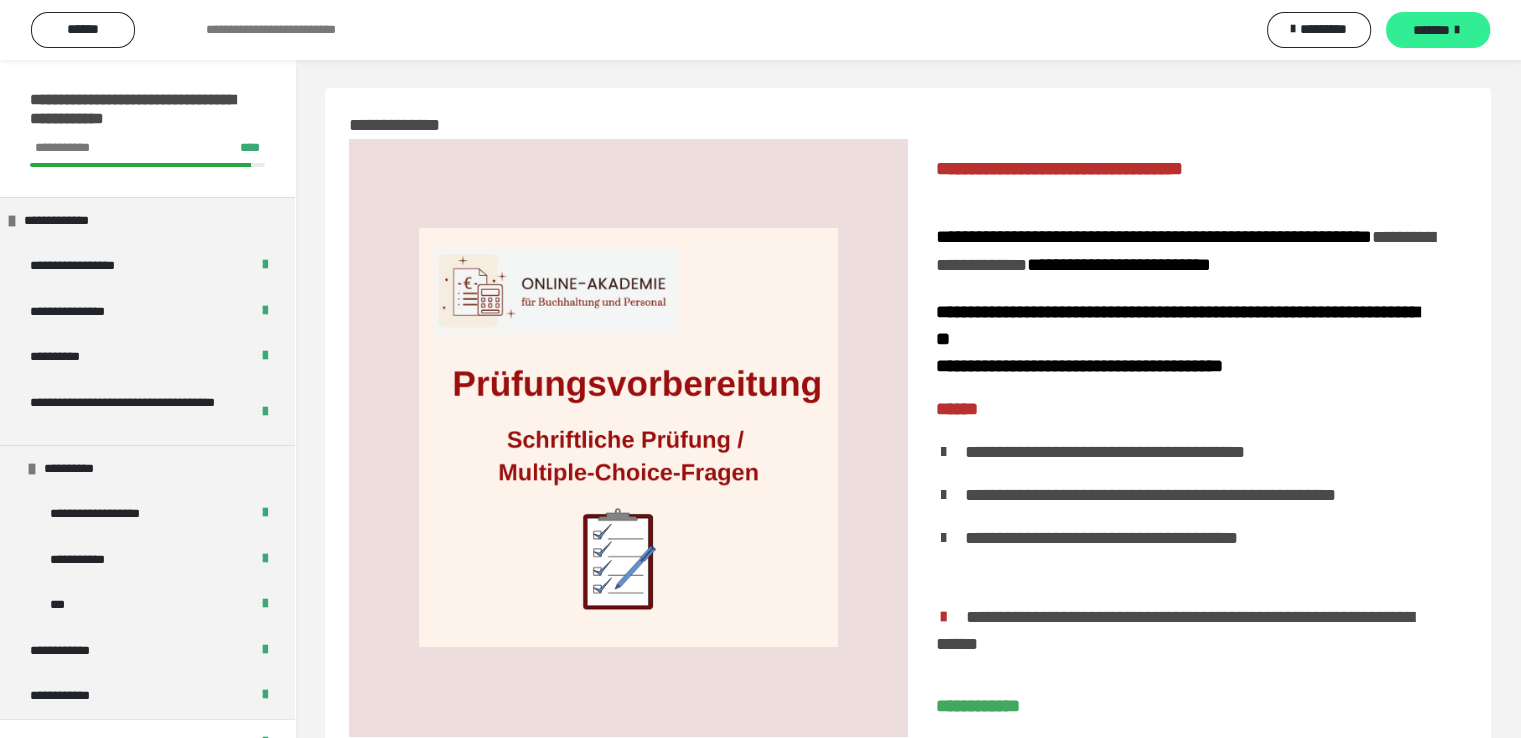scroll, scrollTop: 214, scrollLeft: 0, axis: vertical 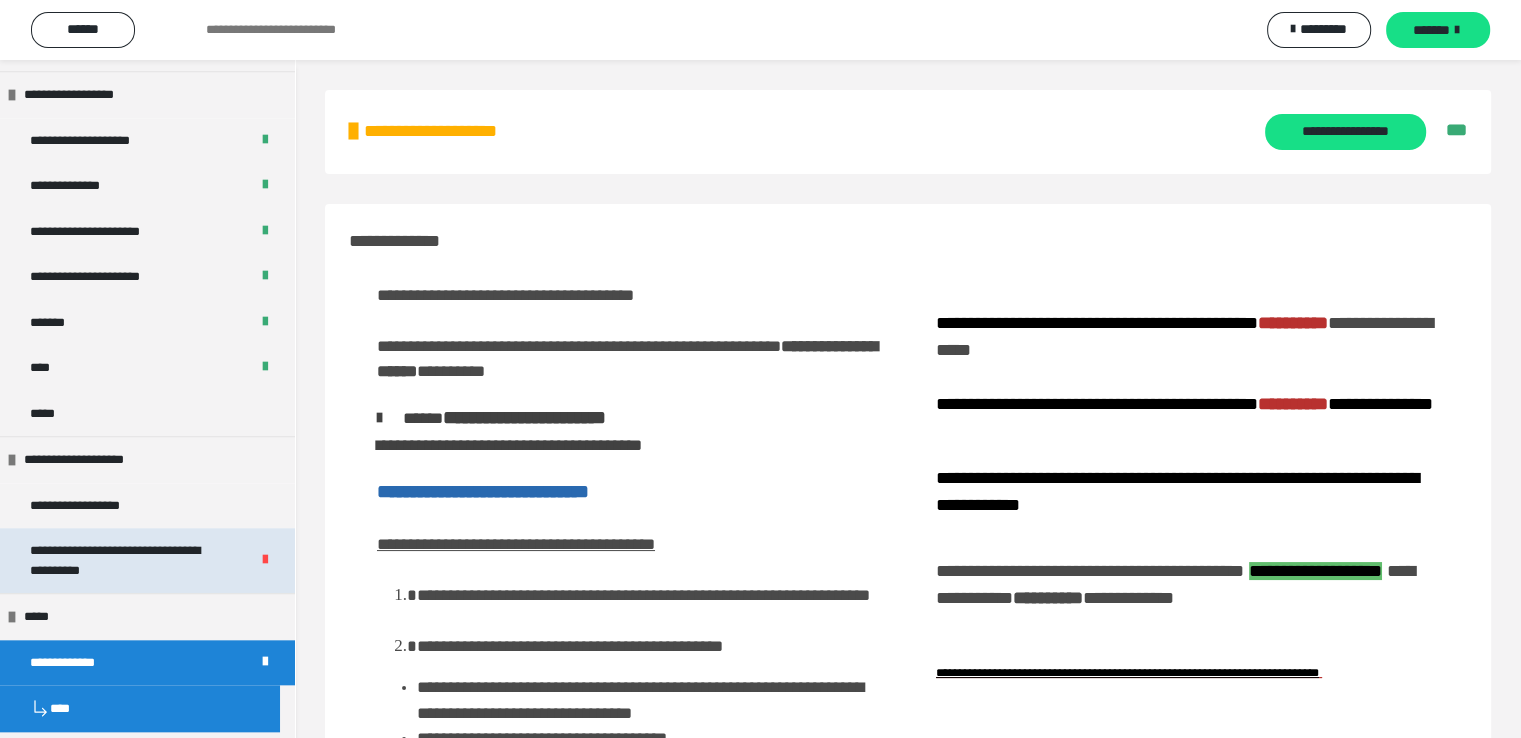 click on "**********" at bounding box center [124, 560] 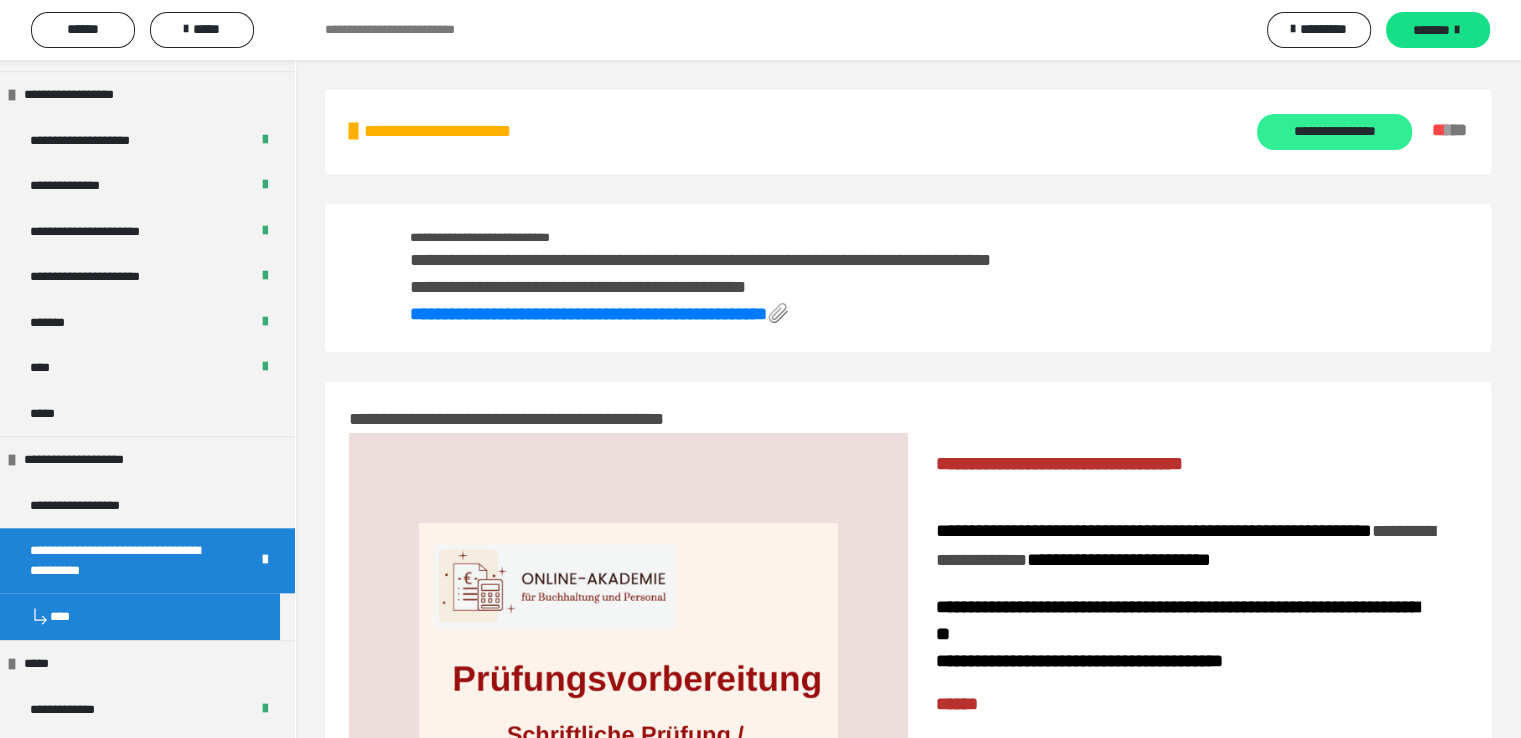 click on "**********" at bounding box center [1334, 132] 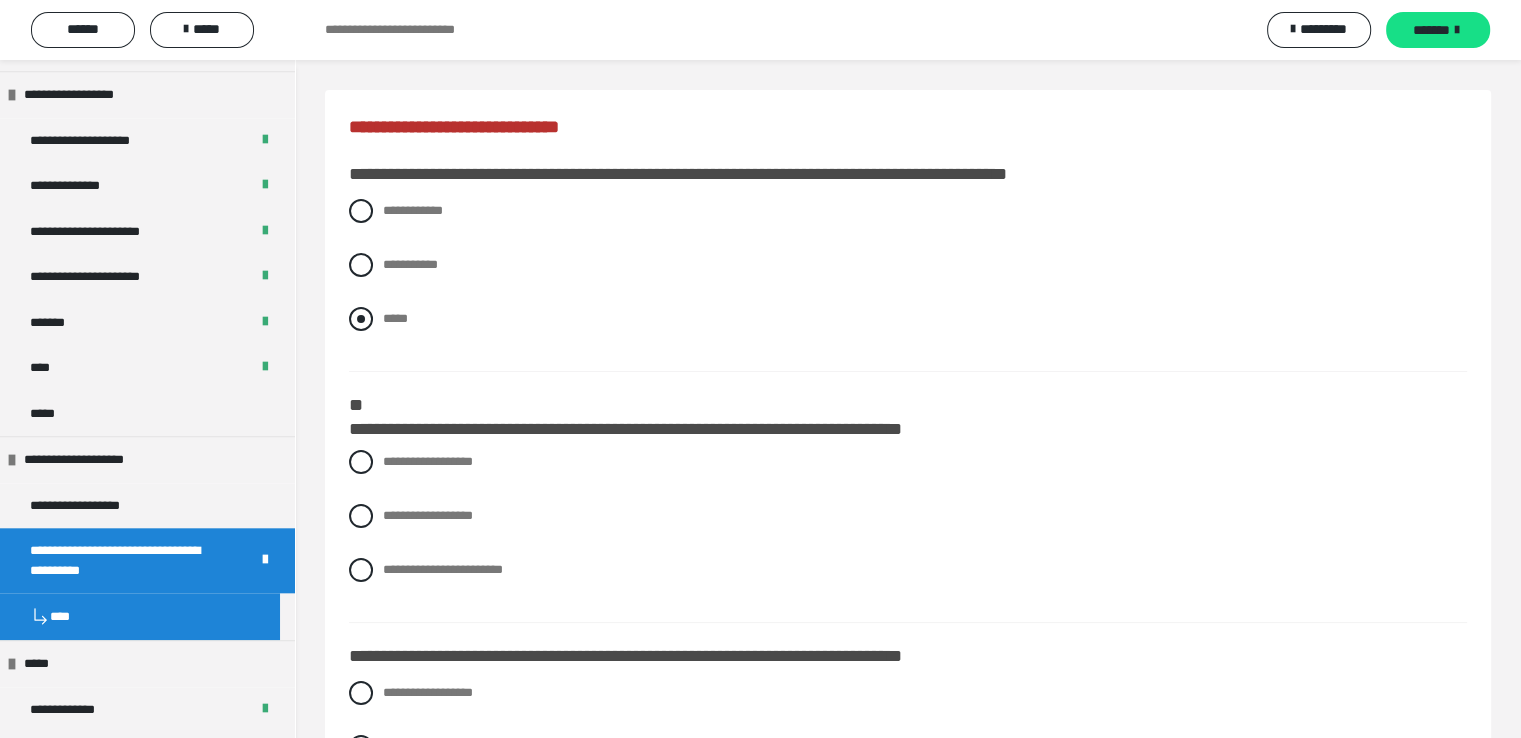 click at bounding box center (361, 319) 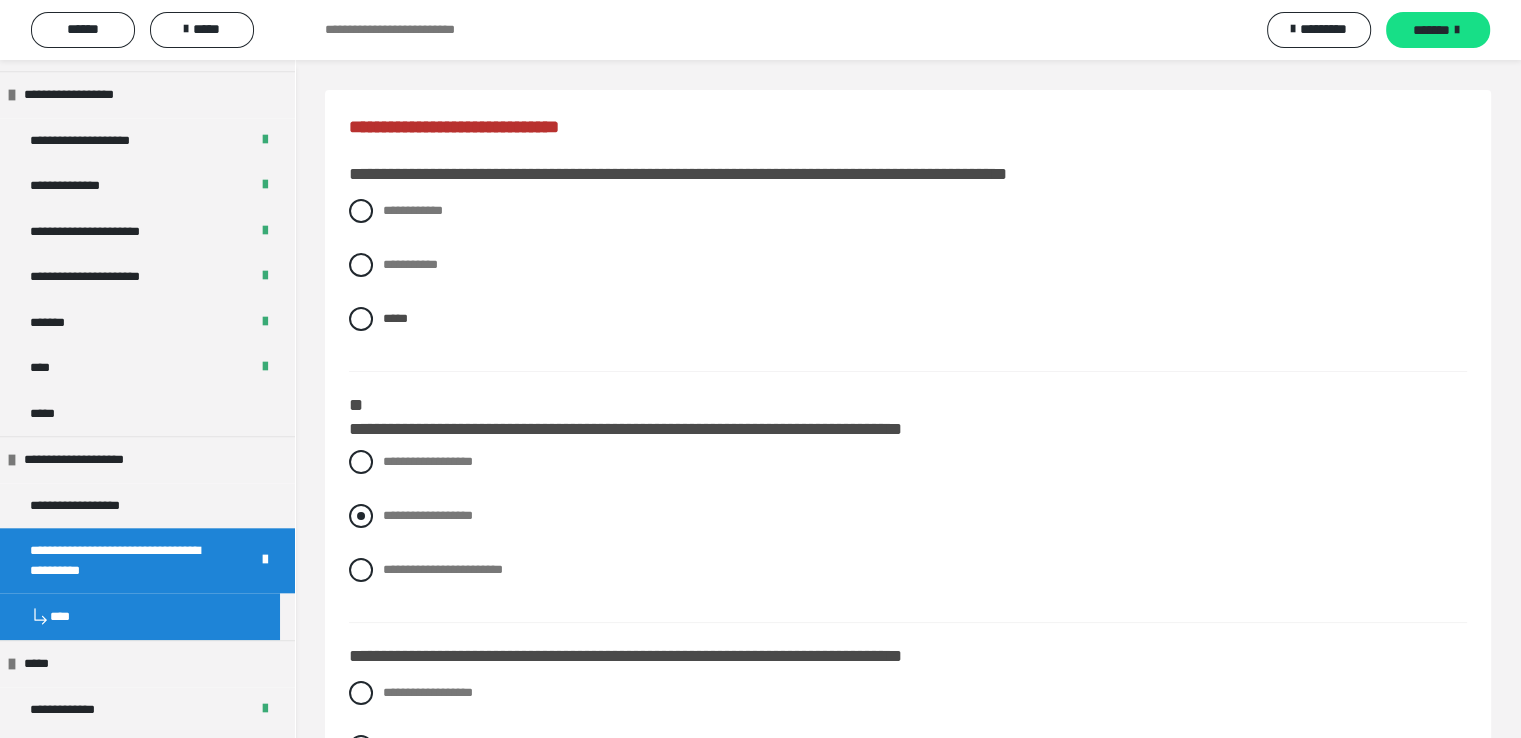 click at bounding box center (361, 516) 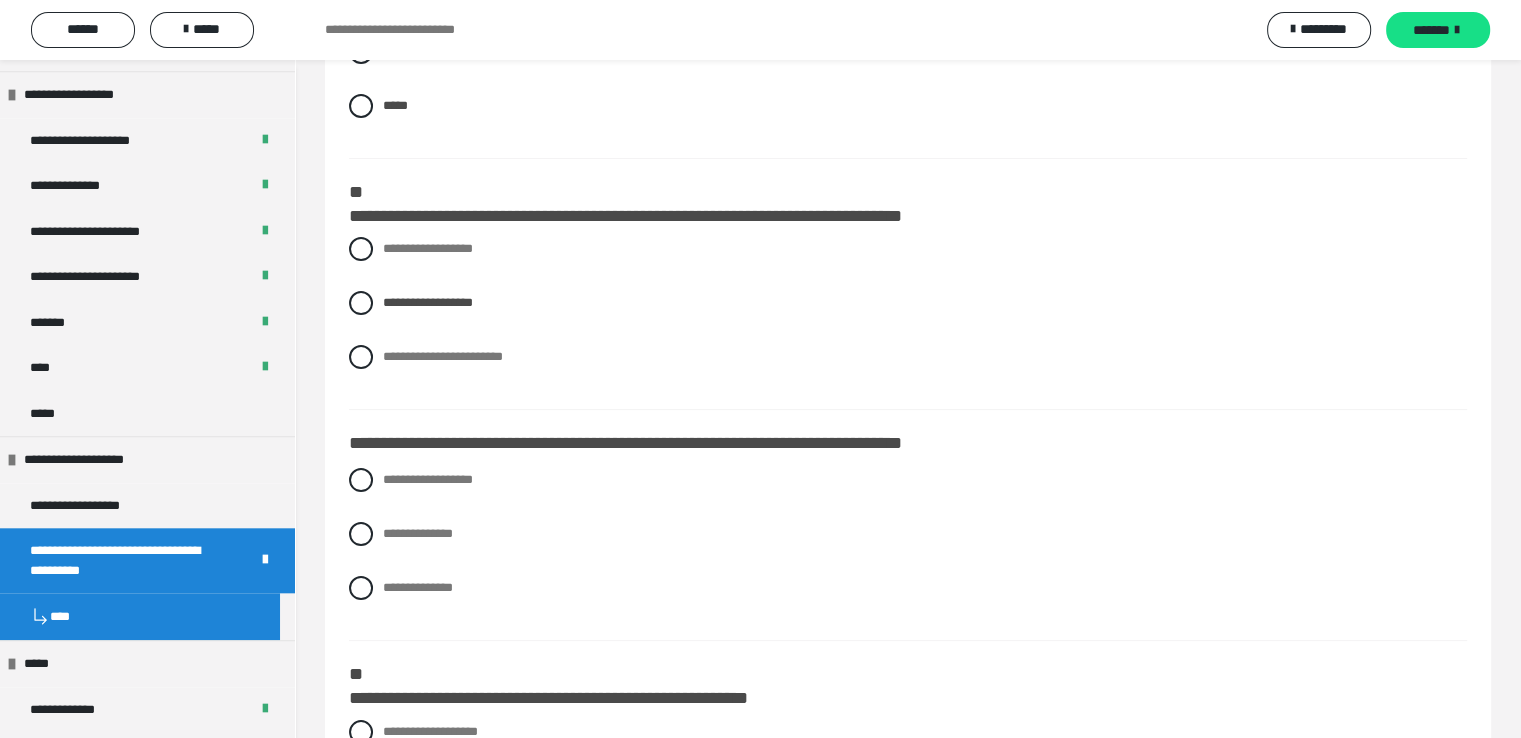 scroll, scrollTop: 346, scrollLeft: 0, axis: vertical 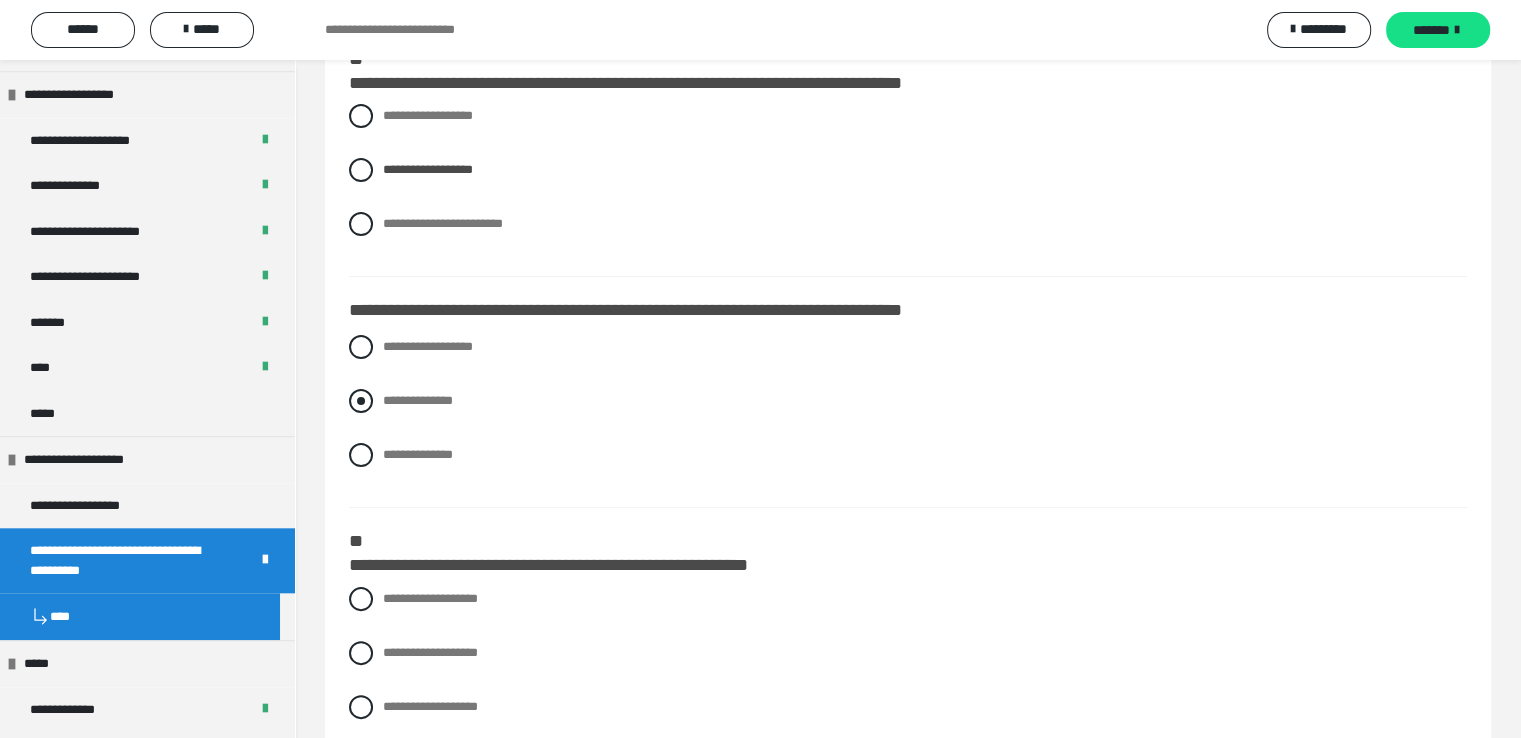 click at bounding box center (361, 401) 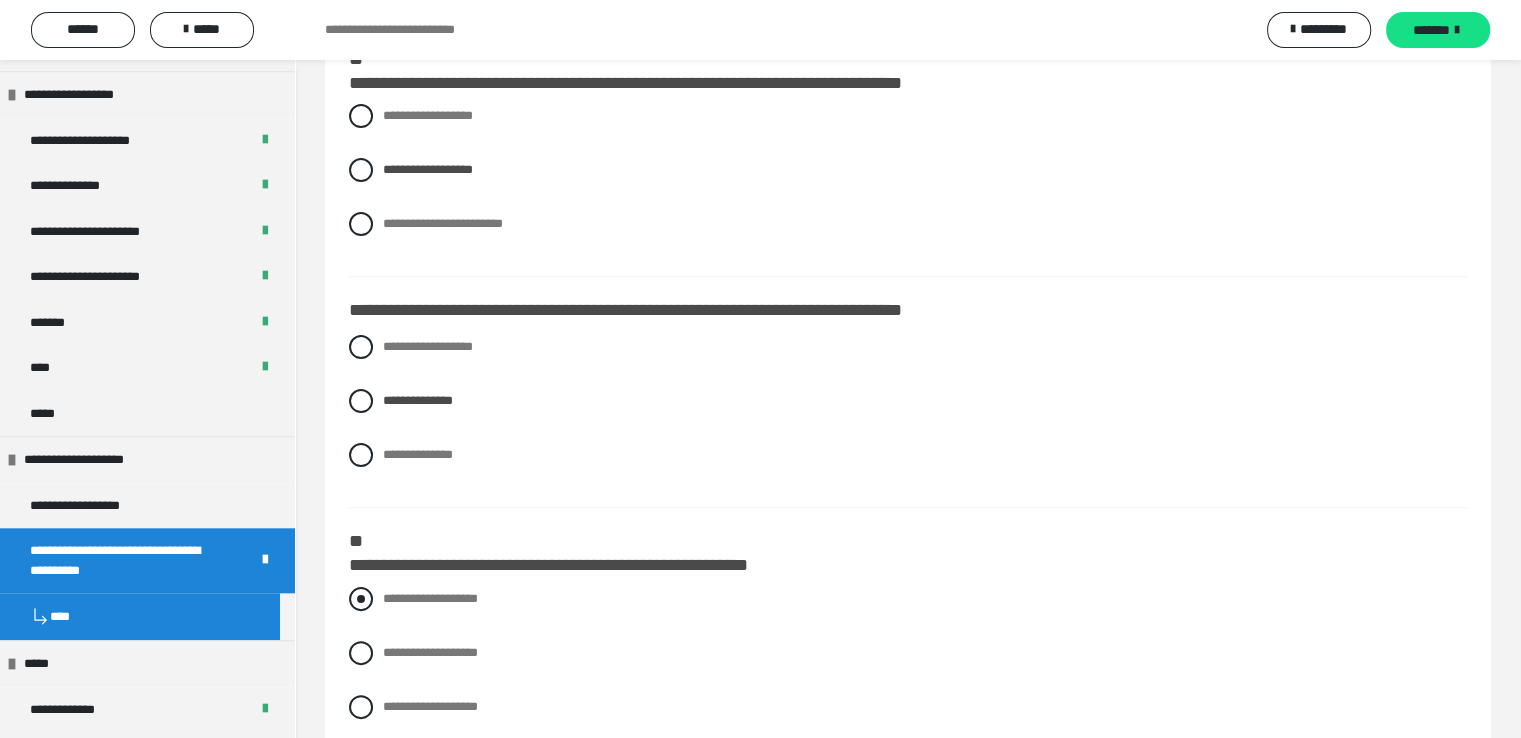 click on "**********" at bounding box center (908, 599) 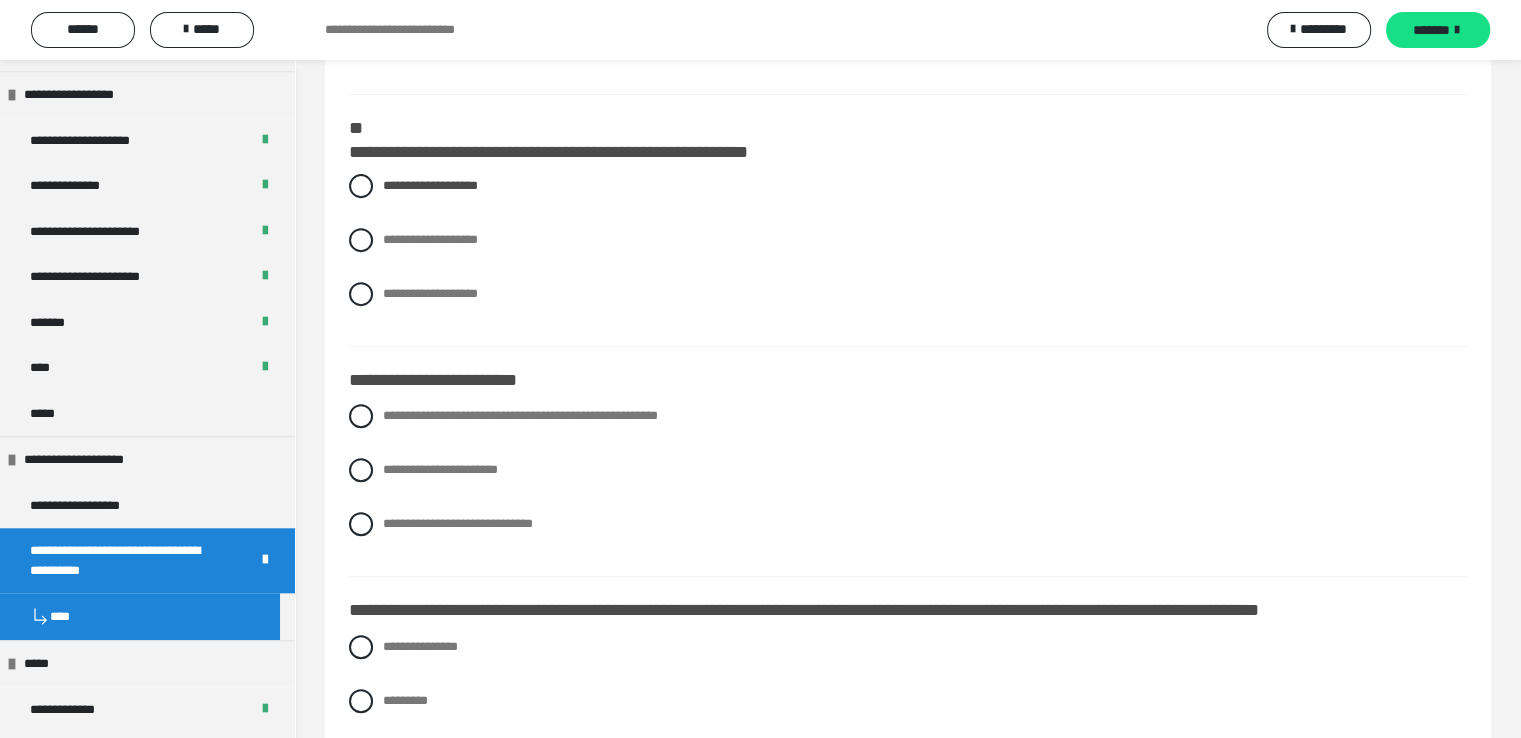 scroll, scrollTop: 825, scrollLeft: 0, axis: vertical 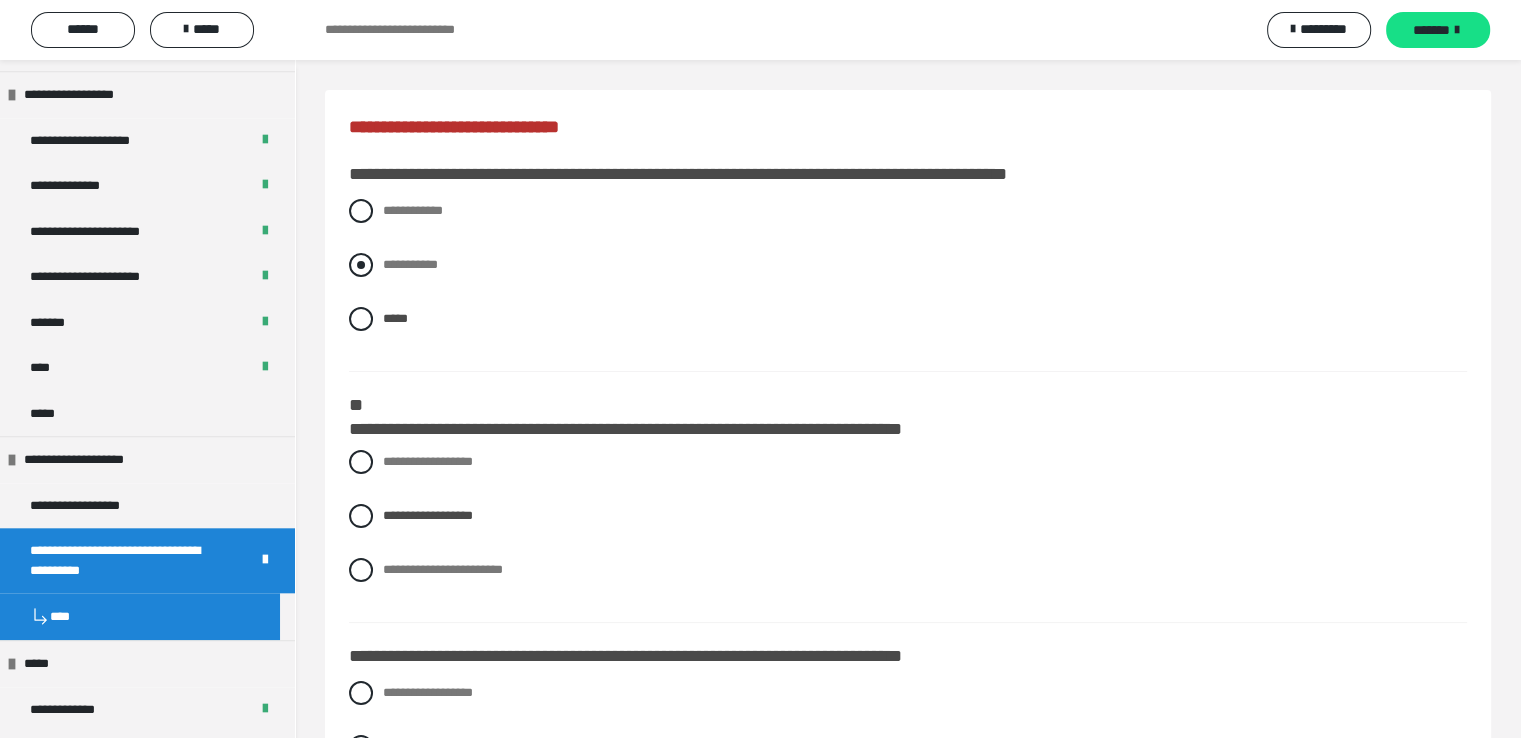 click on "**********" at bounding box center (908, 265) 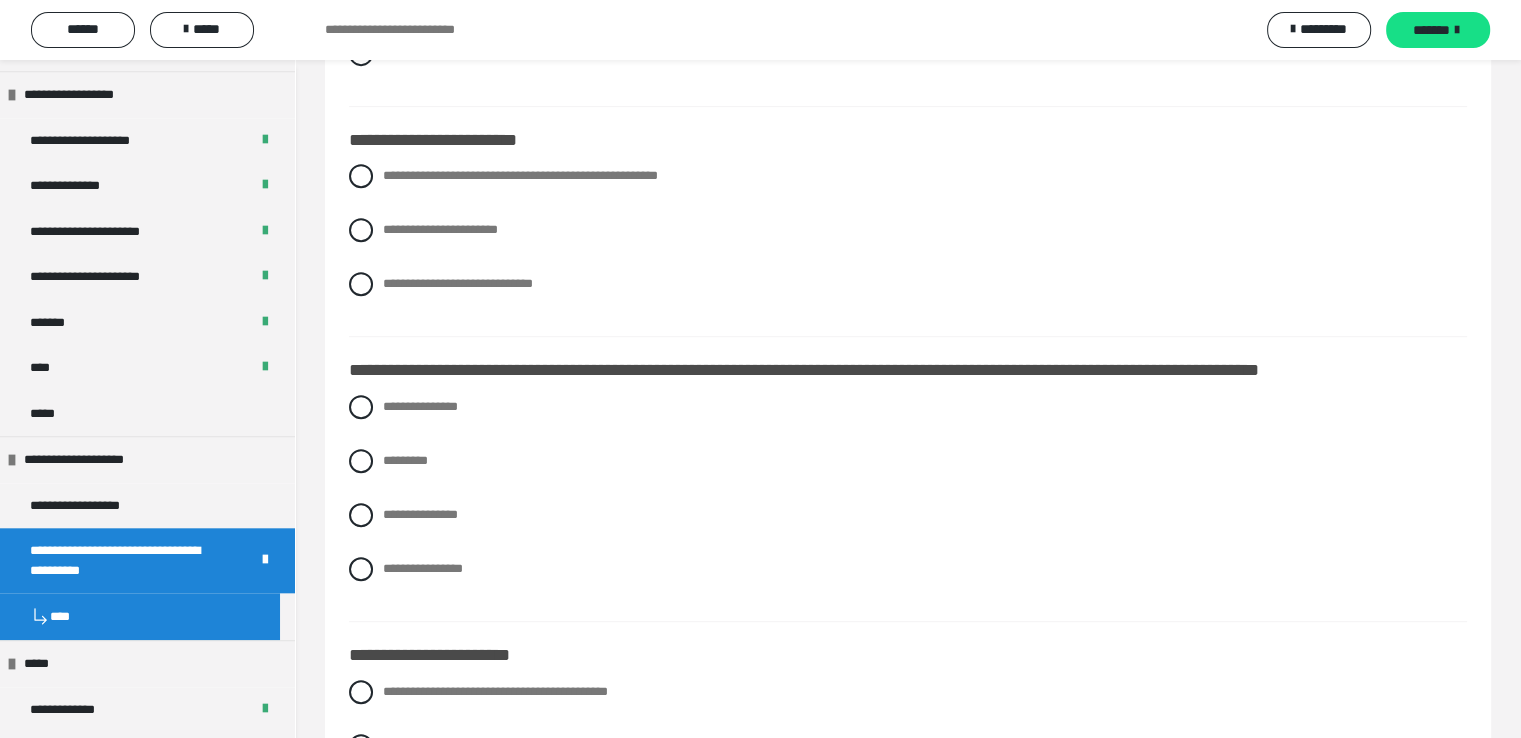 scroll, scrollTop: 1052, scrollLeft: 0, axis: vertical 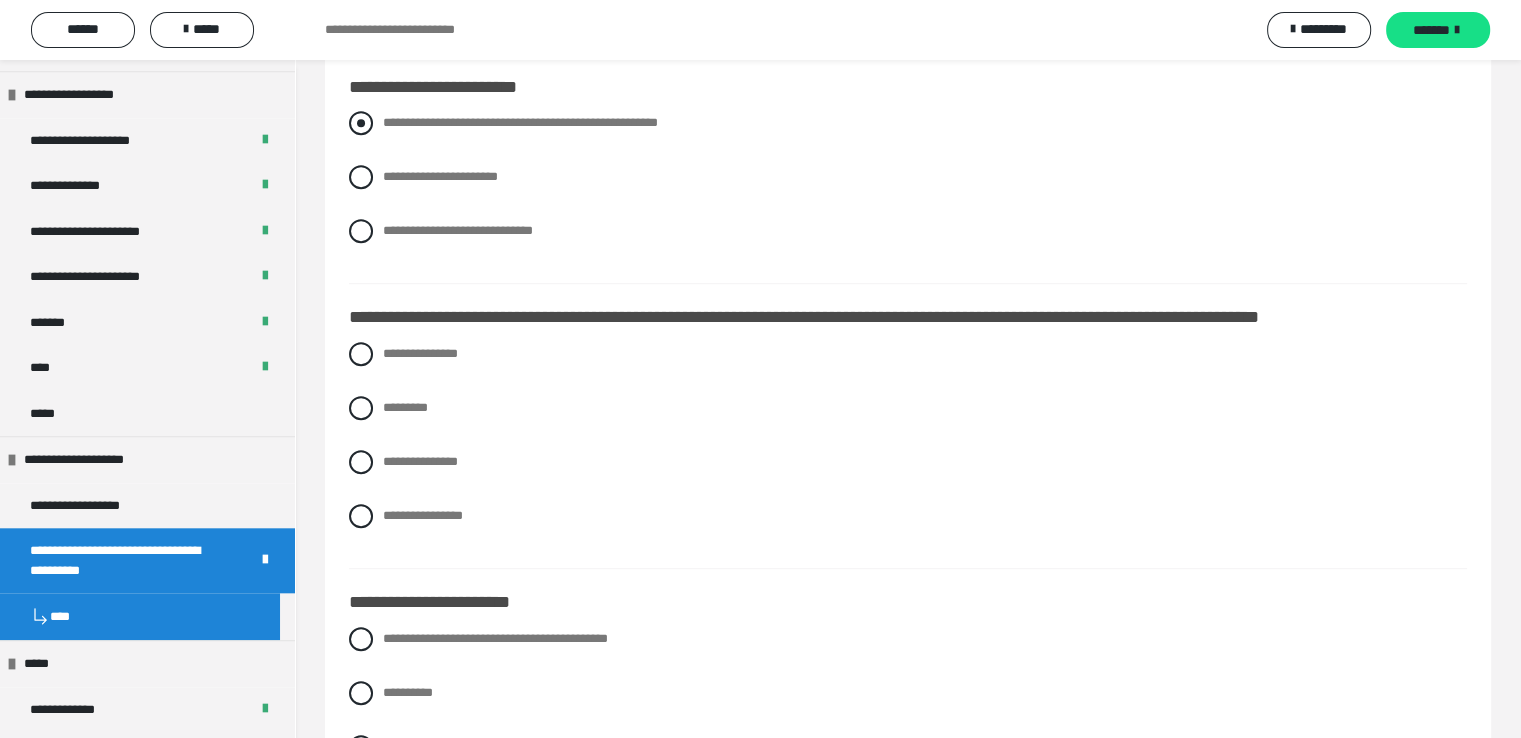 click at bounding box center (361, 123) 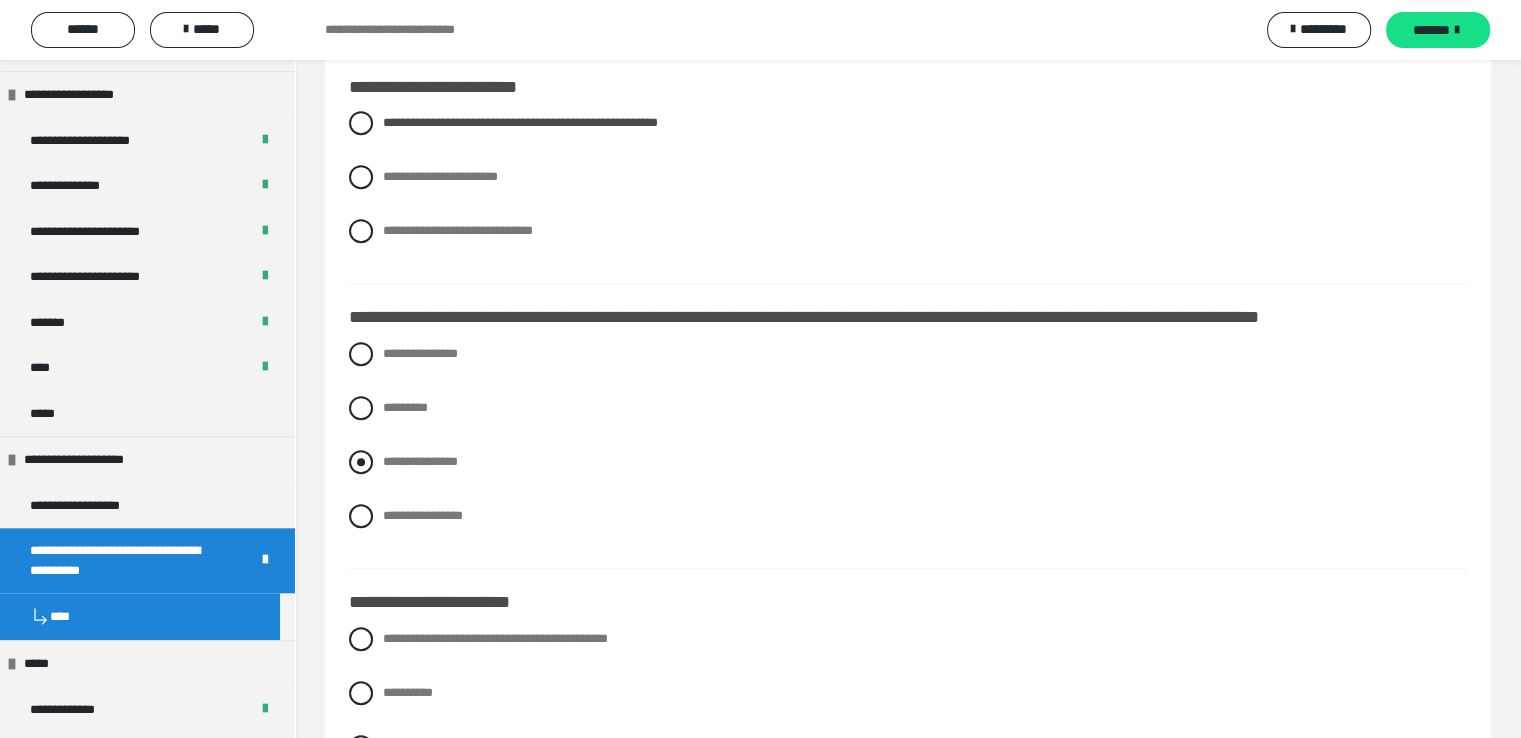 click at bounding box center [361, 462] 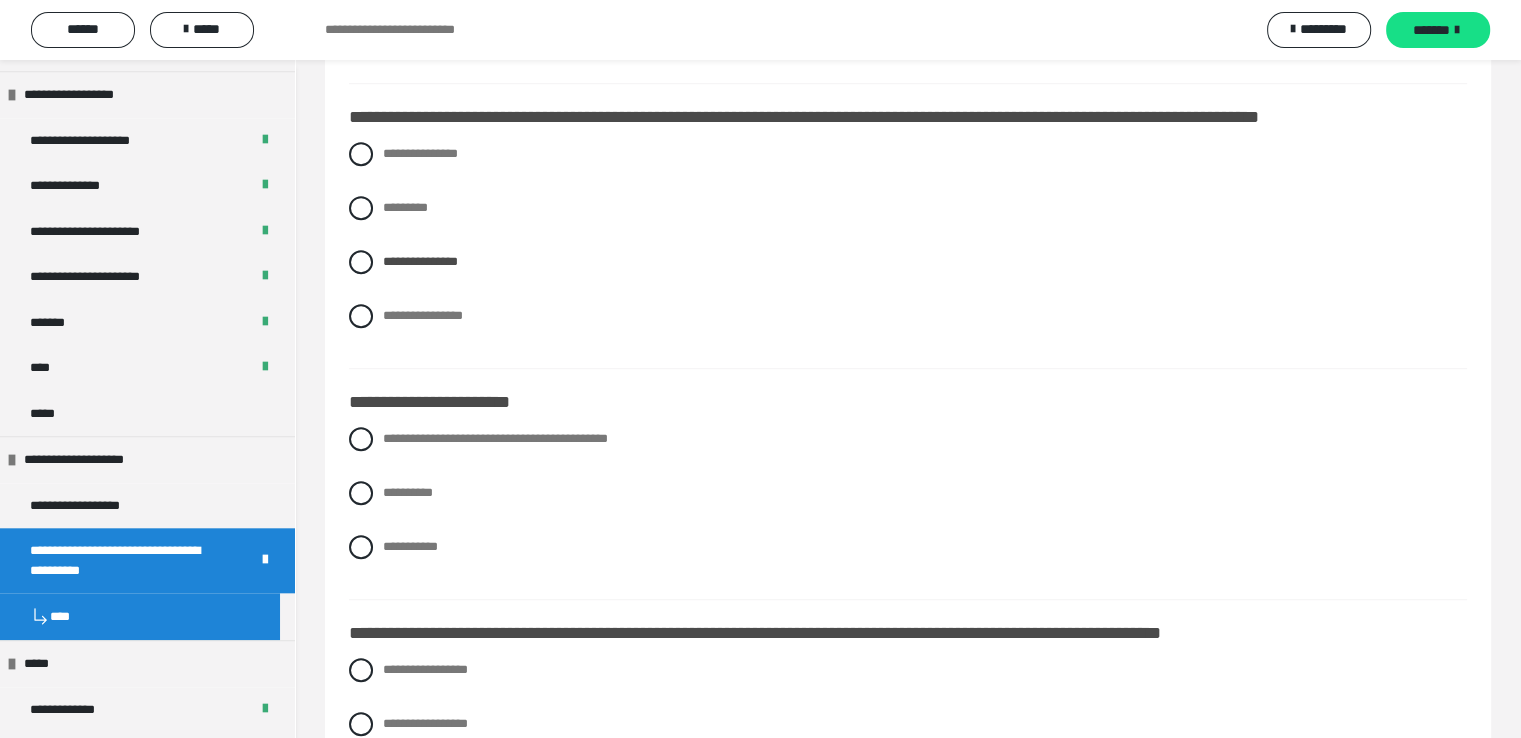 scroll, scrollTop: 1318, scrollLeft: 0, axis: vertical 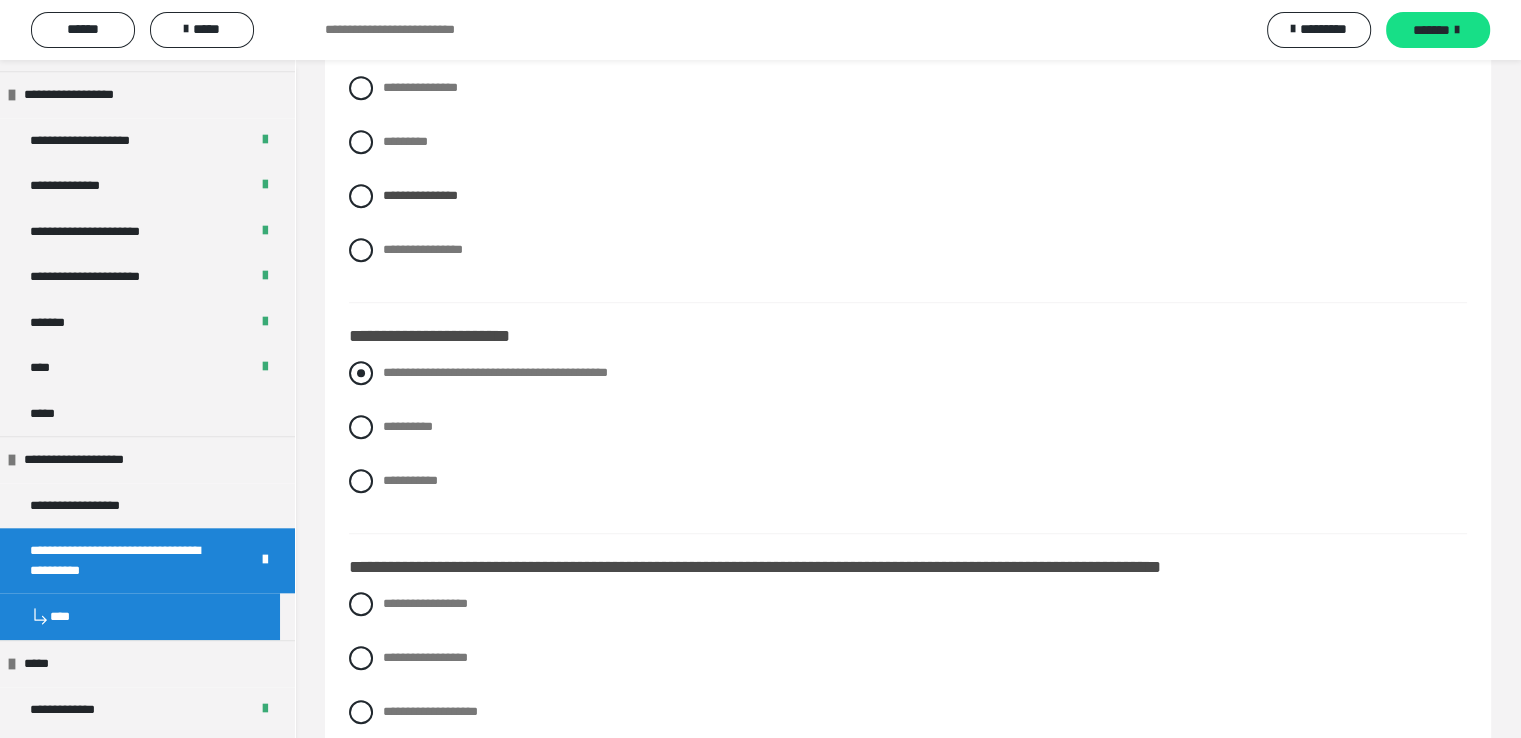 click at bounding box center (361, 373) 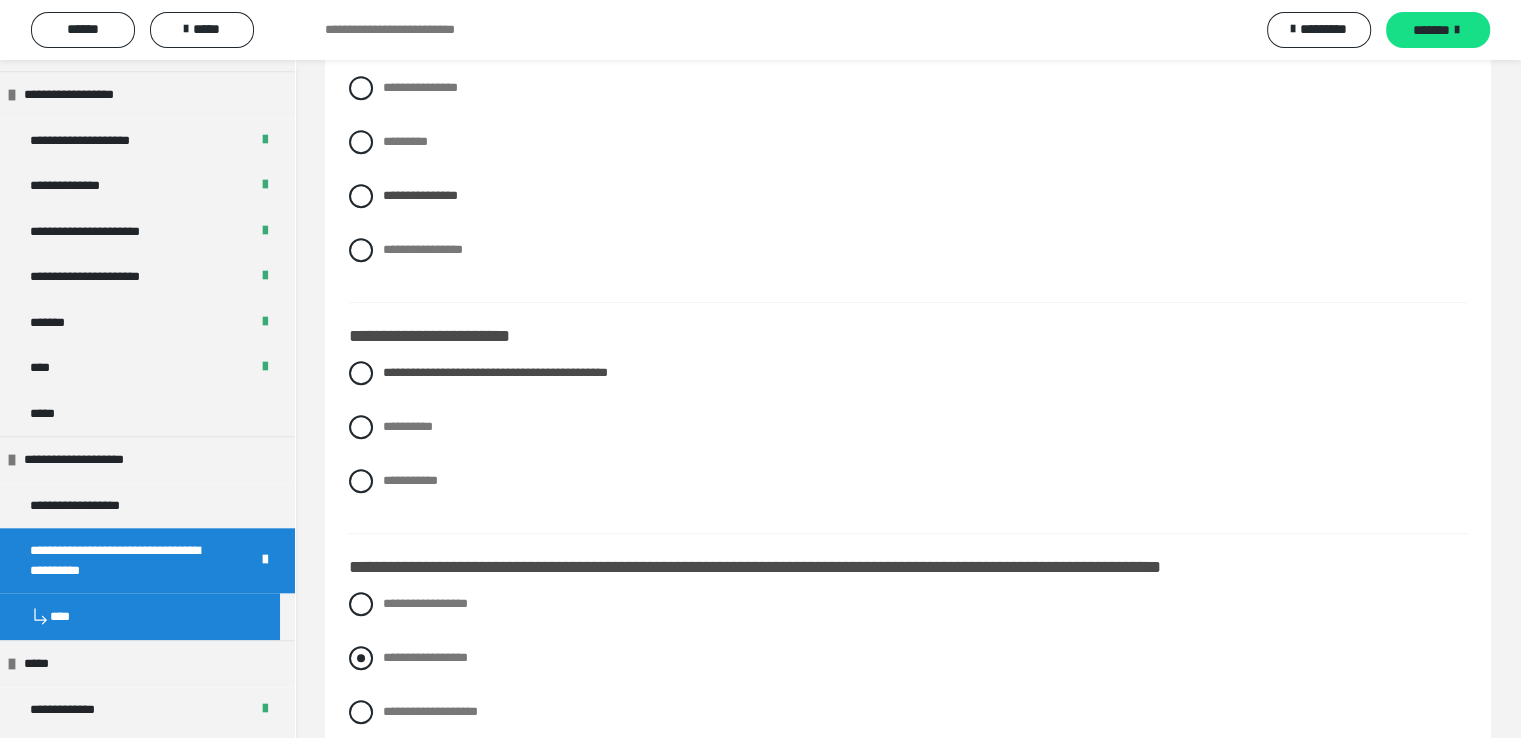 click at bounding box center (361, 658) 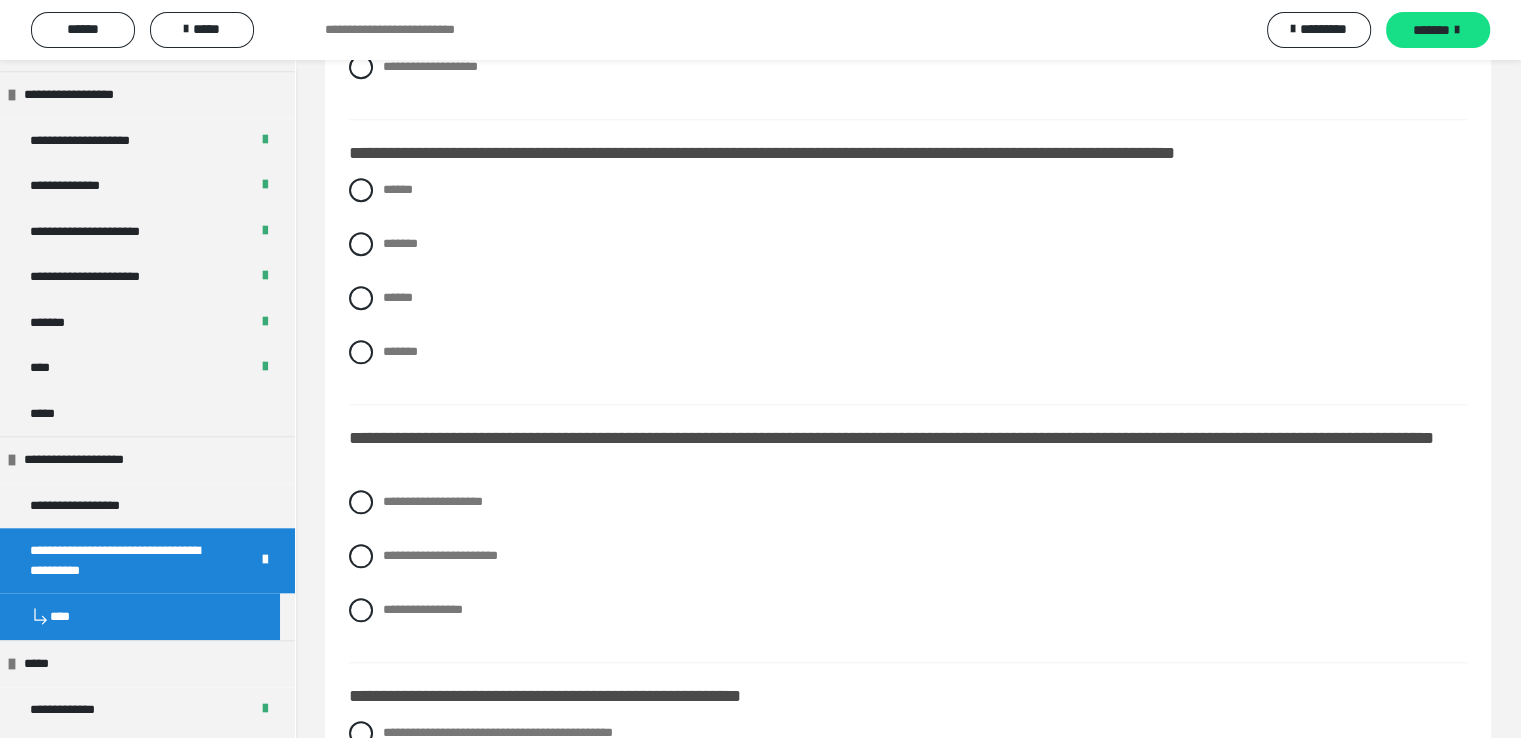 scroll, scrollTop: 3252, scrollLeft: 0, axis: vertical 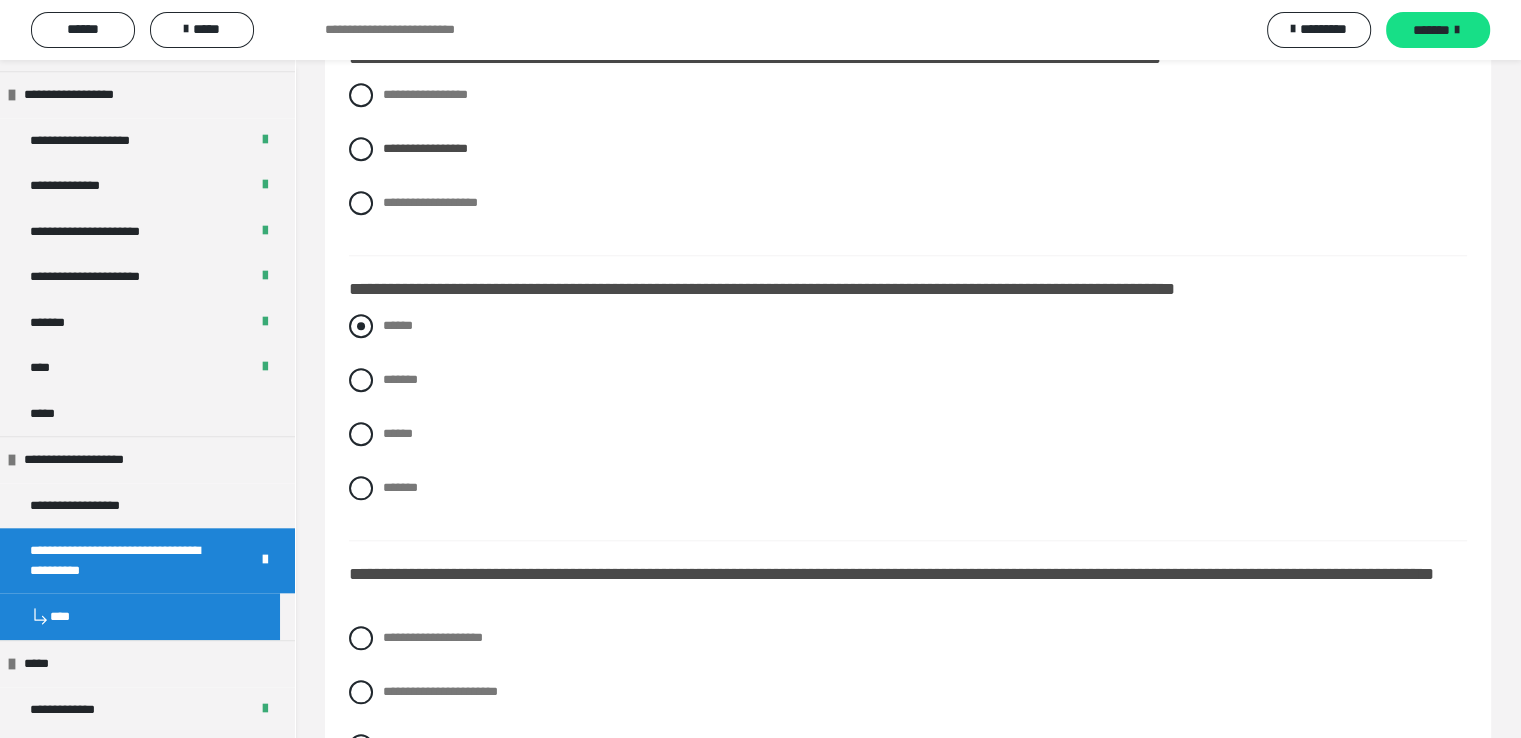 click at bounding box center [361, 326] 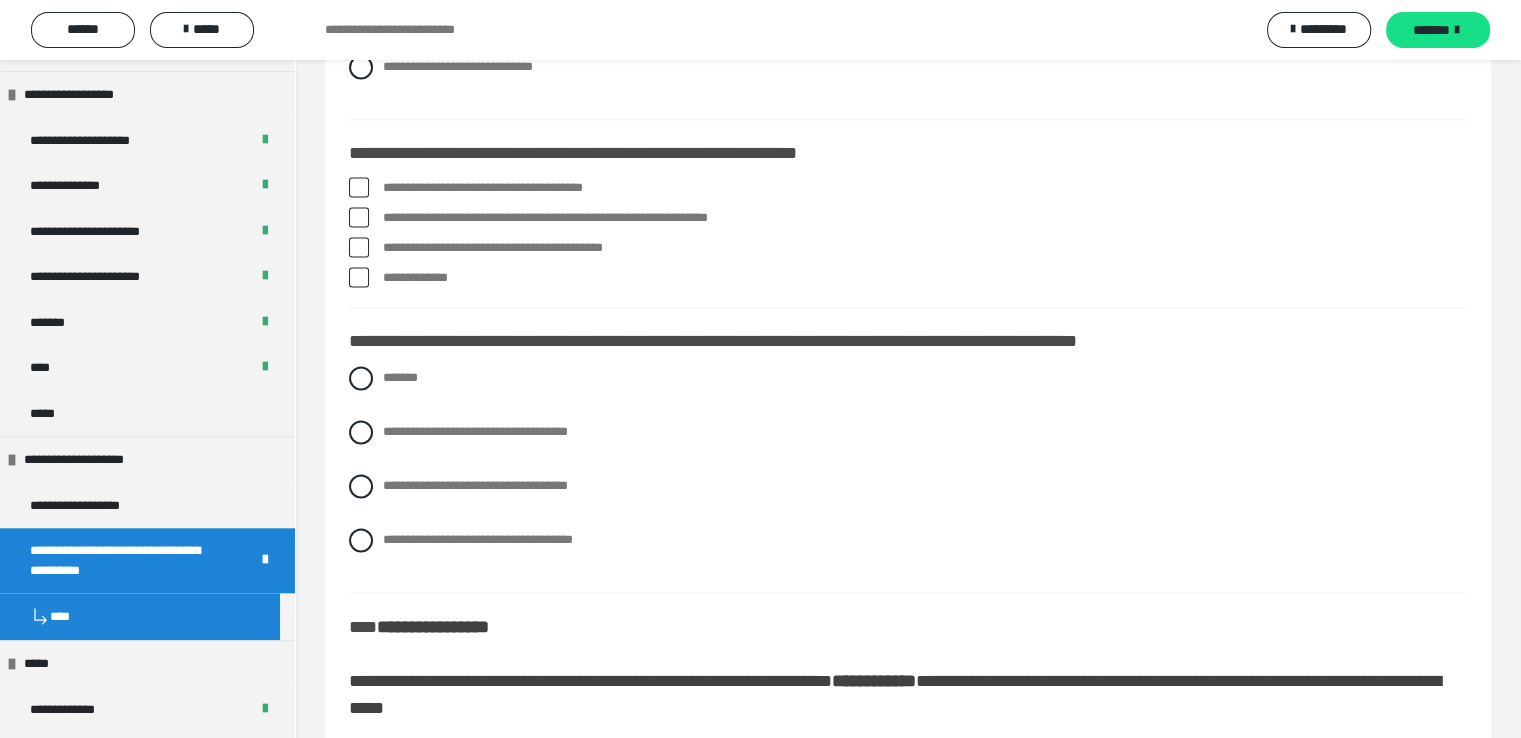 scroll, scrollTop: 3227, scrollLeft: 0, axis: vertical 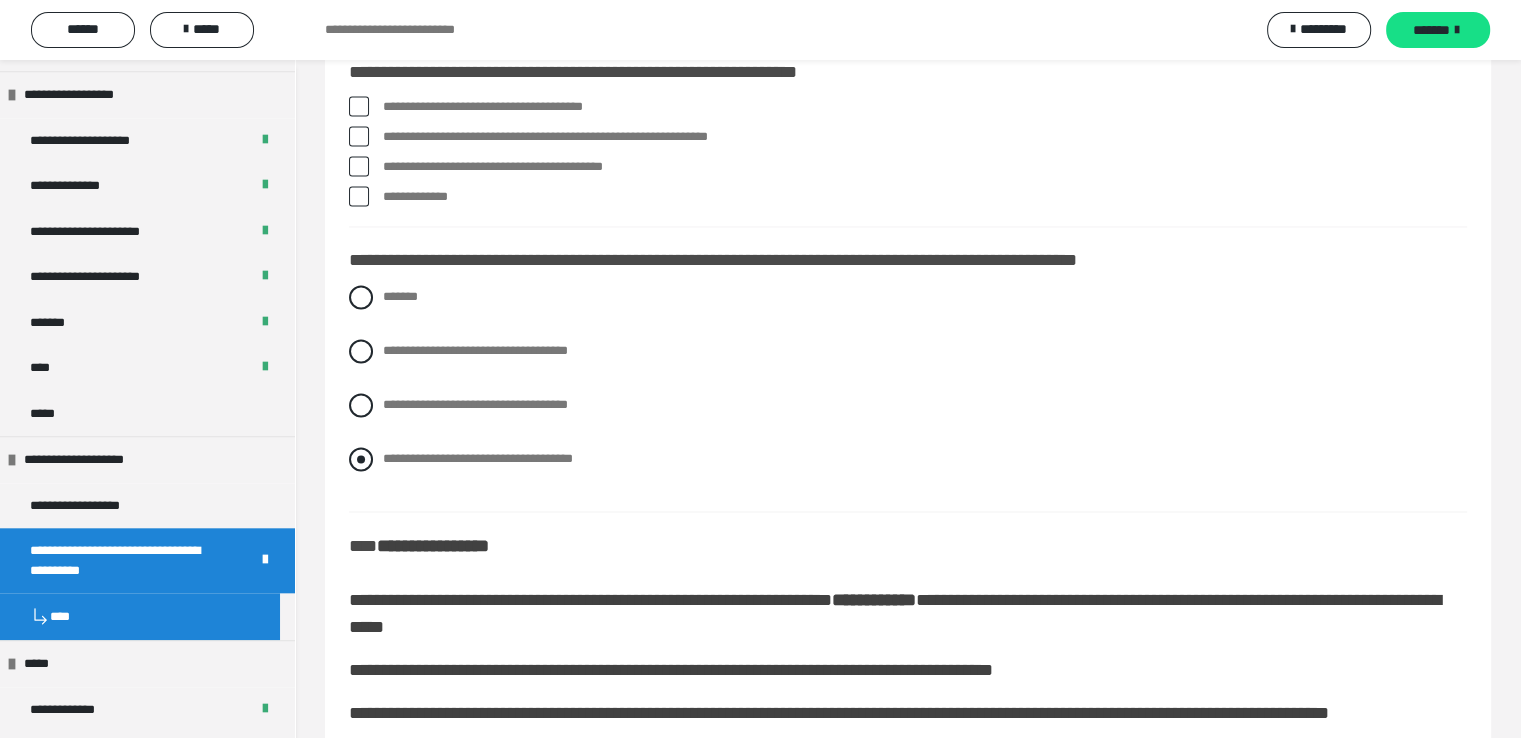 click at bounding box center [361, 459] 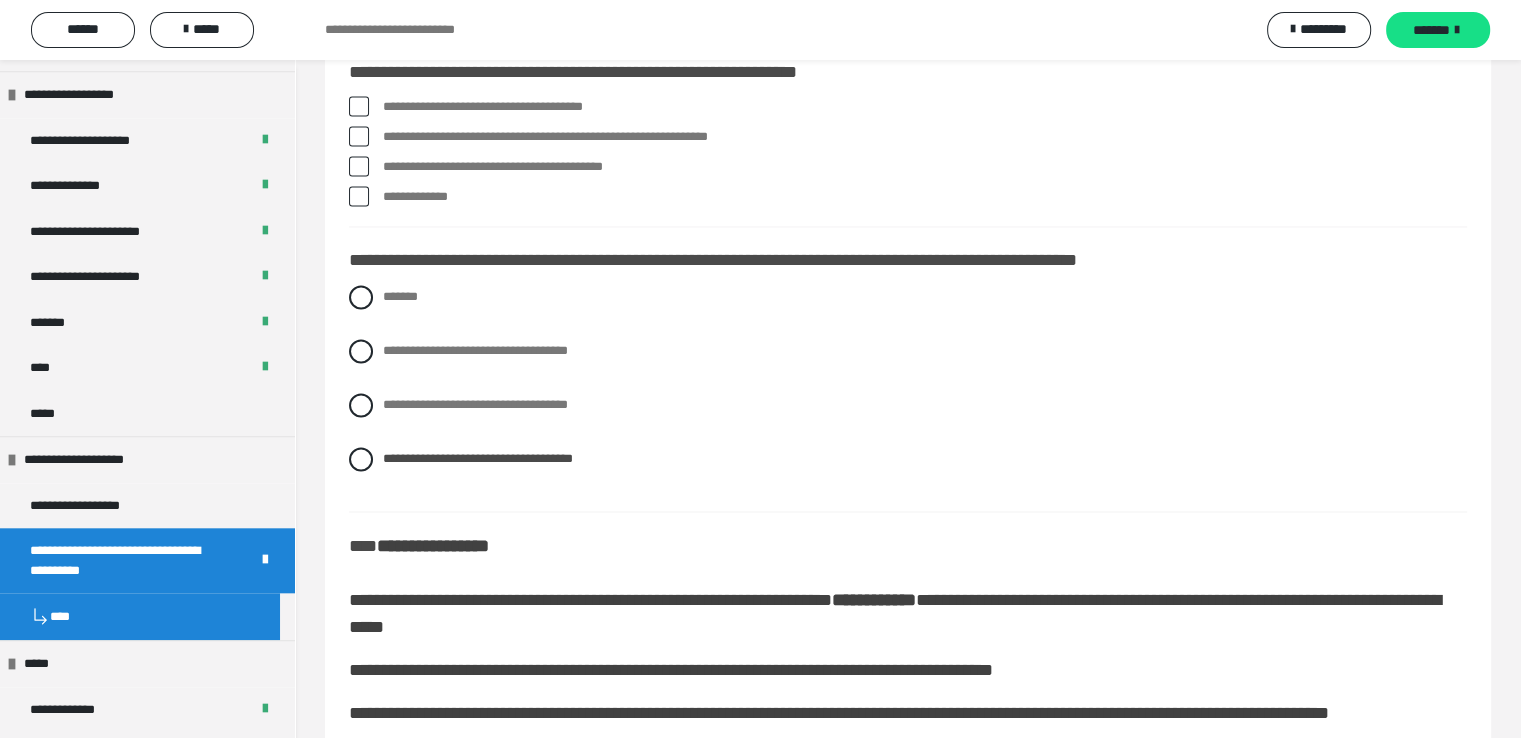 click at bounding box center [359, 196] 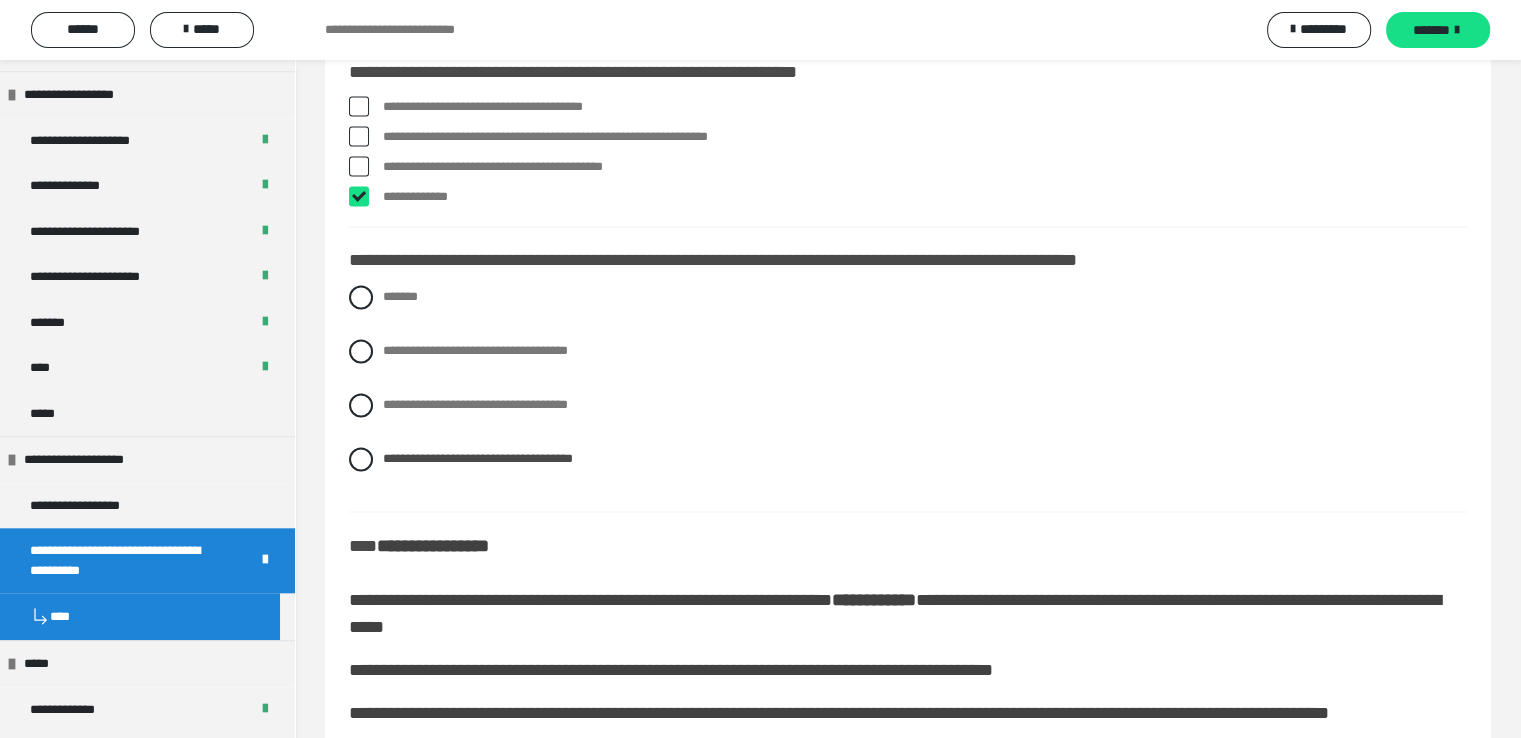 checkbox on "****" 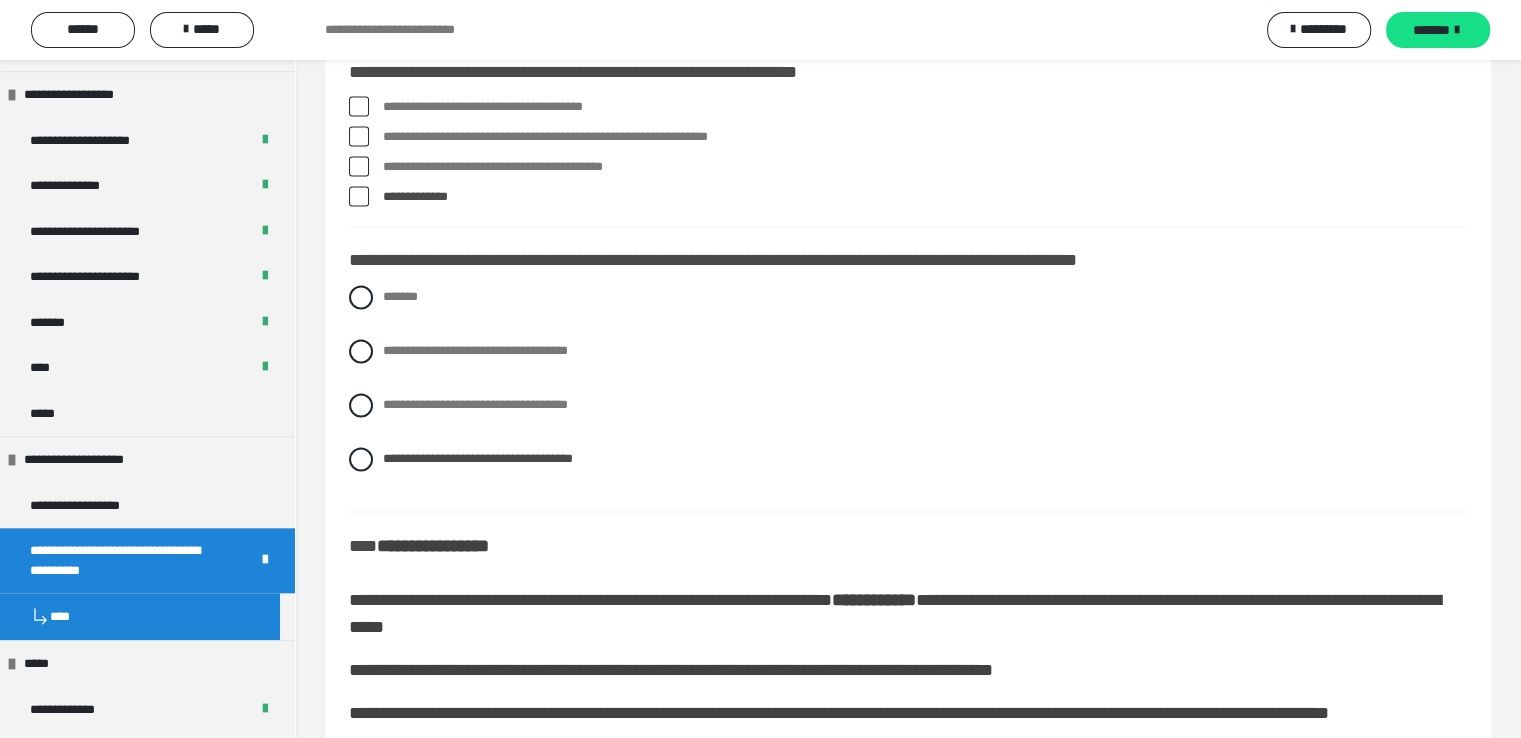 click at bounding box center [359, 106] 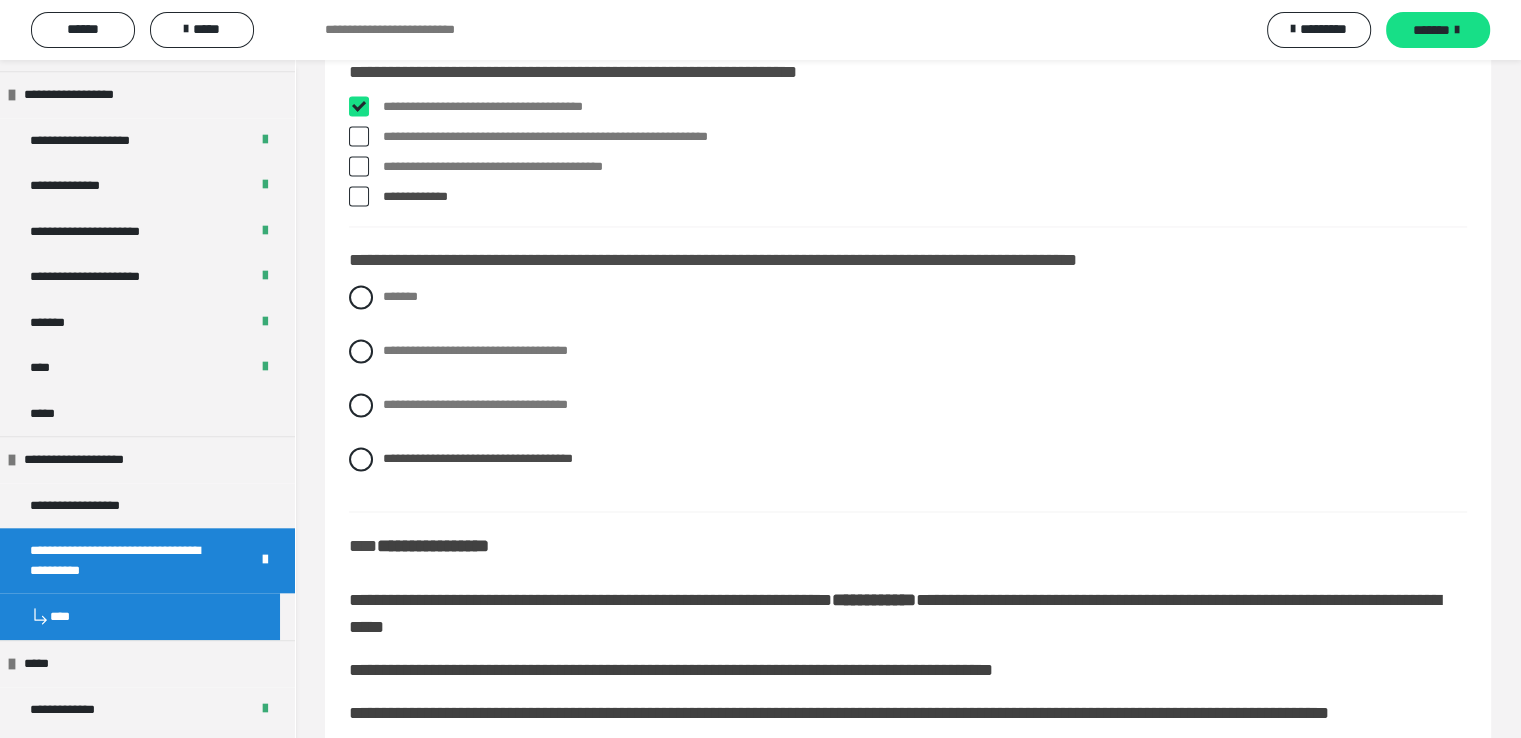 checkbox on "****" 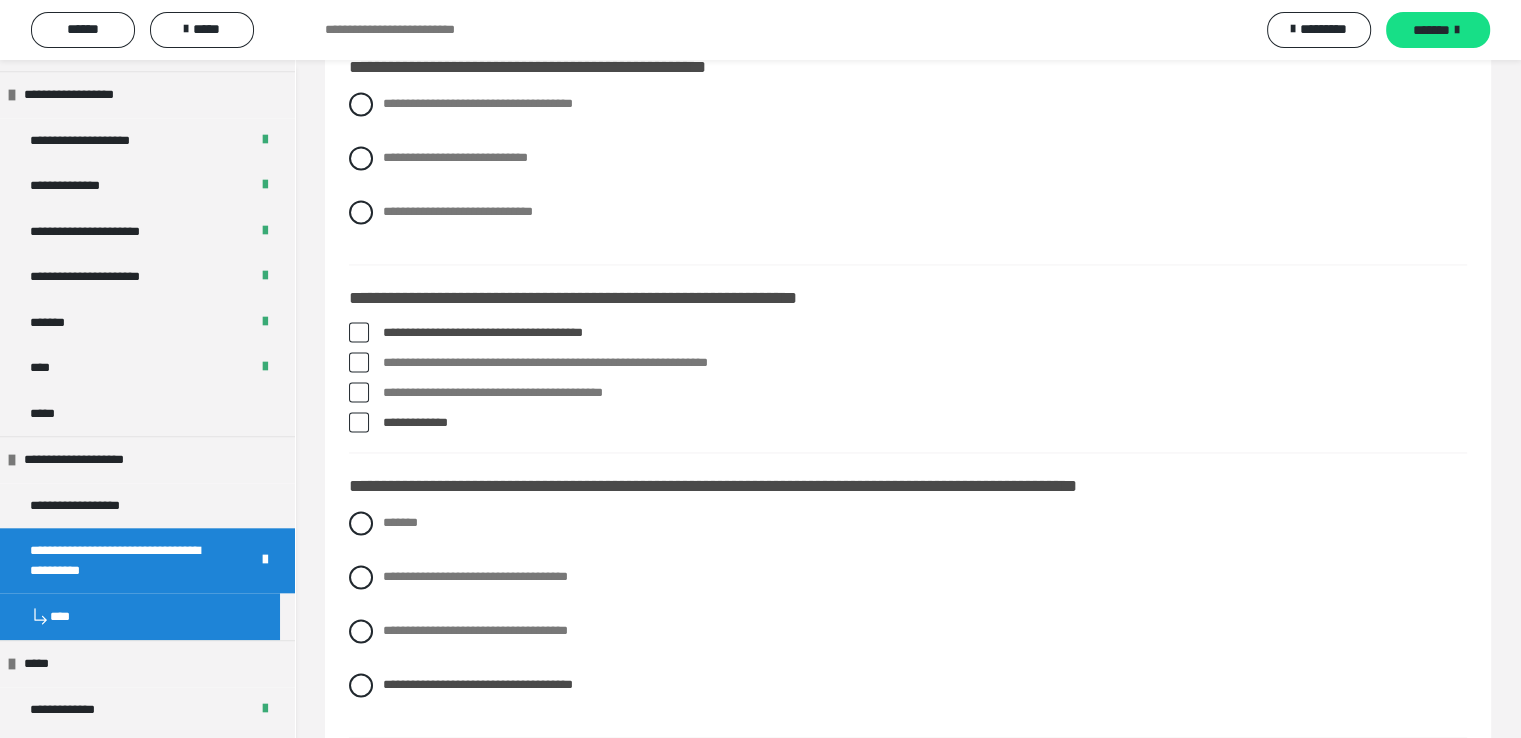 scroll, scrollTop: 2880, scrollLeft: 0, axis: vertical 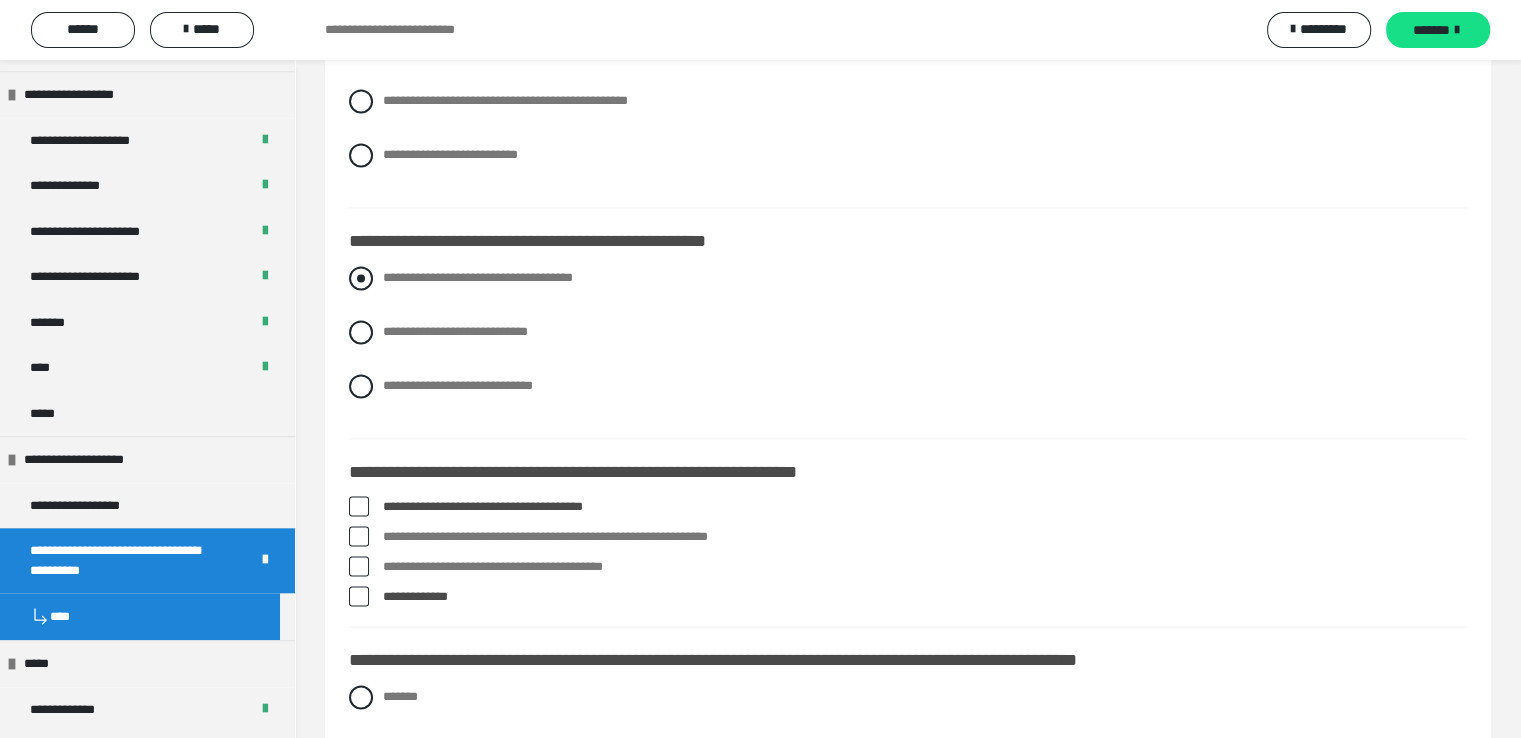 click at bounding box center [361, 278] 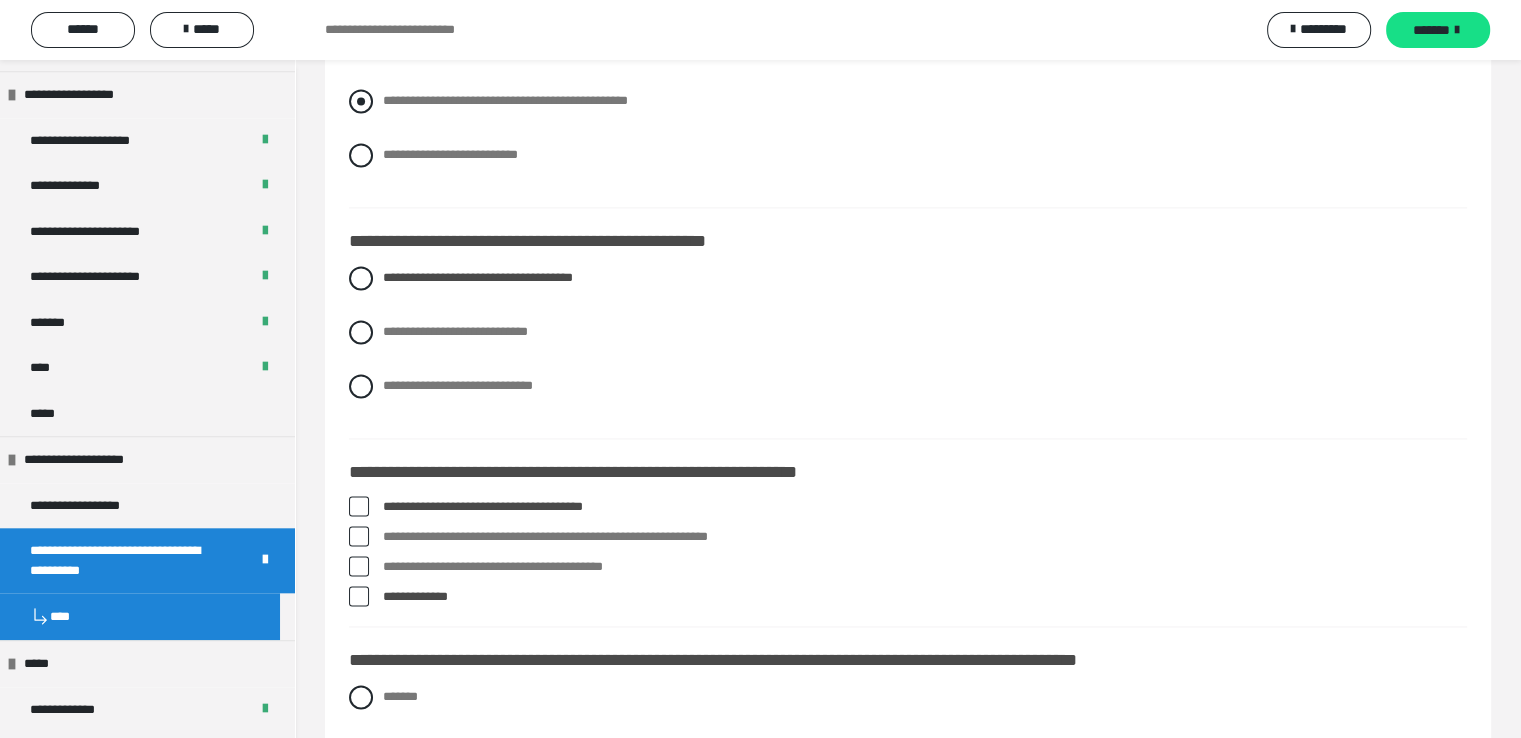 click at bounding box center [361, 101] 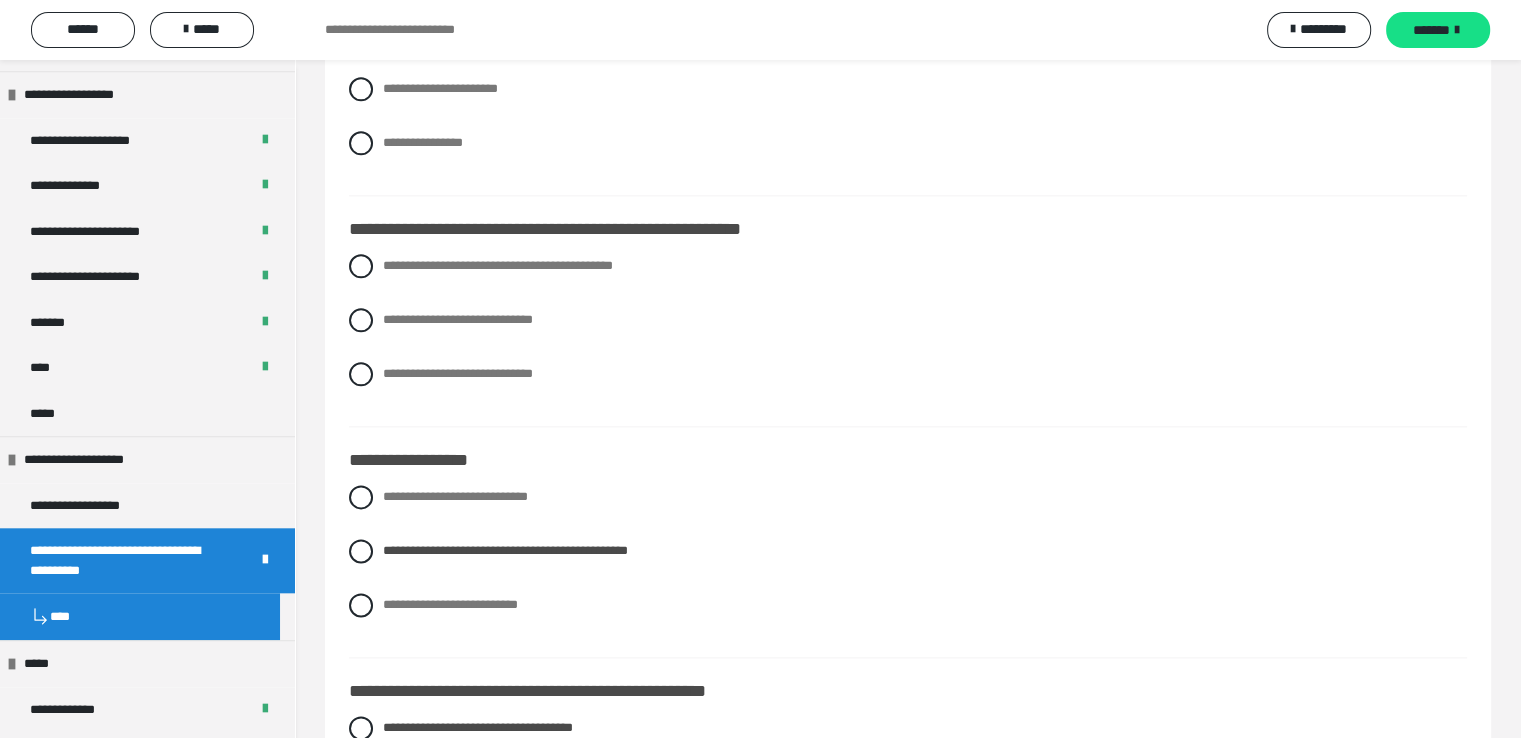 scroll, scrollTop: 2428, scrollLeft: 0, axis: vertical 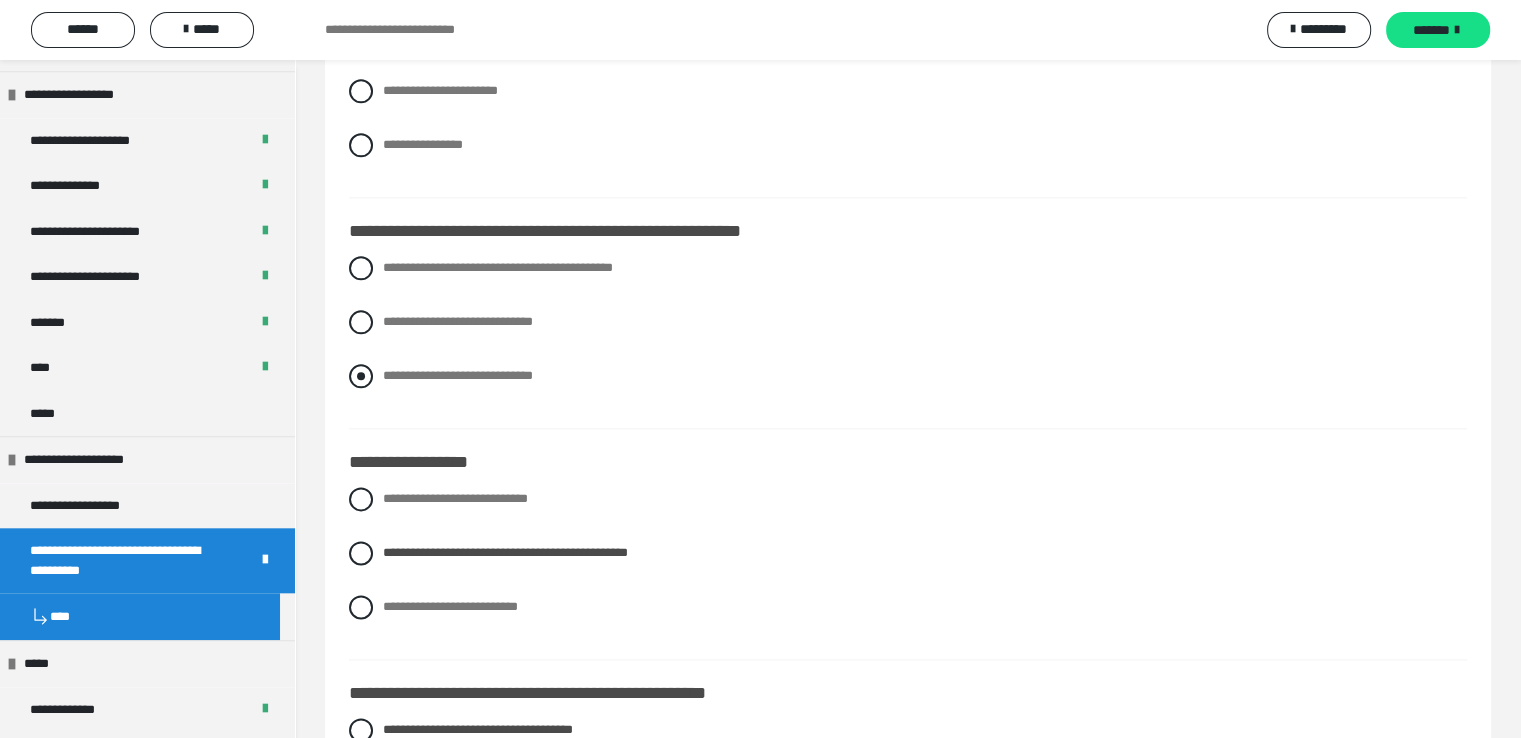 click at bounding box center [361, 376] 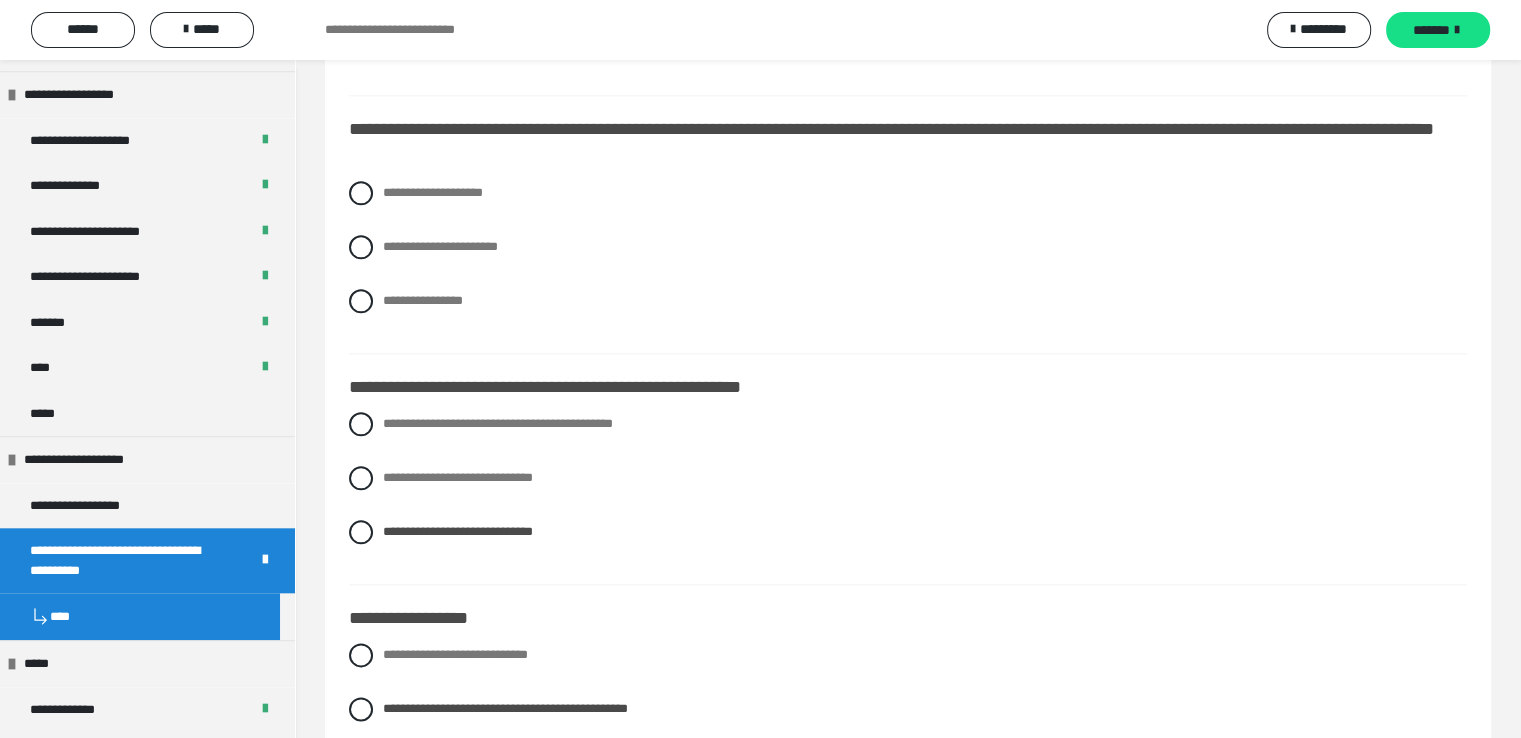 scroll, scrollTop: 2268, scrollLeft: 0, axis: vertical 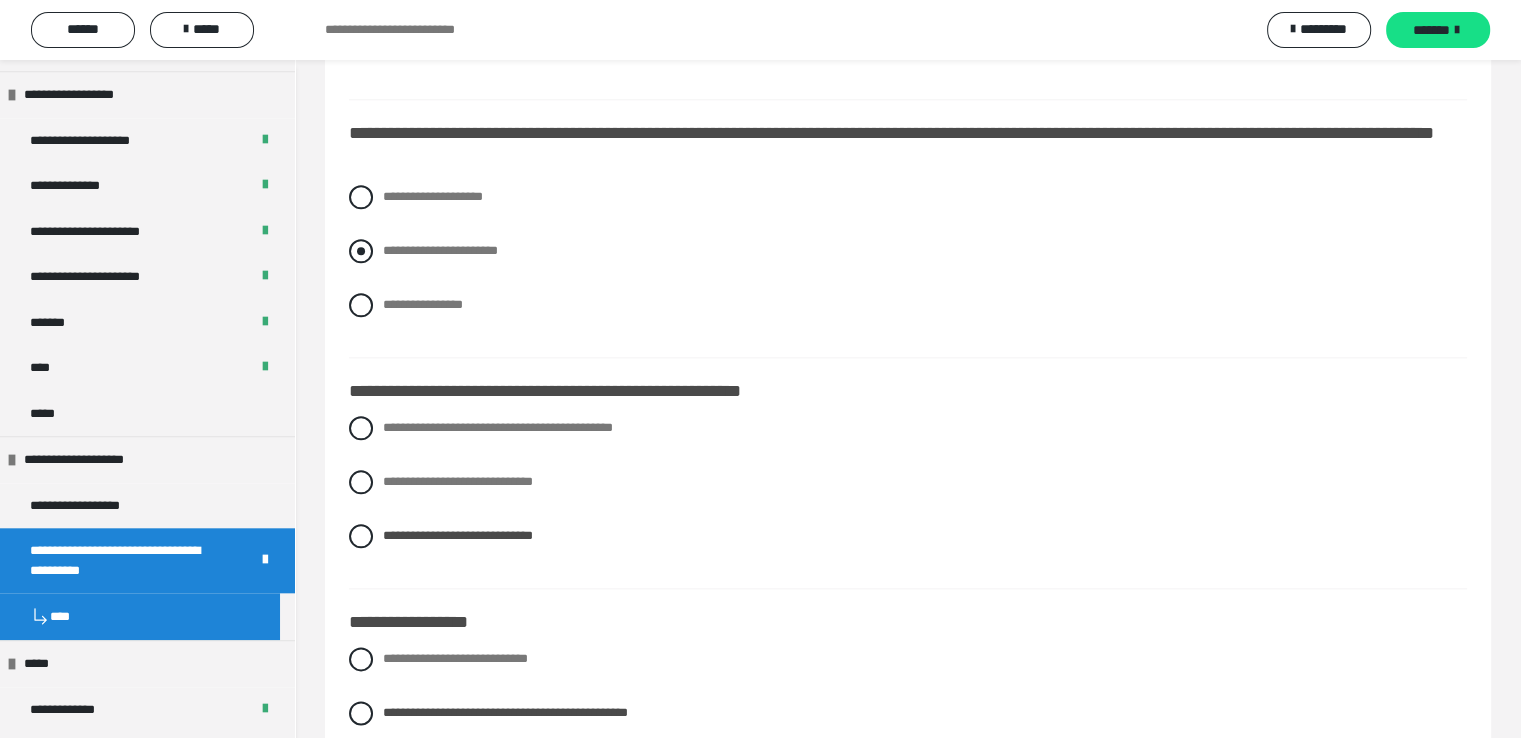 click at bounding box center [361, 251] 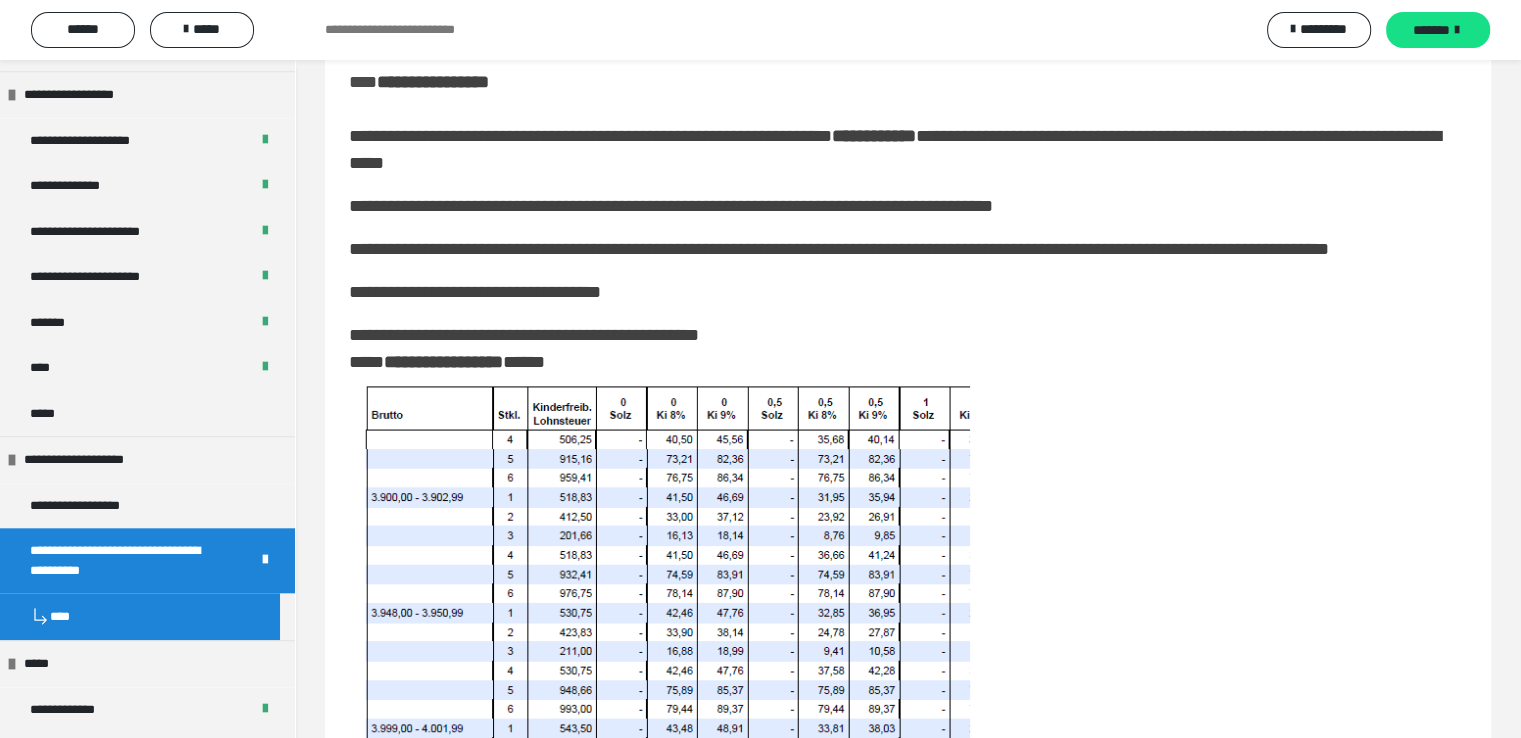 scroll, scrollTop: 3746, scrollLeft: 0, axis: vertical 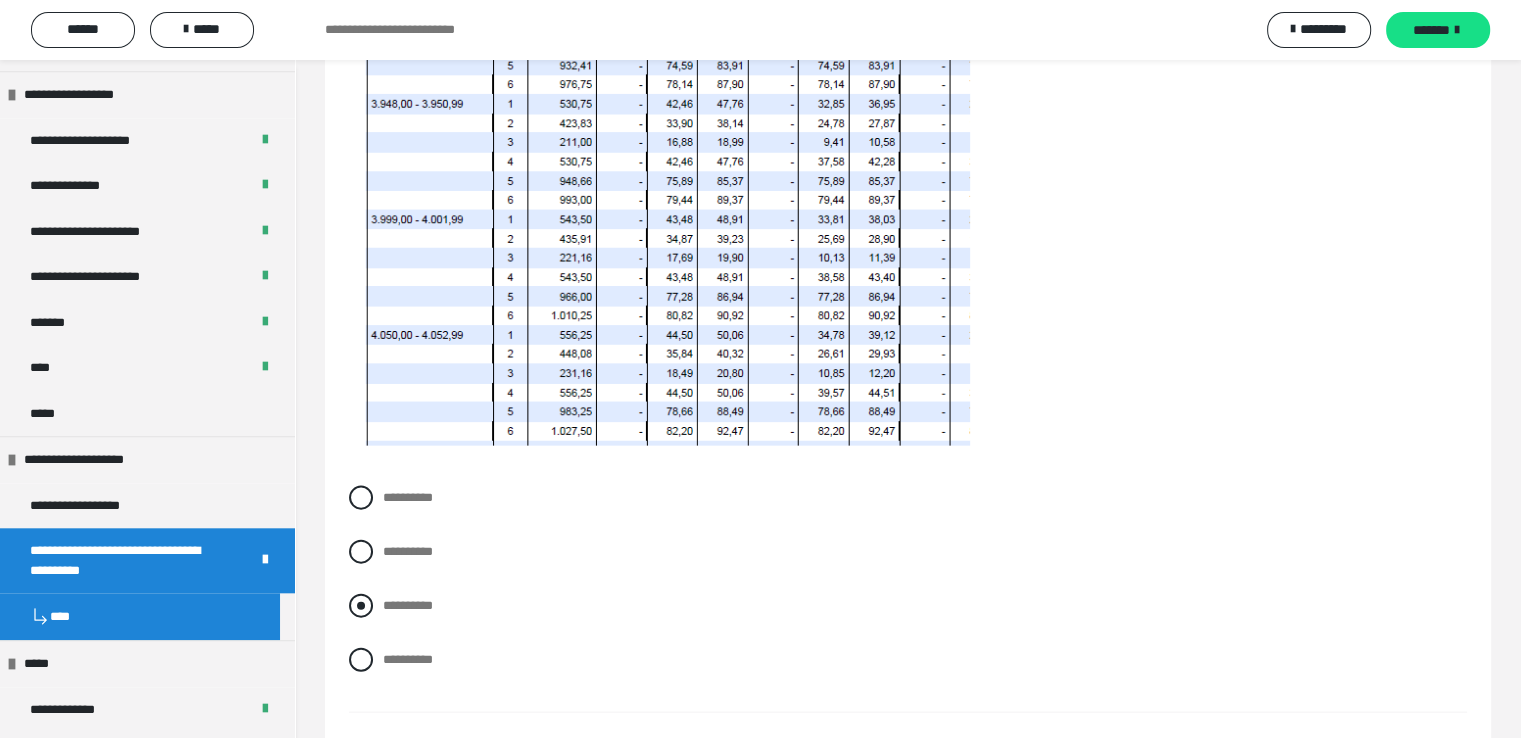 click at bounding box center (361, 606) 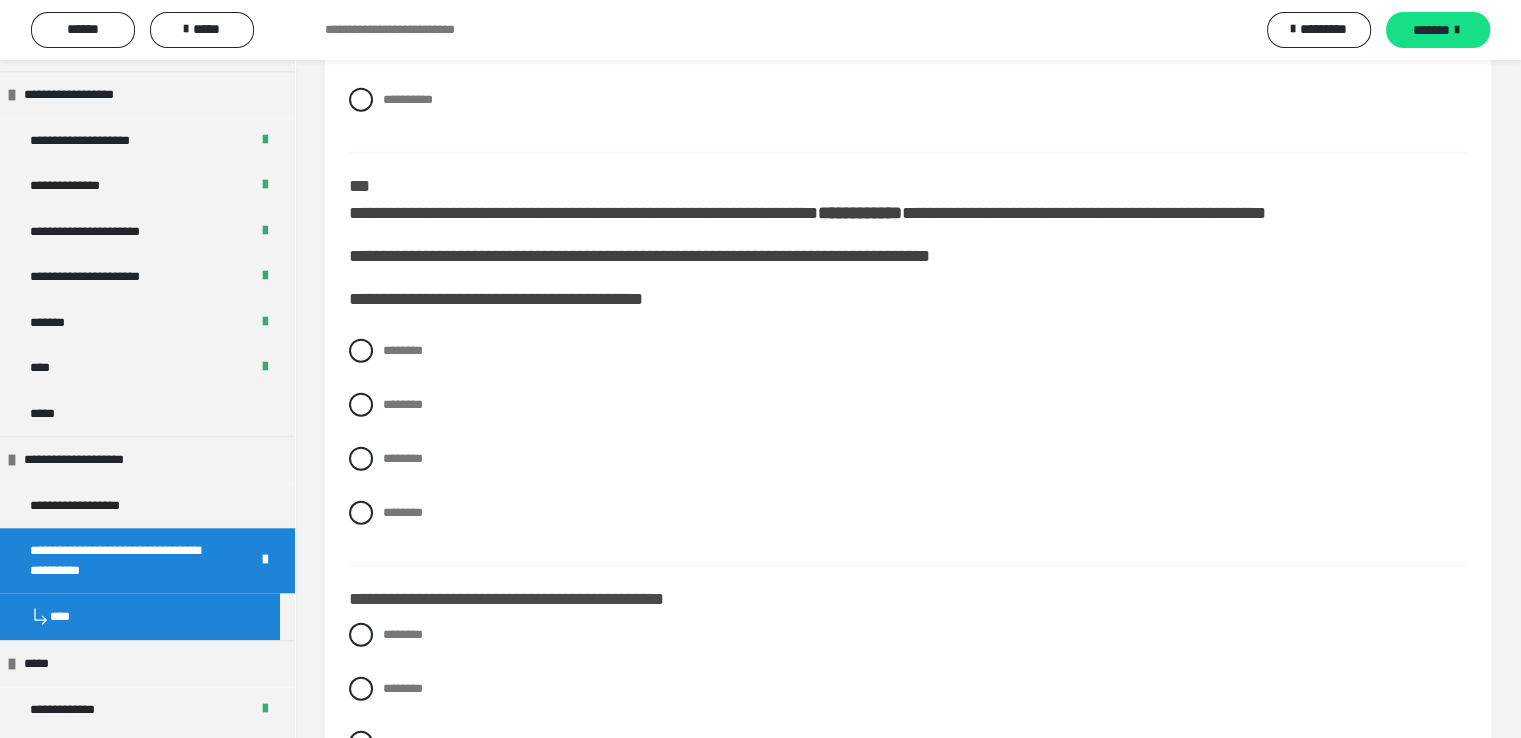 scroll, scrollTop: 4812, scrollLeft: 0, axis: vertical 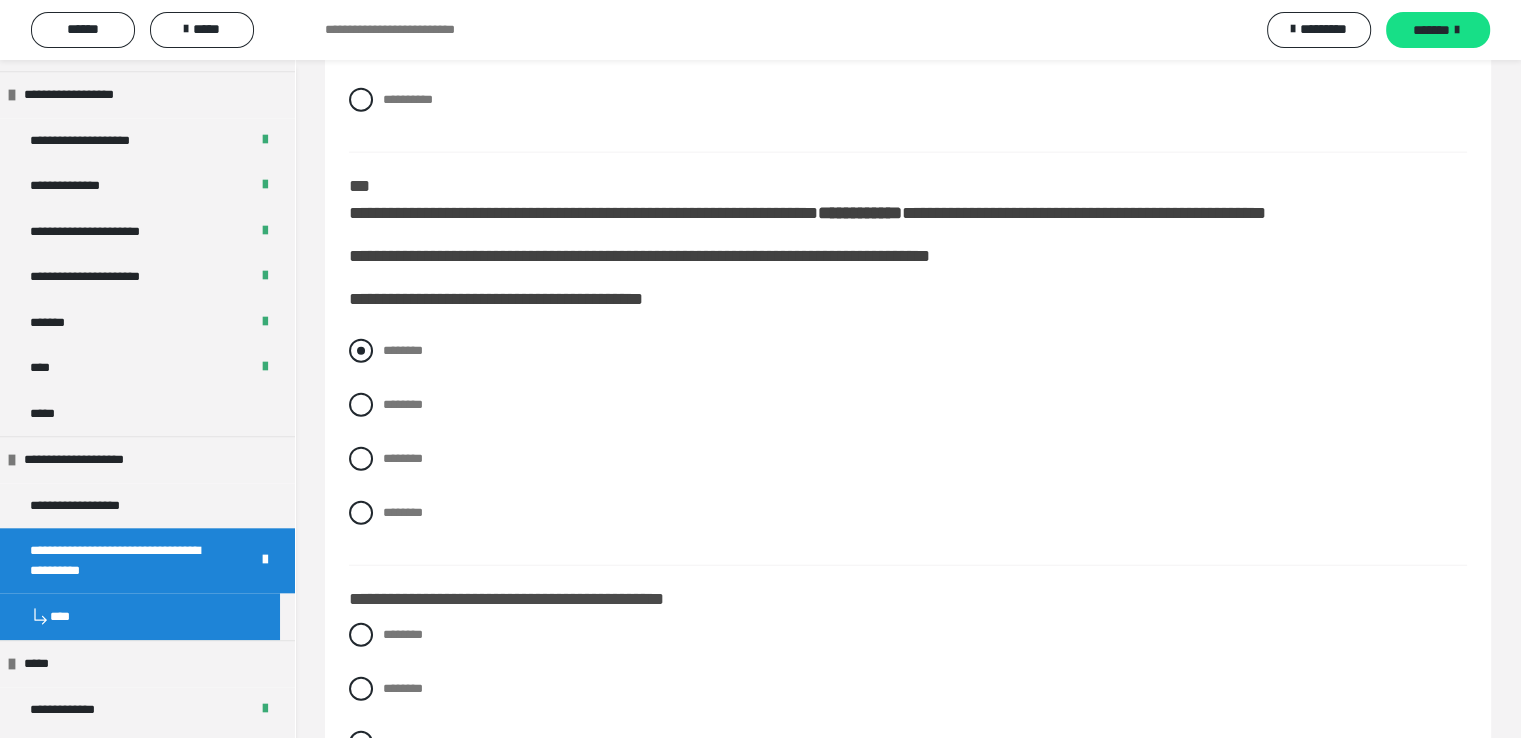 click at bounding box center [361, 351] 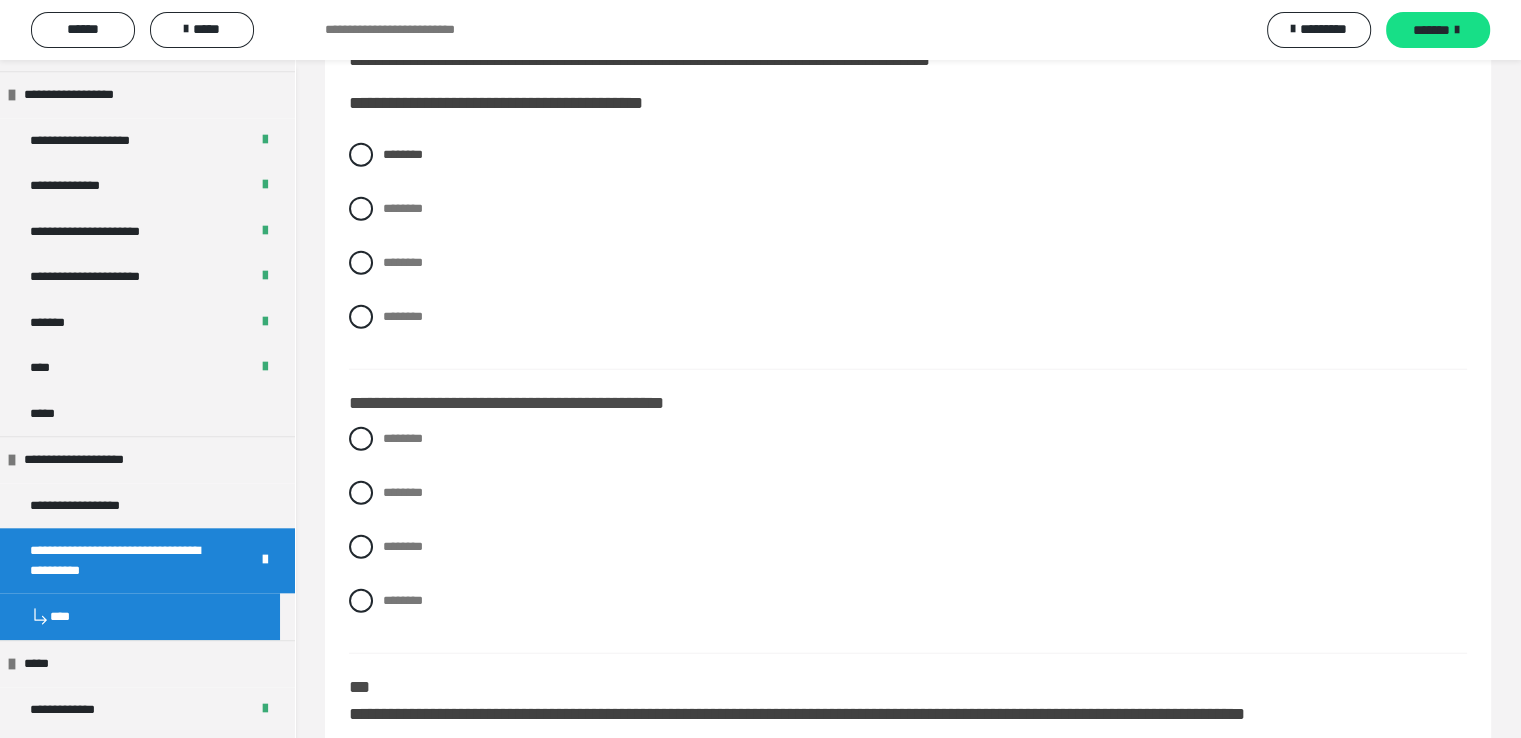 scroll, scrollTop: 5012, scrollLeft: 0, axis: vertical 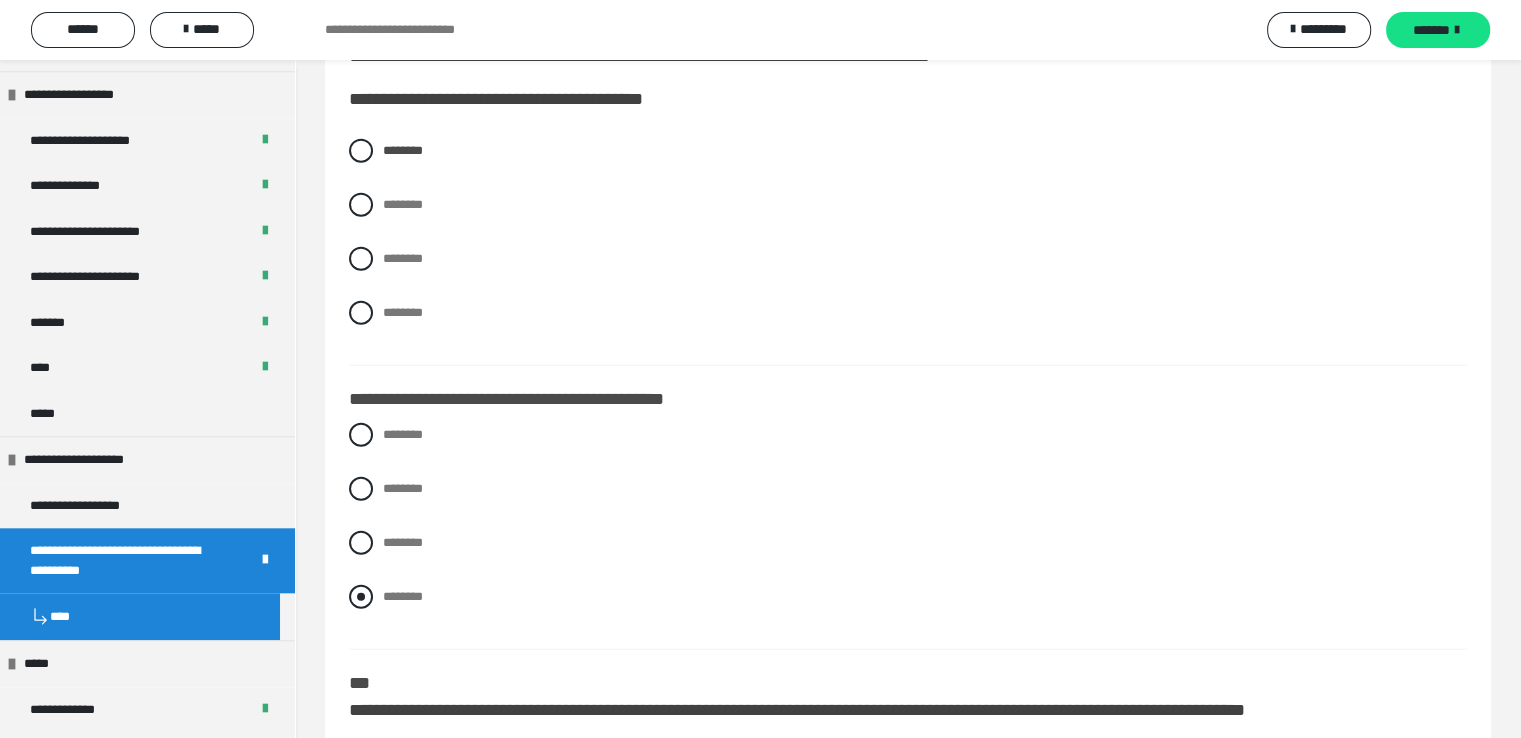 click at bounding box center (361, 597) 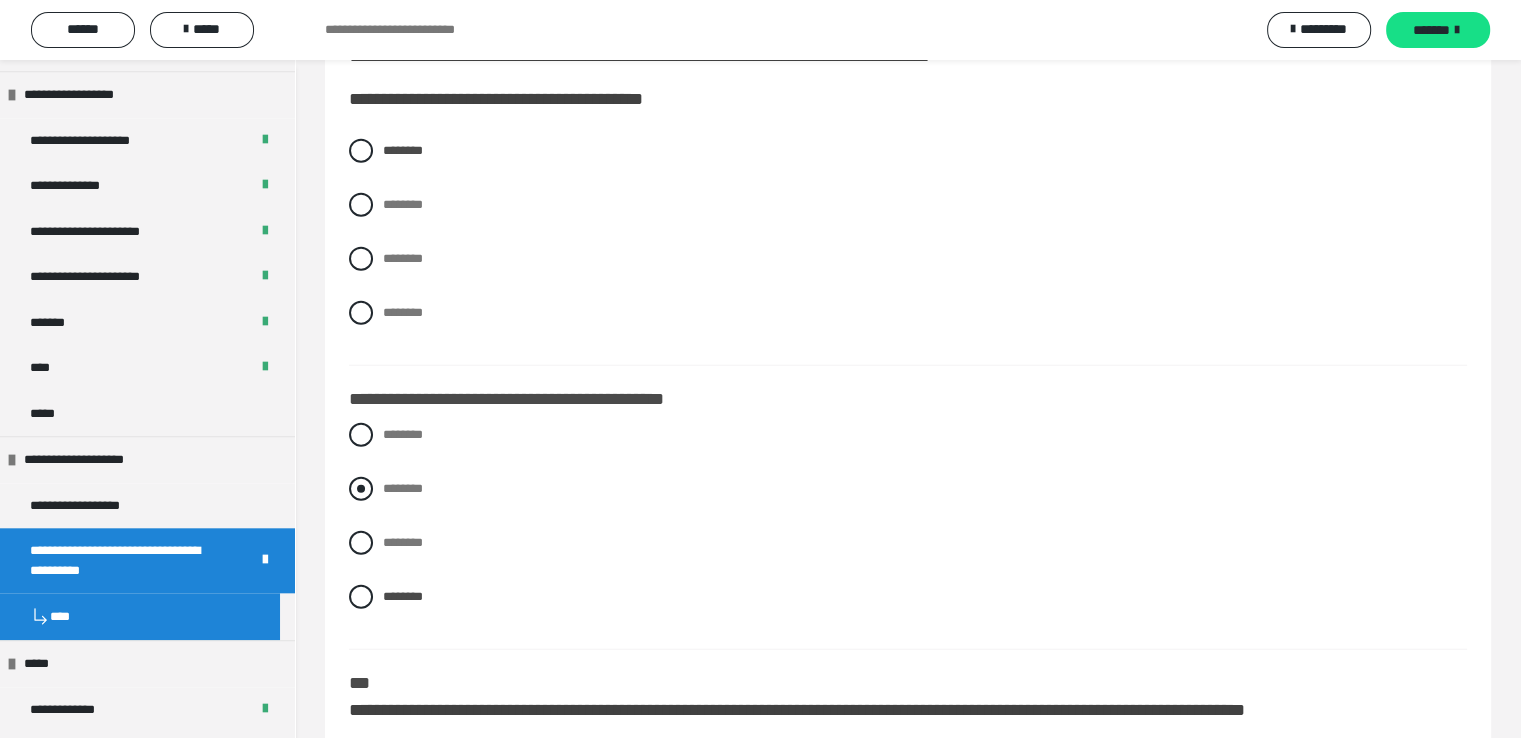 click at bounding box center (361, 489) 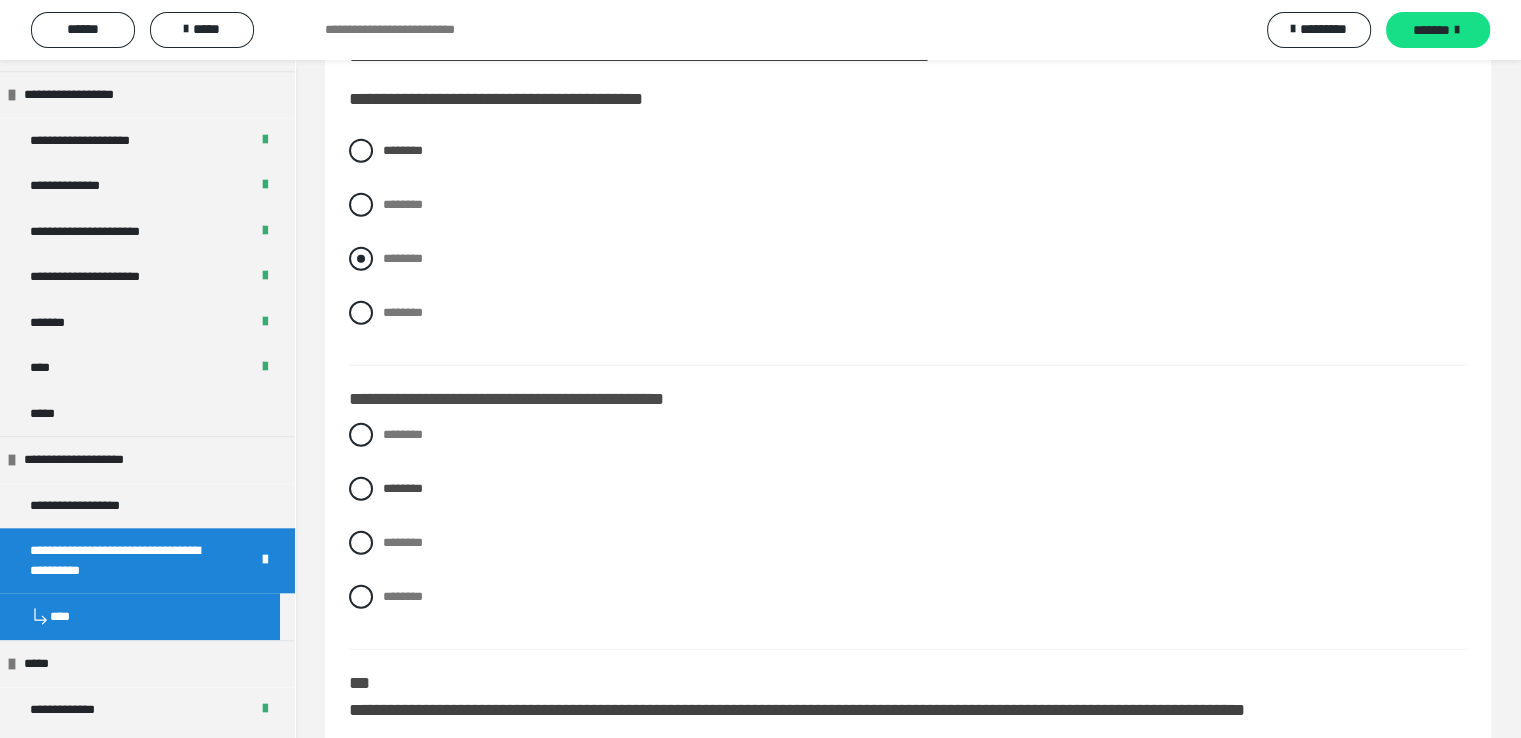 click at bounding box center [361, 259] 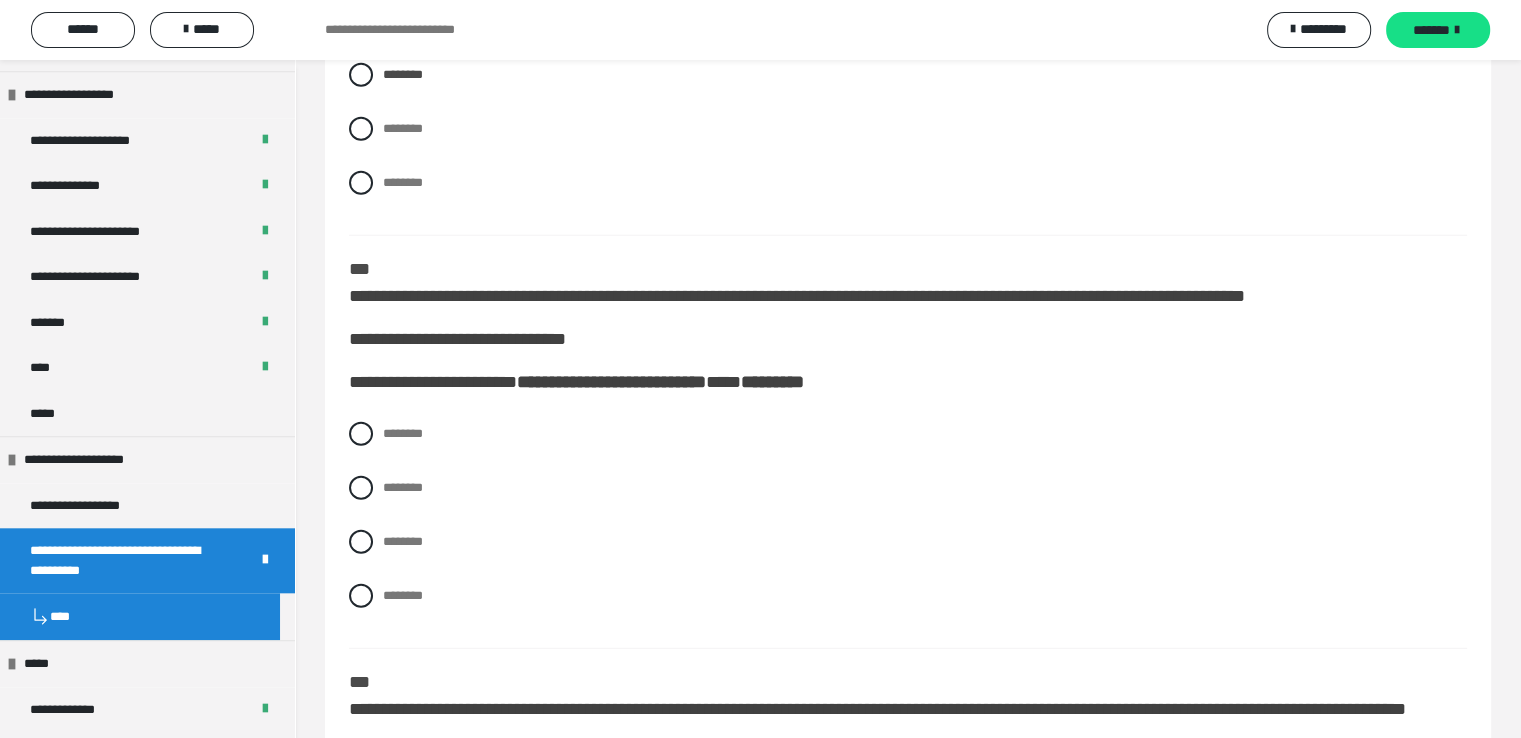 scroll, scrollTop: 5452, scrollLeft: 0, axis: vertical 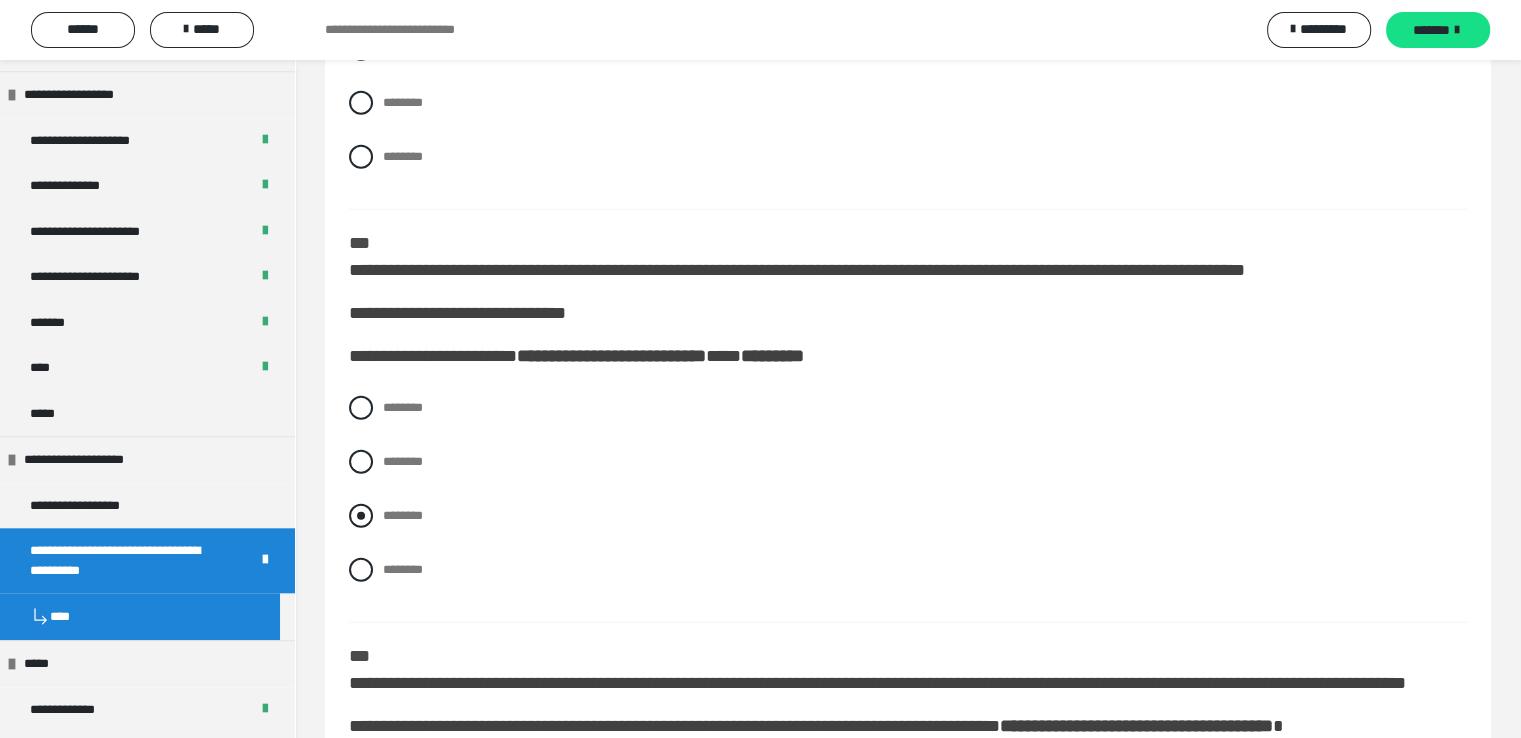 click at bounding box center (361, 516) 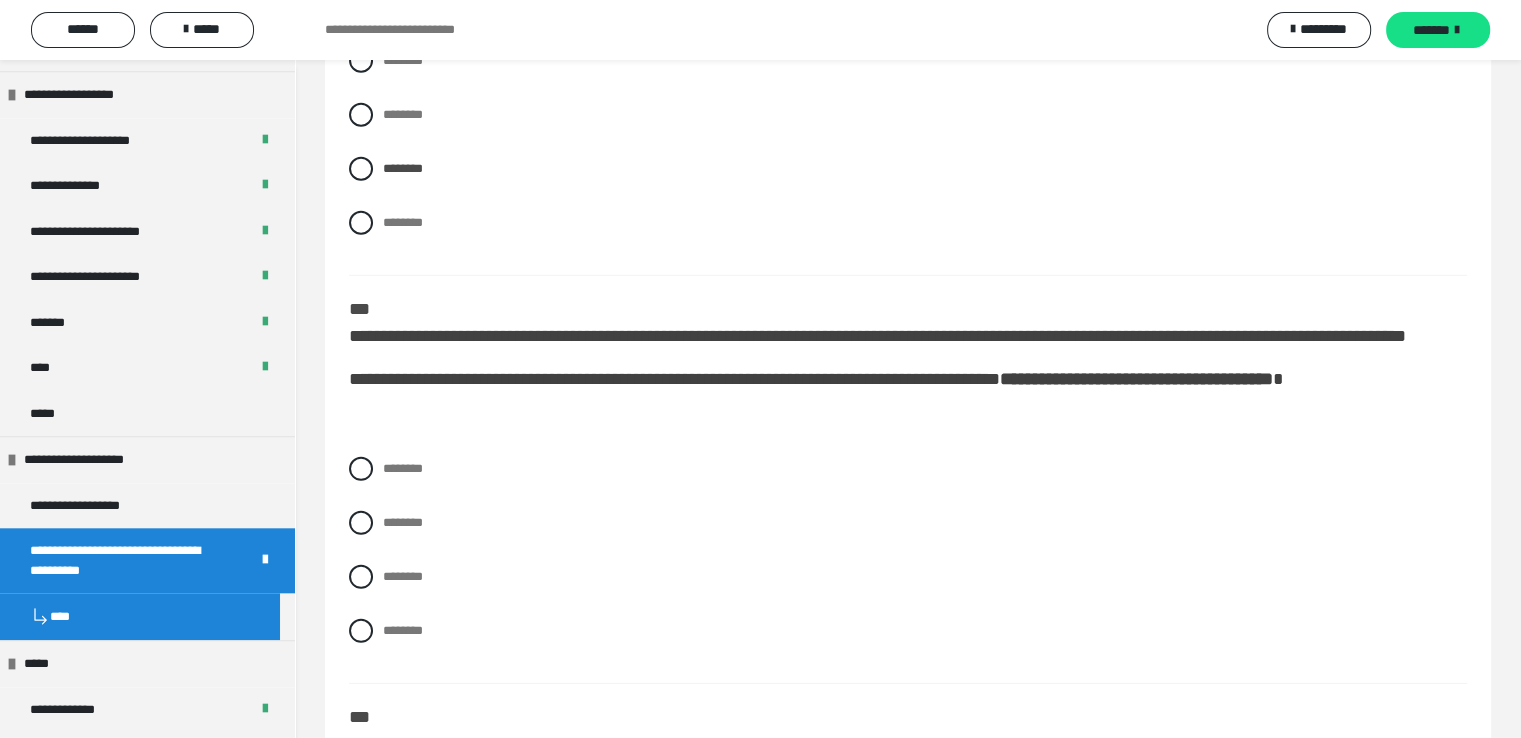 scroll, scrollTop: 5825, scrollLeft: 0, axis: vertical 